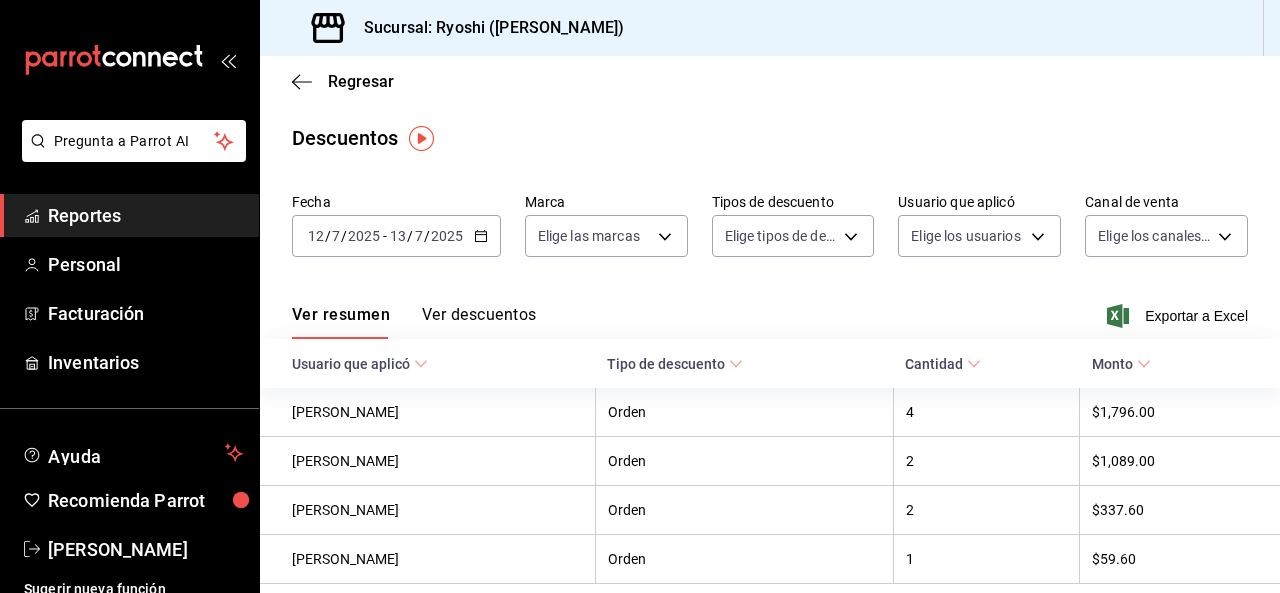 scroll, scrollTop: 0, scrollLeft: 0, axis: both 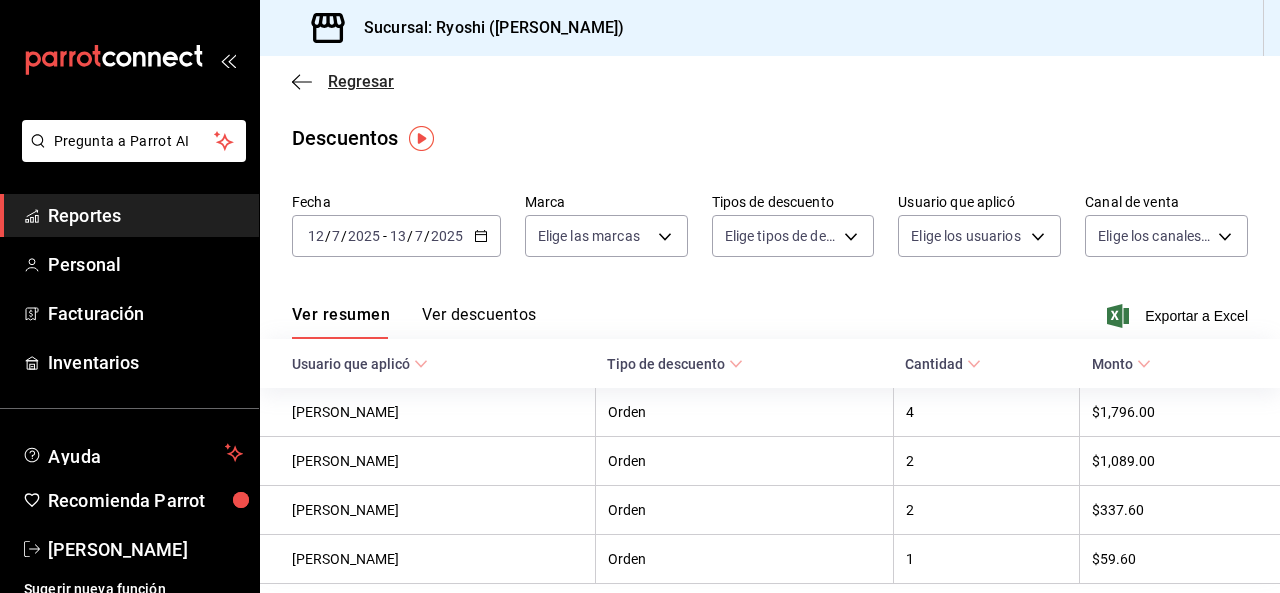 click 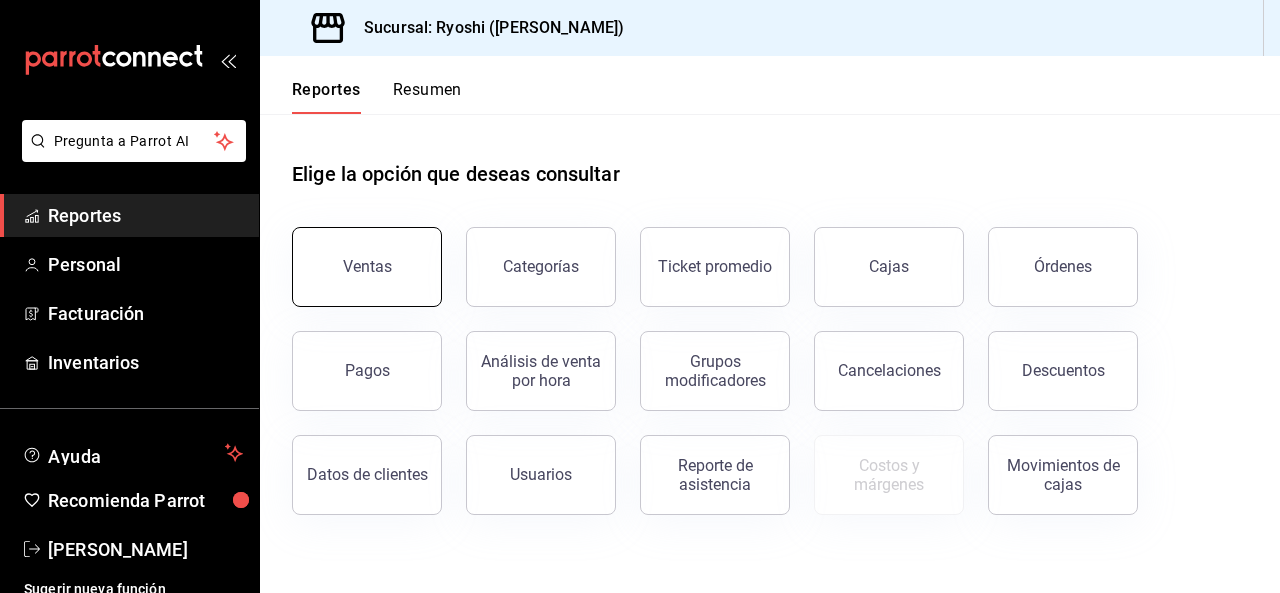 click on "Ventas" at bounding box center (367, 267) 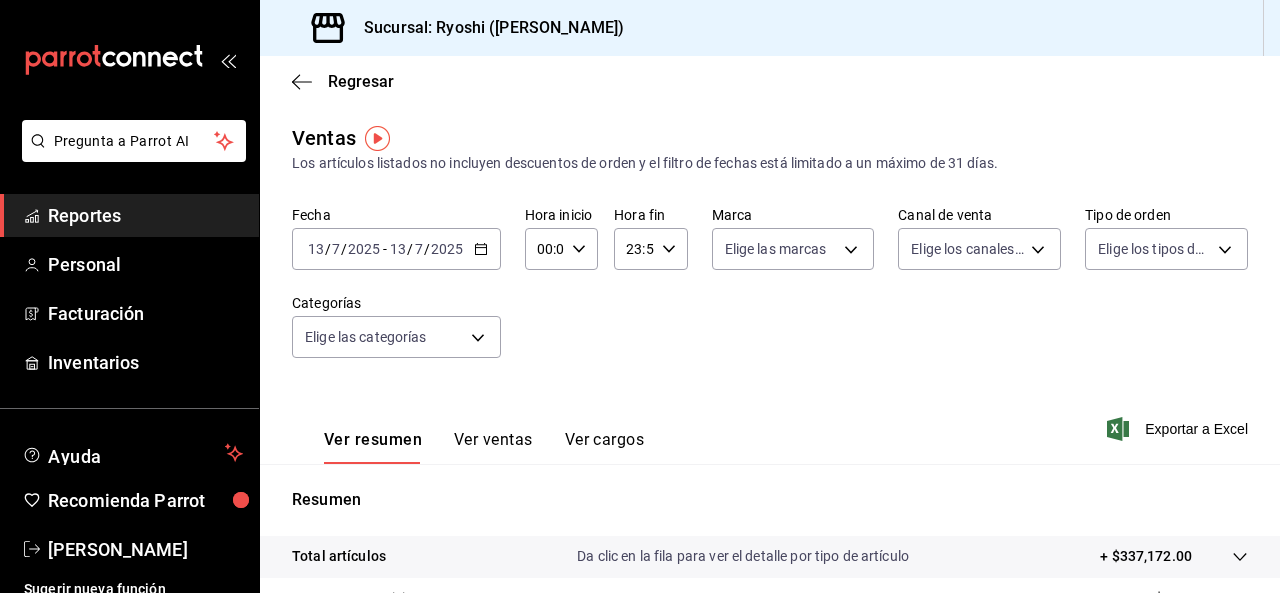 click 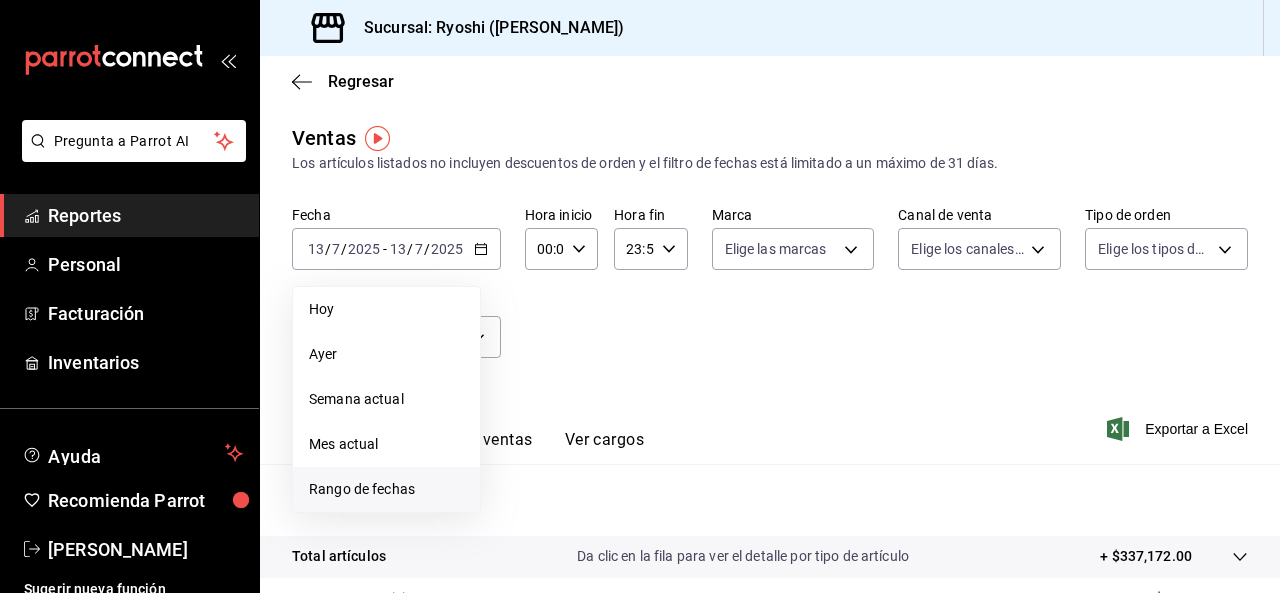 click on "Rango de fechas" at bounding box center [386, 489] 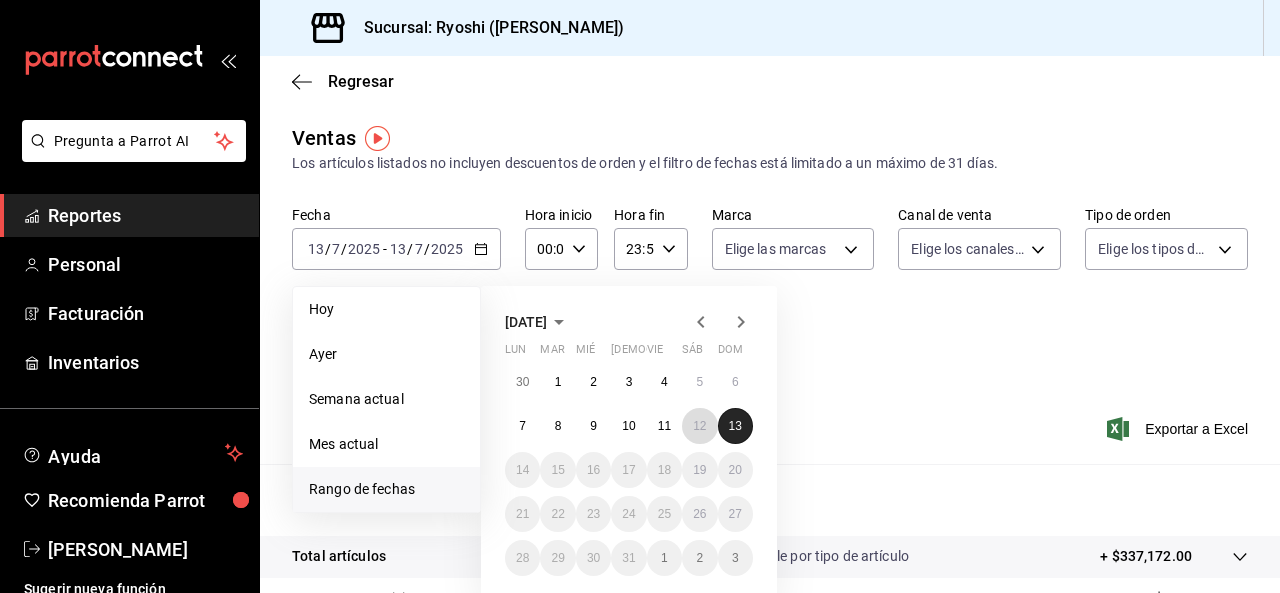 drag, startPoint x: 696, startPoint y: 421, endPoint x: 727, endPoint y: 424, distance: 31.144823 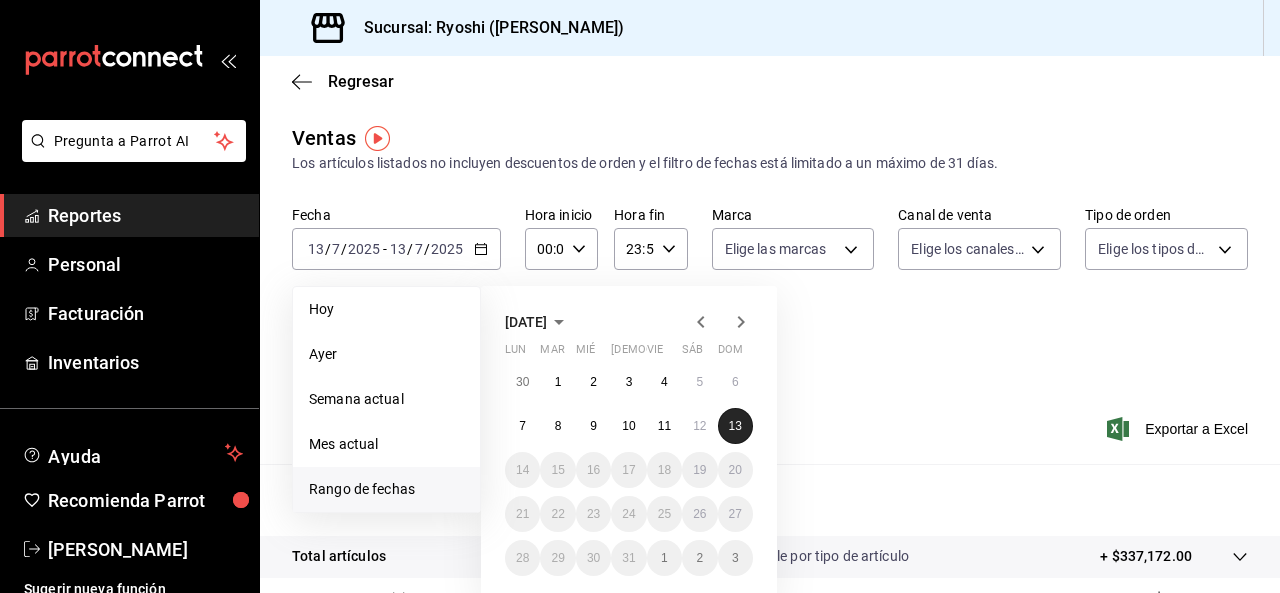 click on "13" at bounding box center (735, 426) 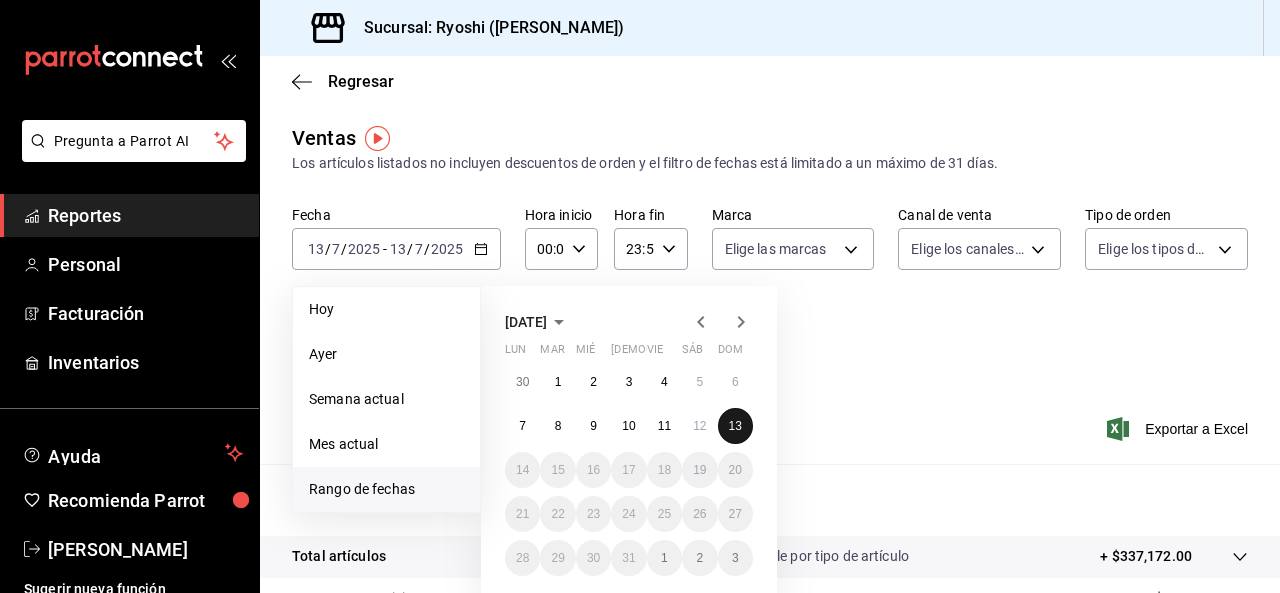 click on "13" at bounding box center (735, 426) 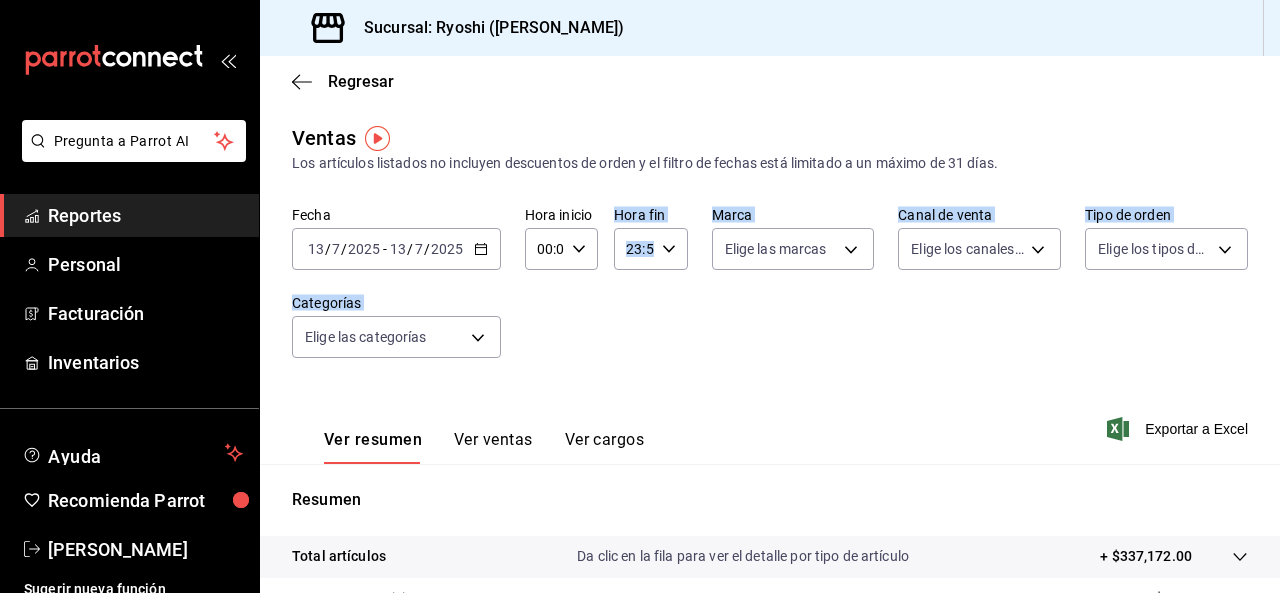 drag, startPoint x: 727, startPoint y: 424, endPoint x: 578, endPoint y: 245, distance: 232.89912 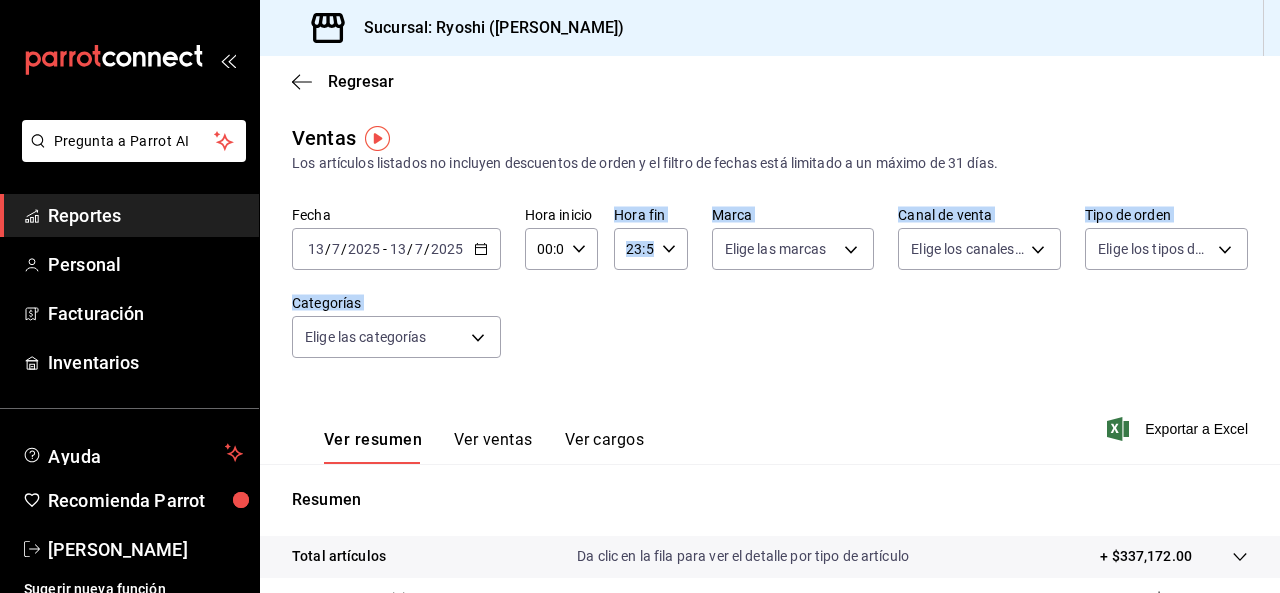 click on "Ventas Los artículos listados no incluyen descuentos de orden y el filtro de fechas está limitado a un máximo de 31 días. Fecha 2025-07-13 13 / 7 / 2025 - 2025-07-13 13 / 7 / 2025 Hora inicio 00:00 Hora inicio Hora fin 23:59 Hora fin Marca Elige las marcas Canal de venta Elige los canales de venta Tipo de orden Elige los tipos de orden Categorías Elige las categorías Ver resumen Ver ventas Ver cargos Exportar a Excel Resumen Total artículos Da clic en la fila para ver el detalle por tipo de artículo + $337,172.00 Cargos por servicio + $0.00 Venta bruta = $337,172.00 Descuentos totales - $414.20 Certificados de regalo - $0.00 Venta total = $336,757.80 Impuestos - $46,449.35 Venta neta = $290,308.45" at bounding box center [770, 524] 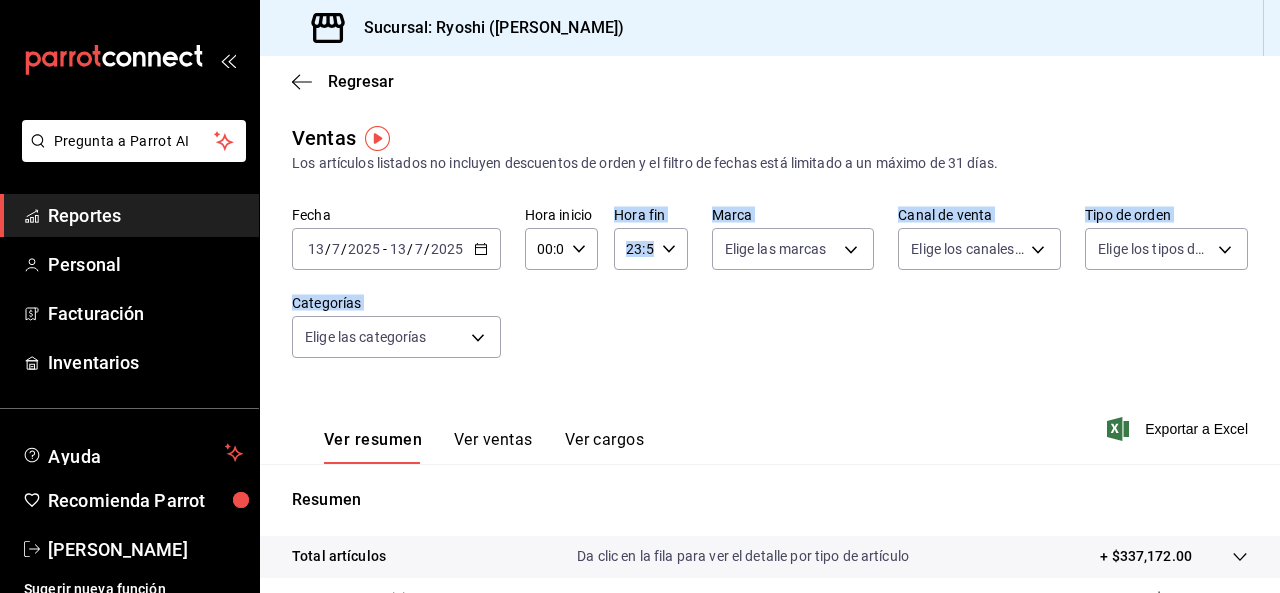 click 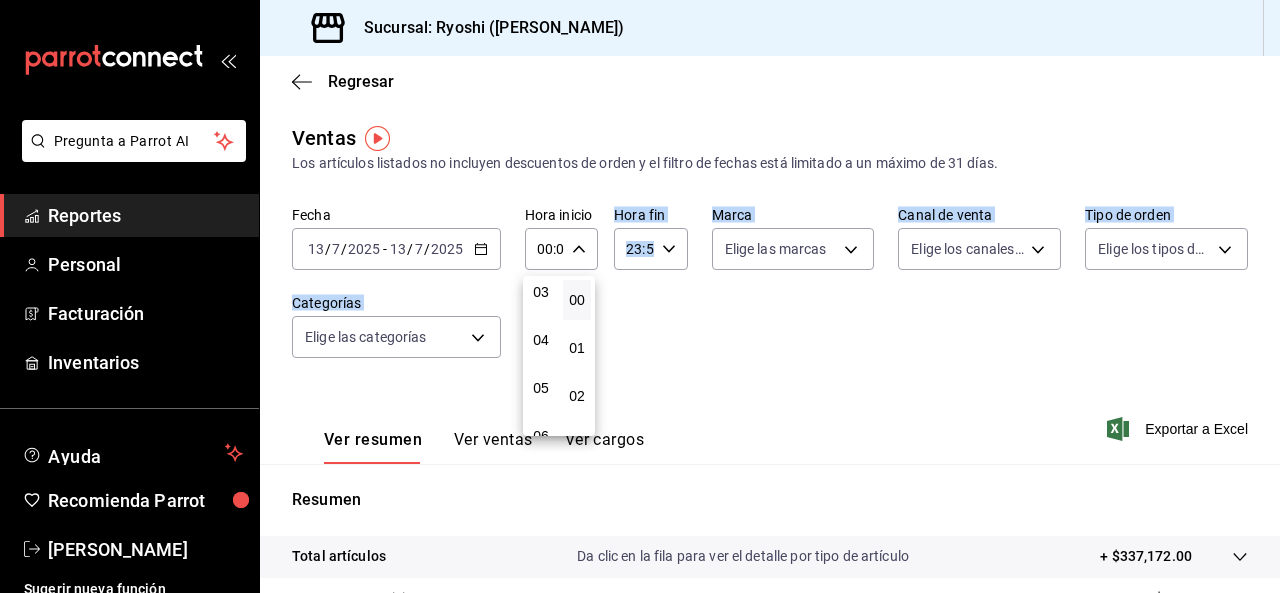 scroll, scrollTop: 158, scrollLeft: 0, axis: vertical 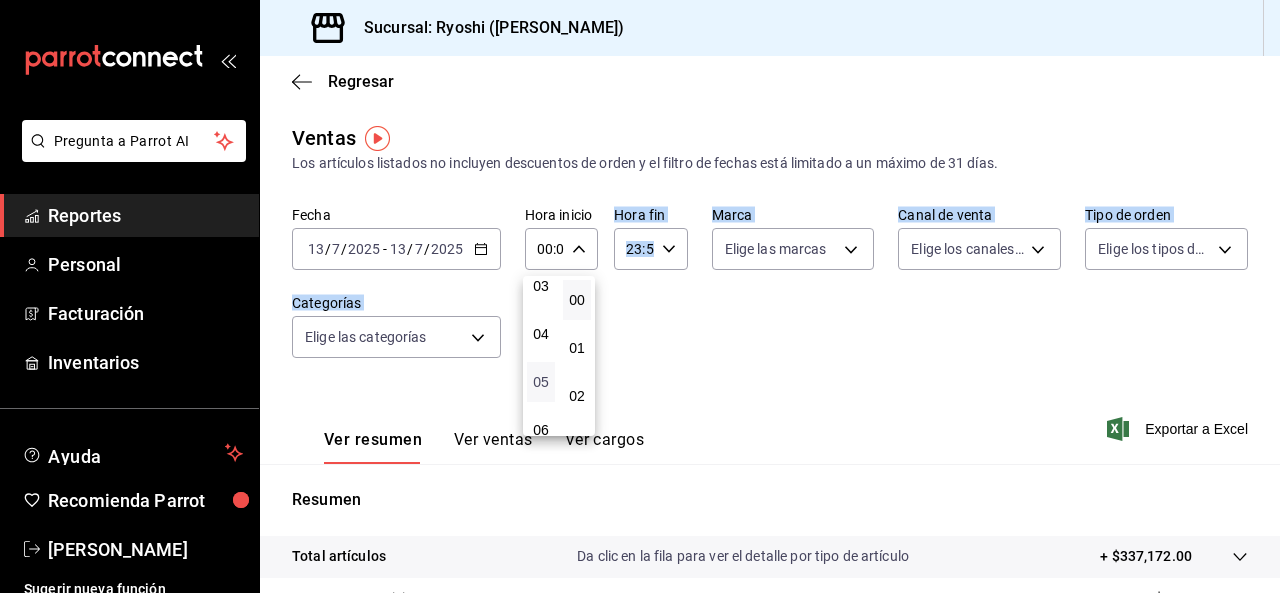 click on "05" at bounding box center (541, 382) 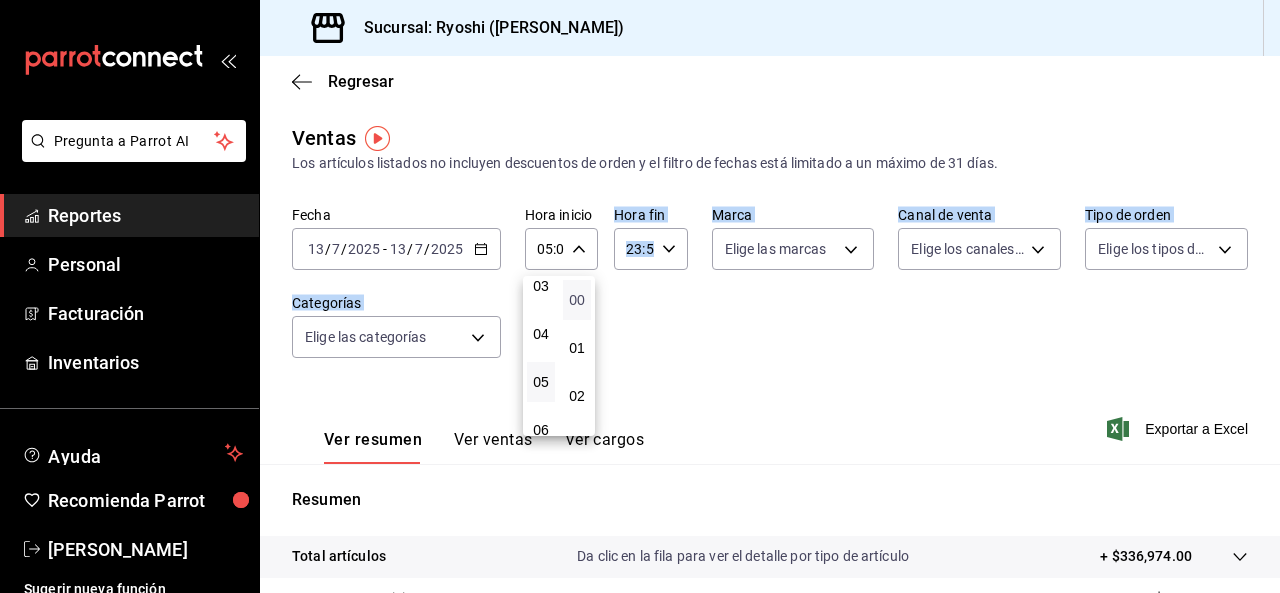 click on "00" at bounding box center [577, 300] 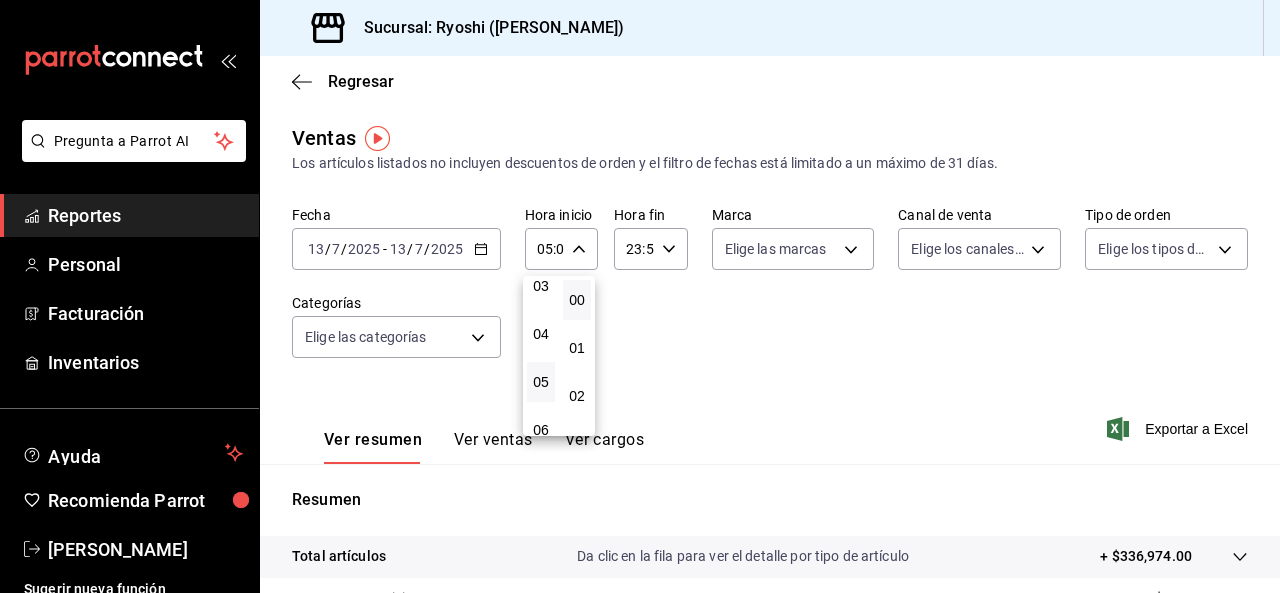 click at bounding box center (640, 296) 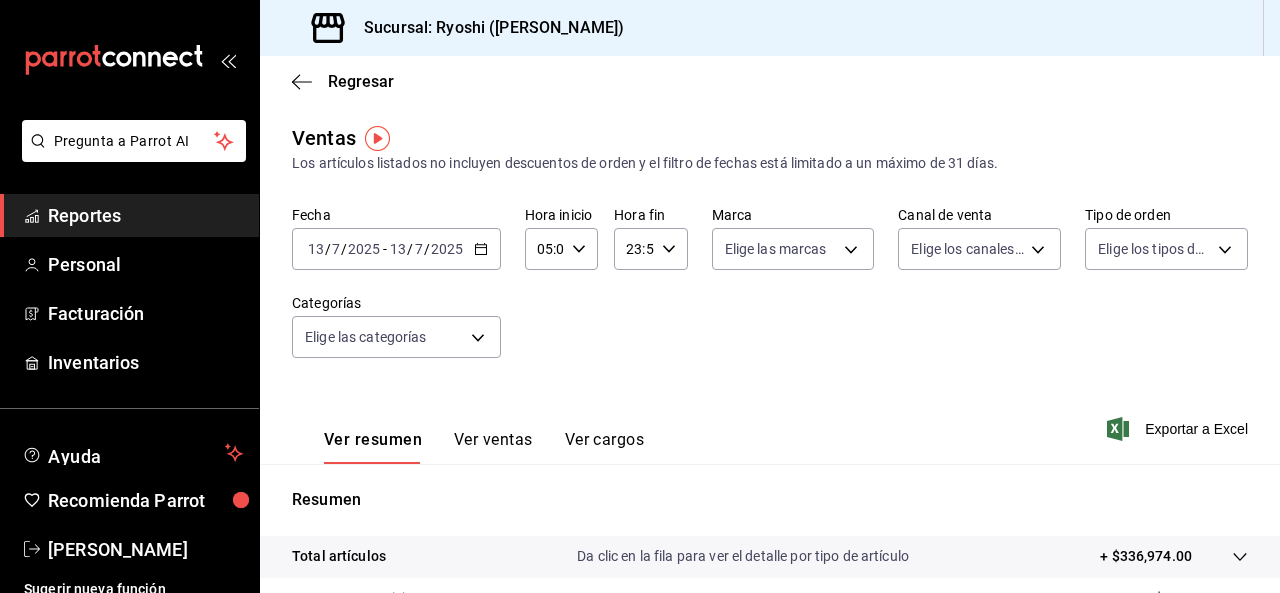 click 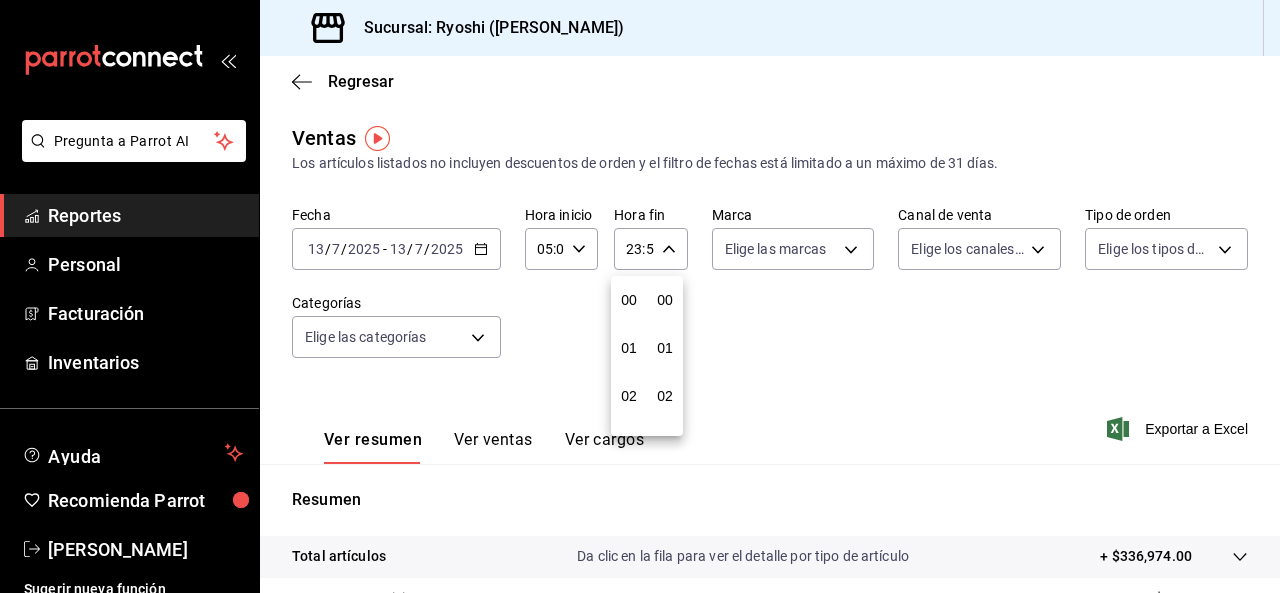 scroll, scrollTop: 992, scrollLeft: 0, axis: vertical 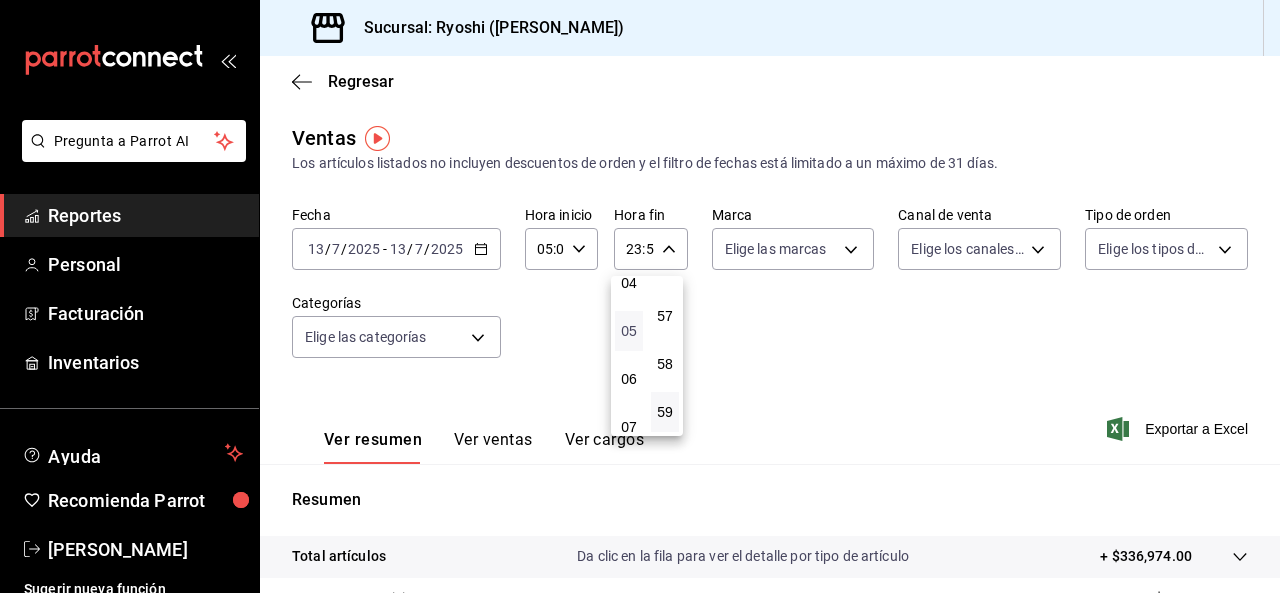 click on "05" at bounding box center (629, 331) 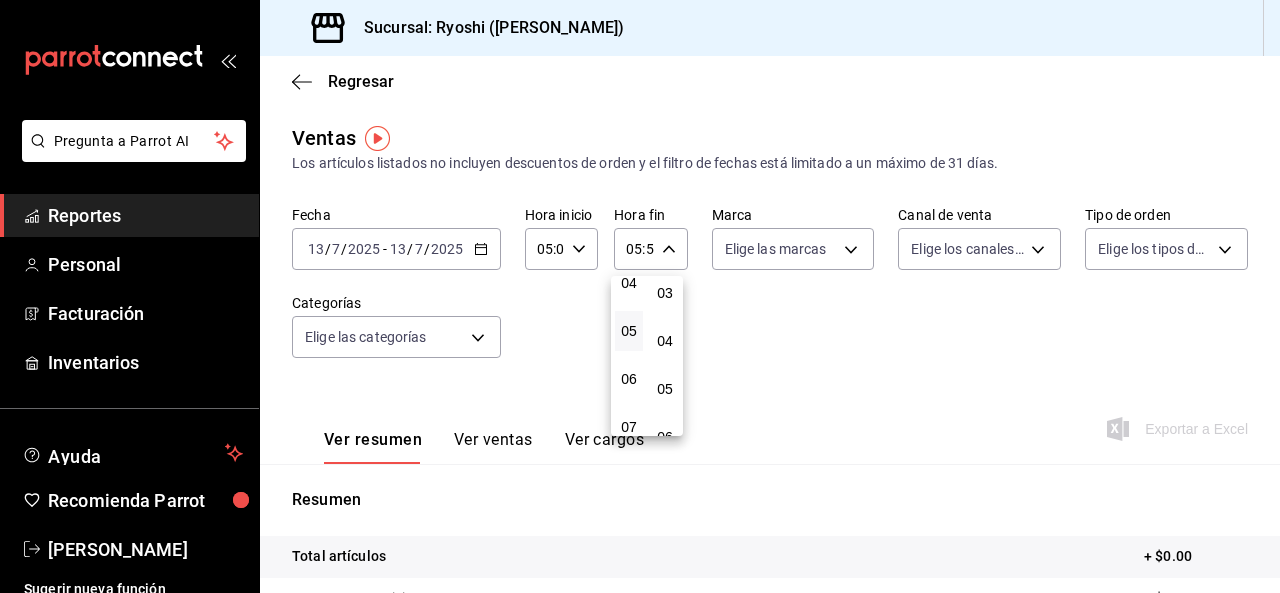 scroll, scrollTop: 111, scrollLeft: 0, axis: vertical 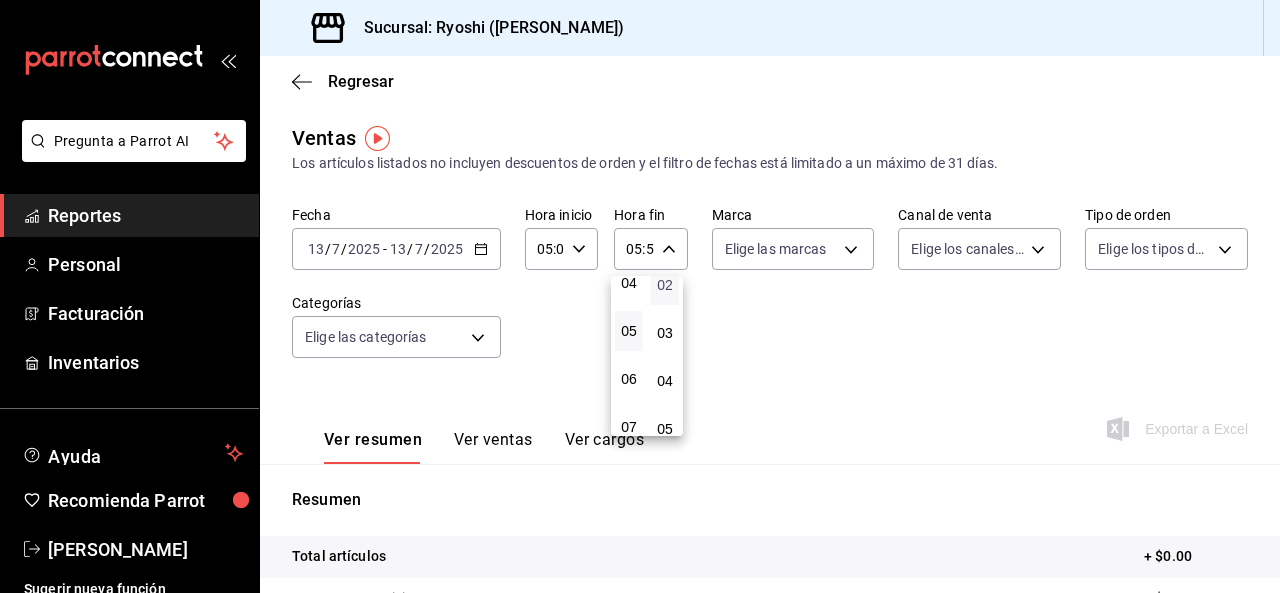 click on "02" at bounding box center (665, 285) 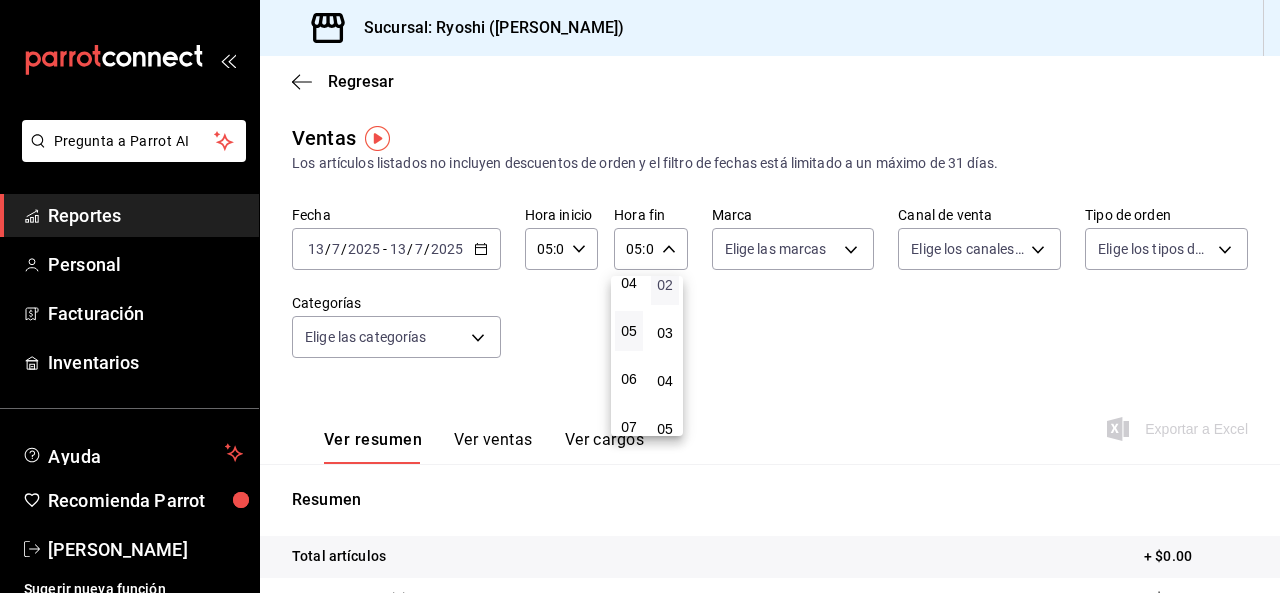 click on "02" at bounding box center [665, 285] 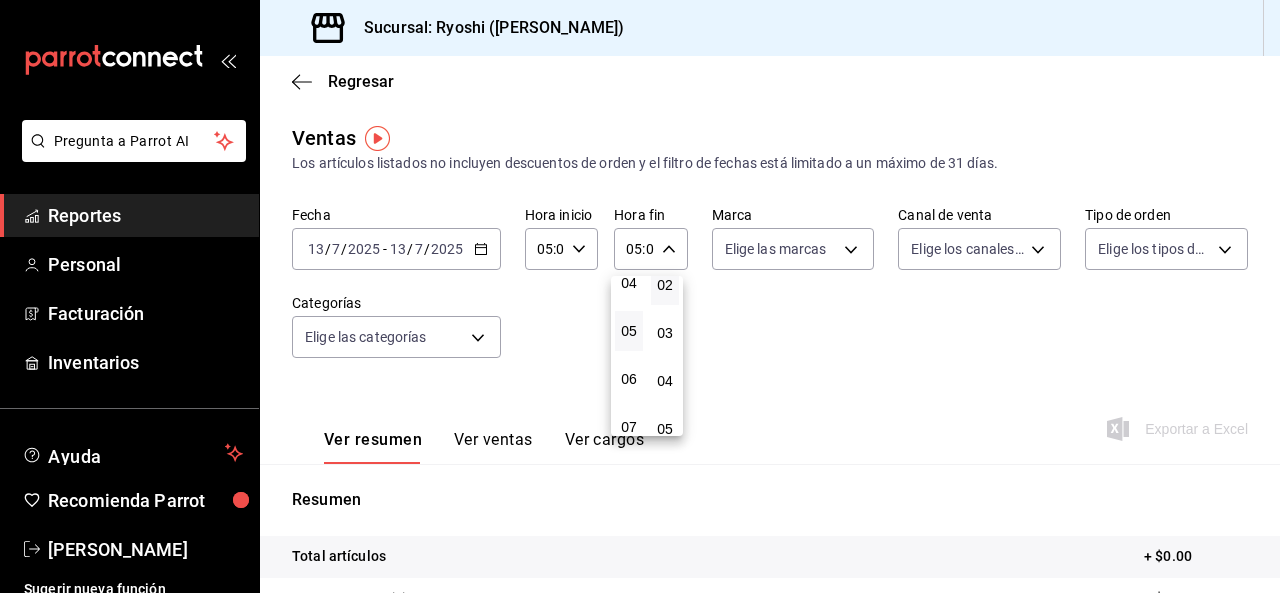 click at bounding box center [640, 296] 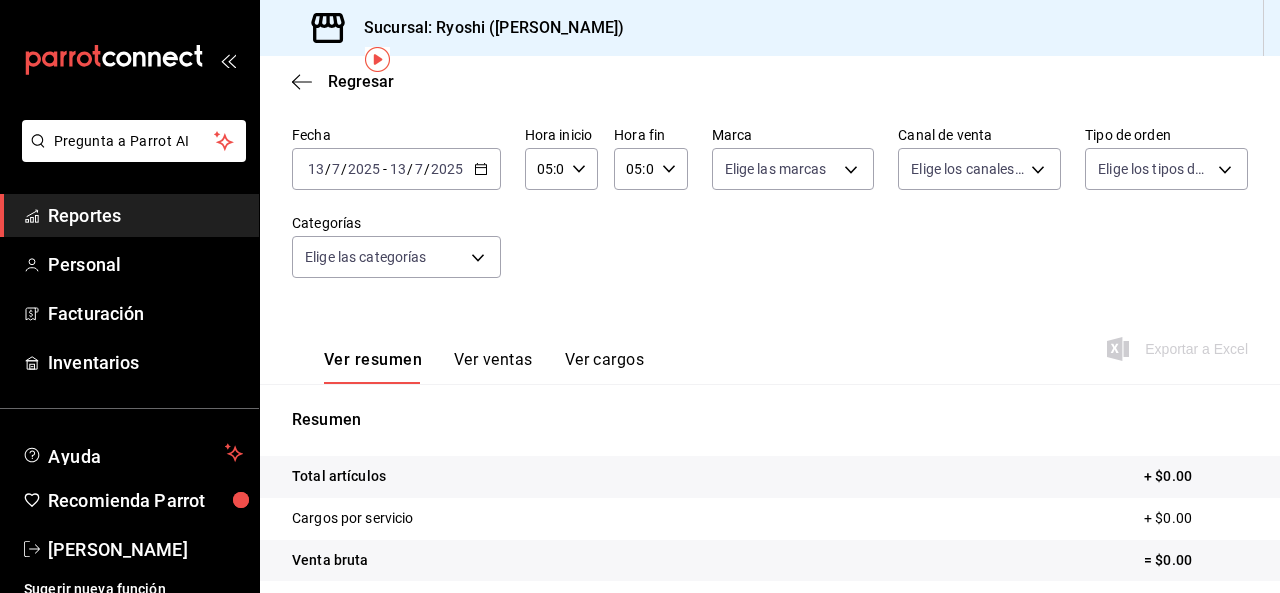scroll, scrollTop: 0, scrollLeft: 0, axis: both 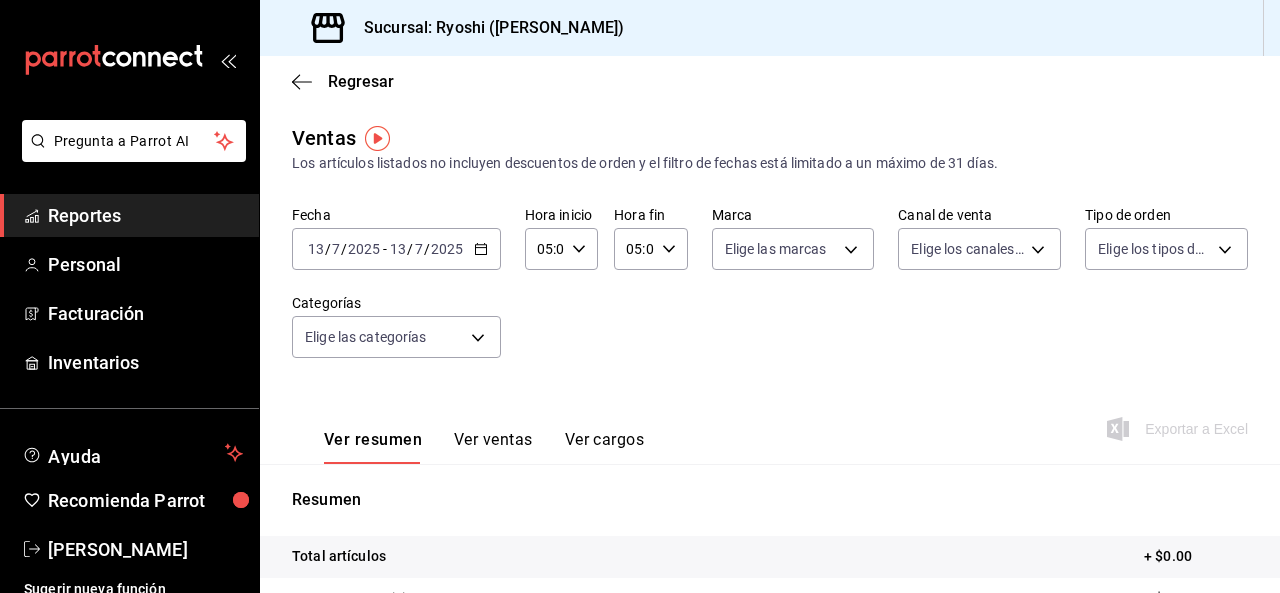 click on "05:02" at bounding box center [633, 249] 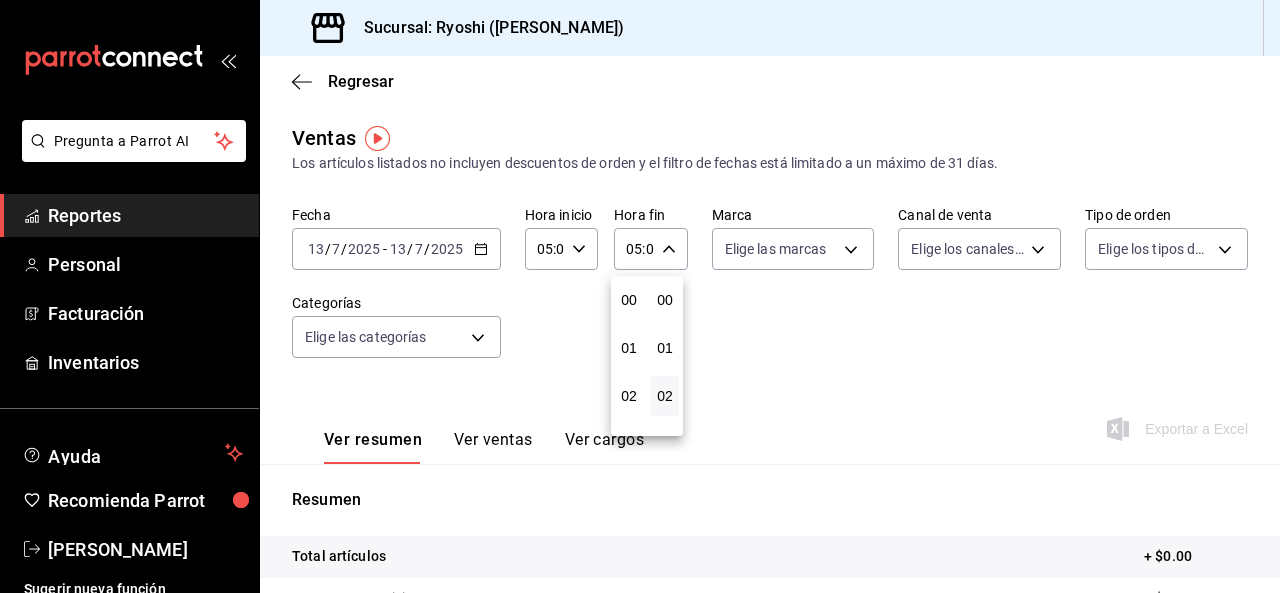 scroll, scrollTop: 240, scrollLeft: 0, axis: vertical 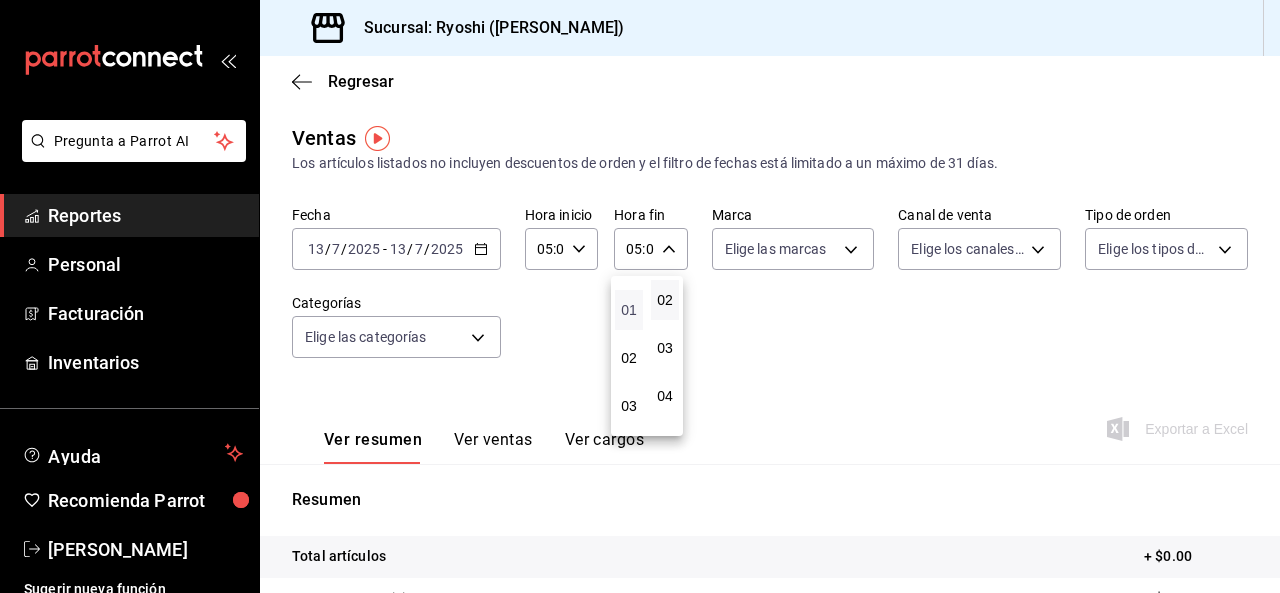 click on "01" at bounding box center (629, 310) 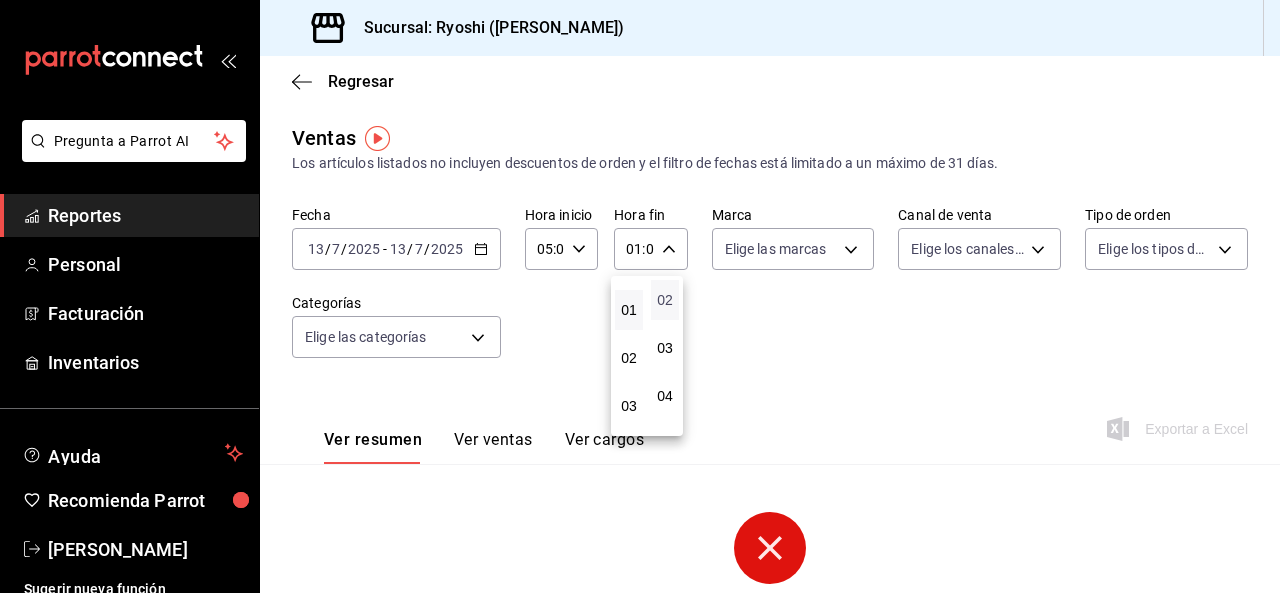 click on "02" at bounding box center (665, 300) 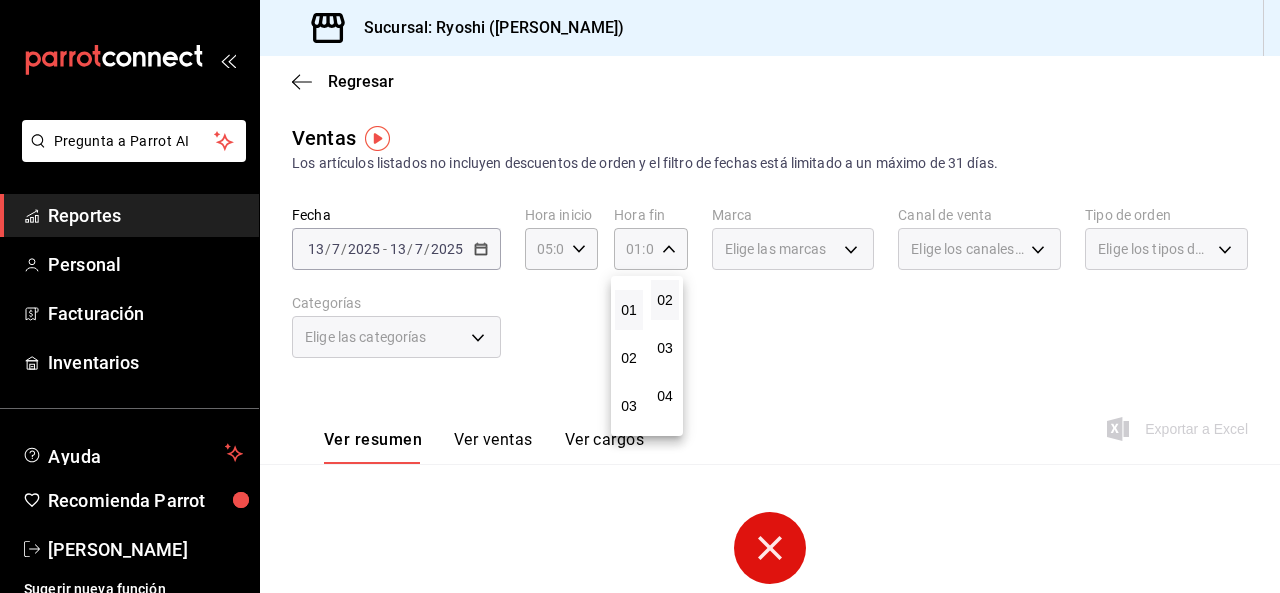 click at bounding box center [640, 296] 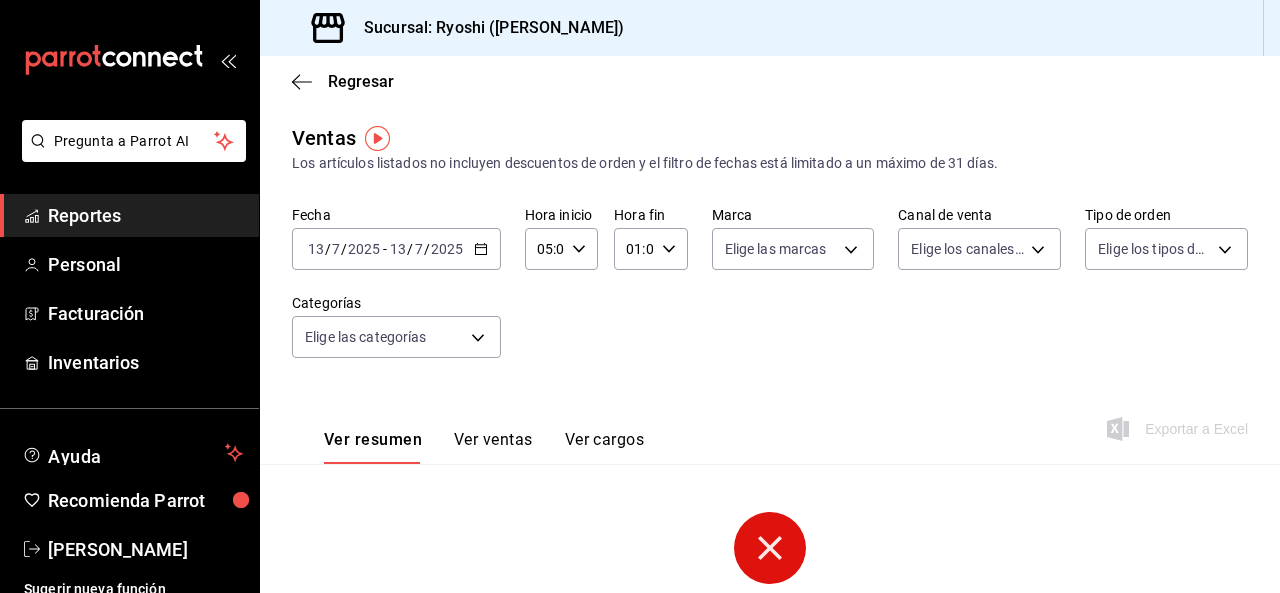 click on "Fecha 2025-07-13 13 / 7 / 2025 - 2025-07-13 13 / 7 / 2025 Hora inicio 05:00 Hora inicio Hora fin 01:02 Hora fin Marca Elige las marcas Canal de venta Elige los canales de venta Tipo de orden Elige los tipos de orden Categorías Elige las categorías" at bounding box center (770, 294) 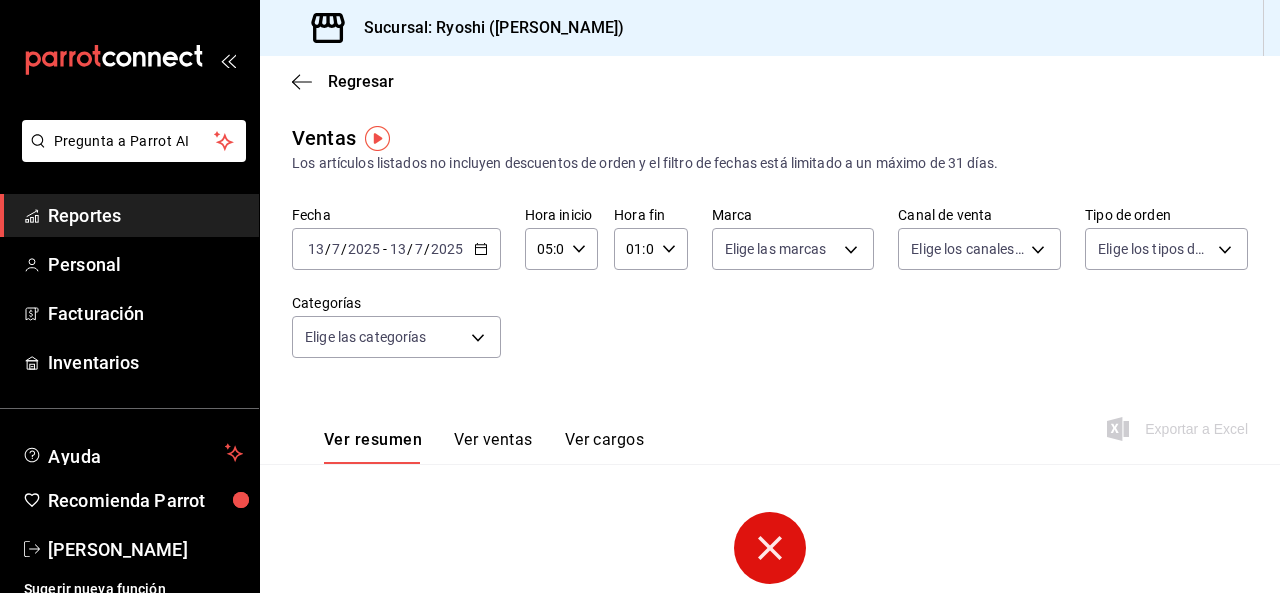 drag, startPoint x: 637, startPoint y: 251, endPoint x: 646, endPoint y: 239, distance: 15 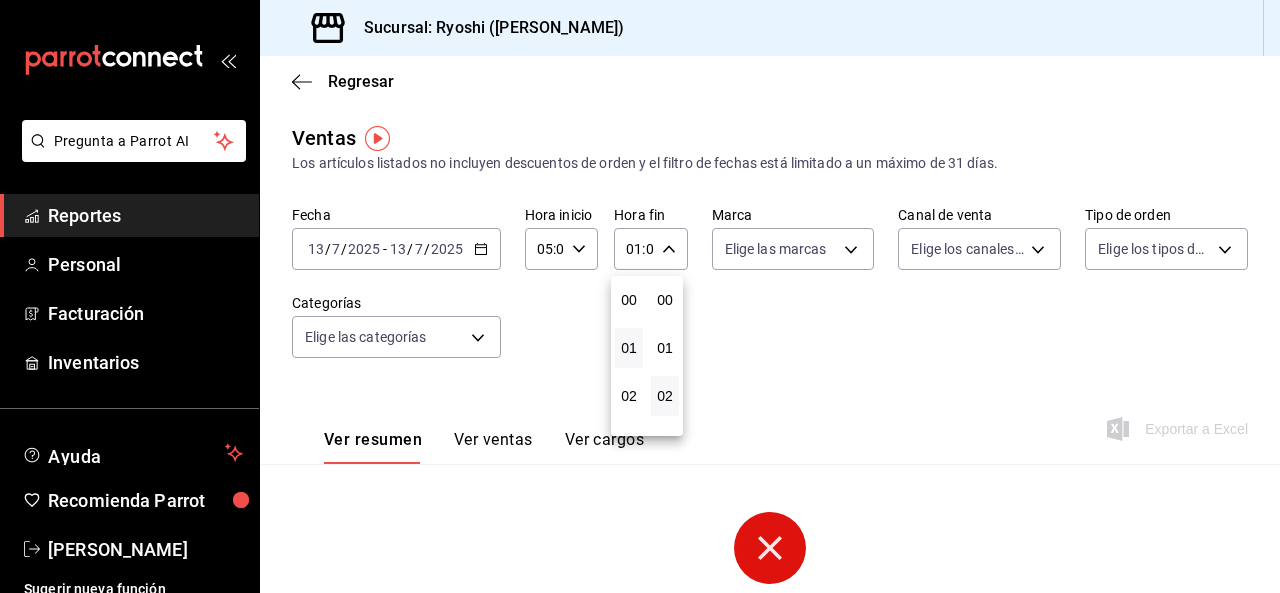 scroll, scrollTop: 48, scrollLeft: 0, axis: vertical 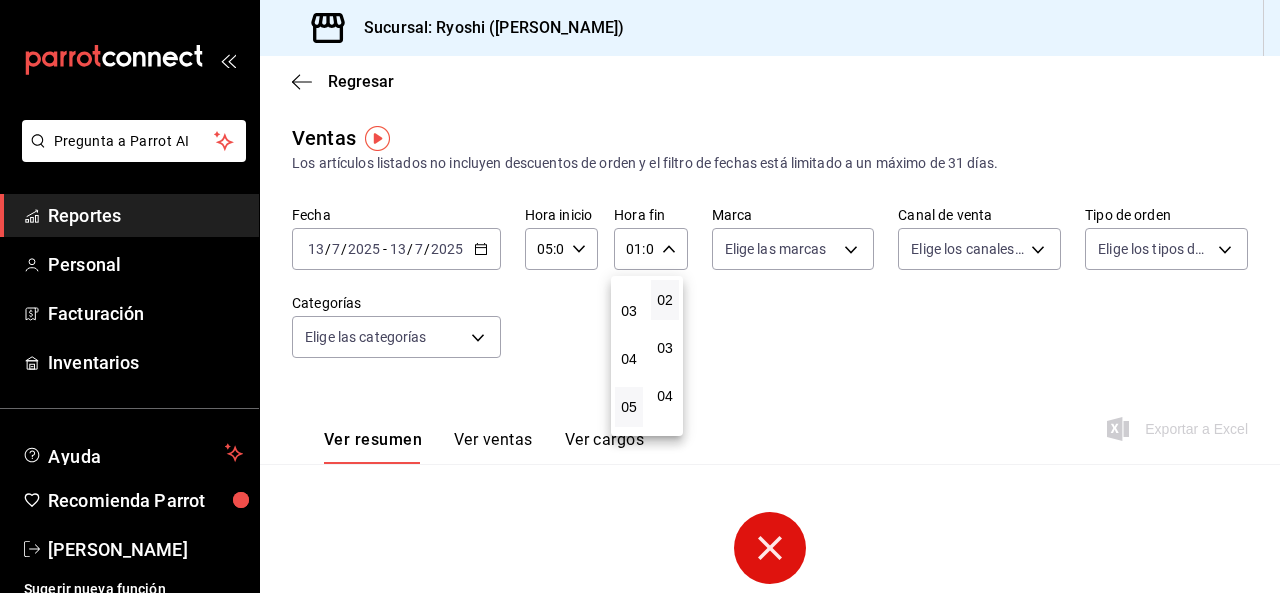 click on "05" at bounding box center (629, 407) 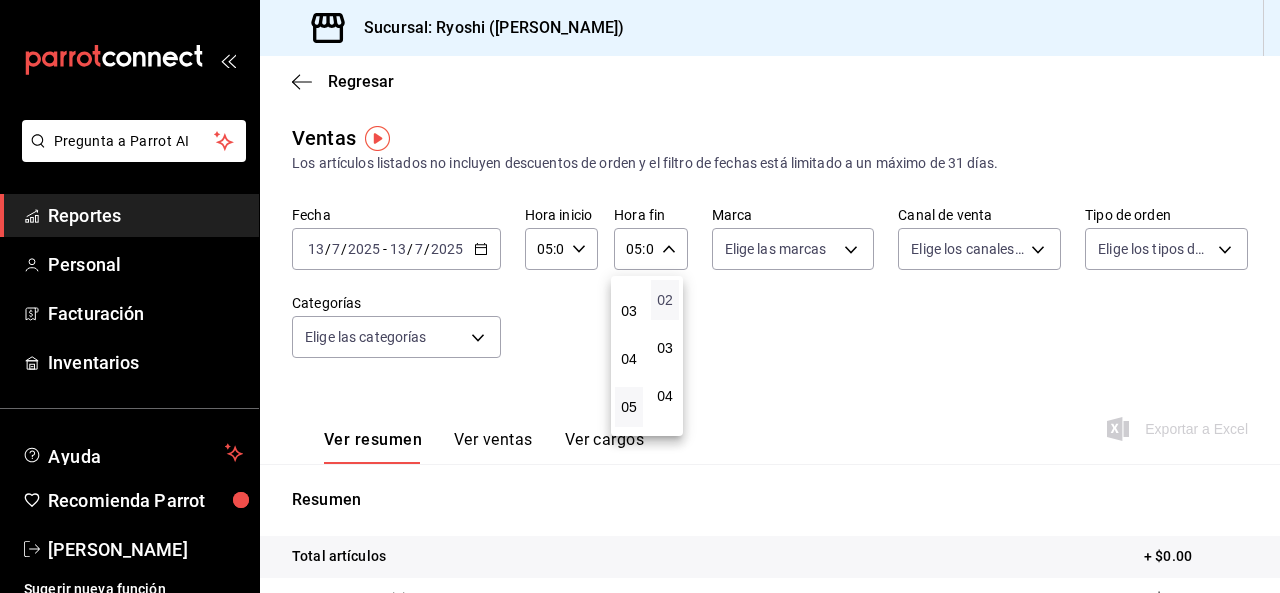 click on "02" at bounding box center [665, 300] 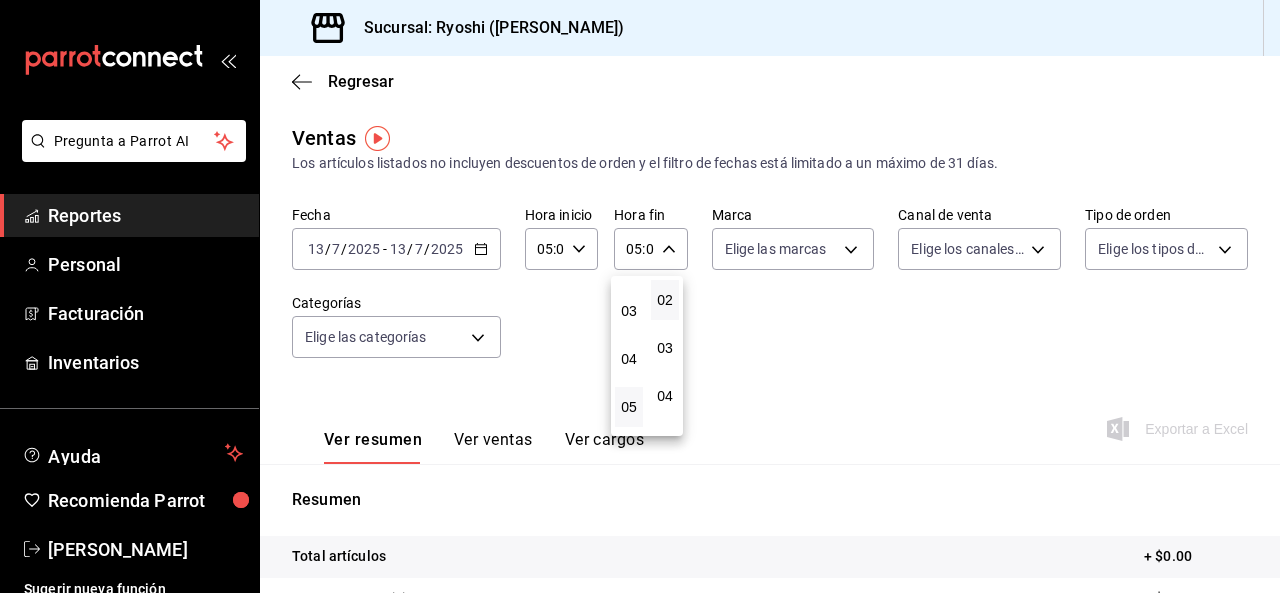click at bounding box center [640, 296] 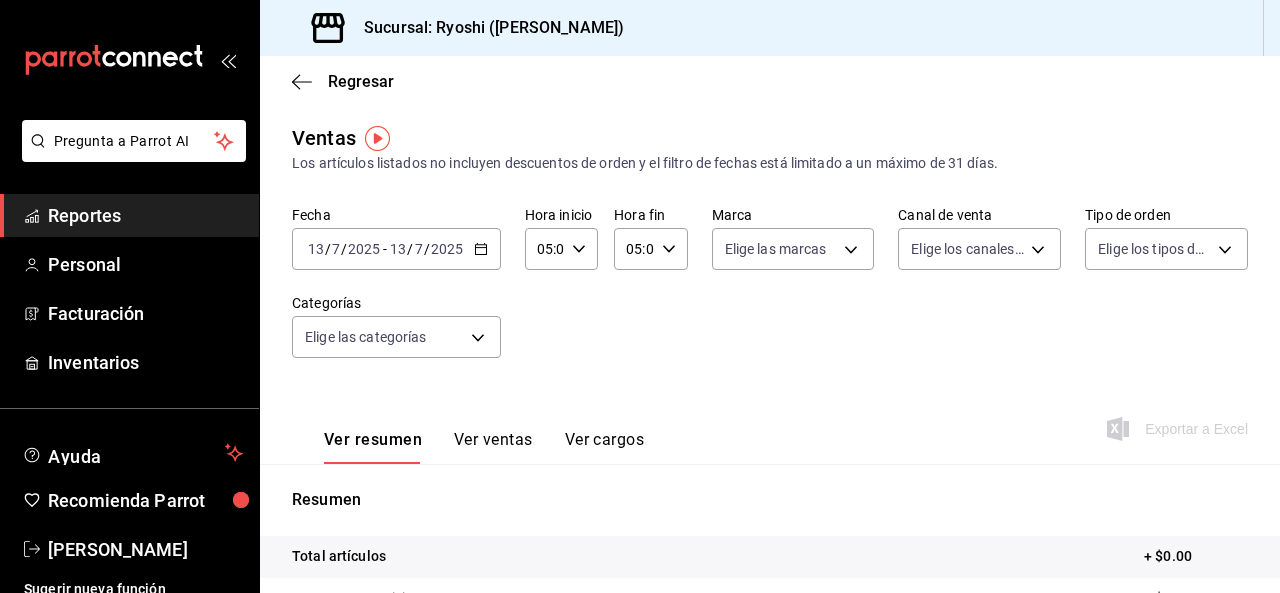 click 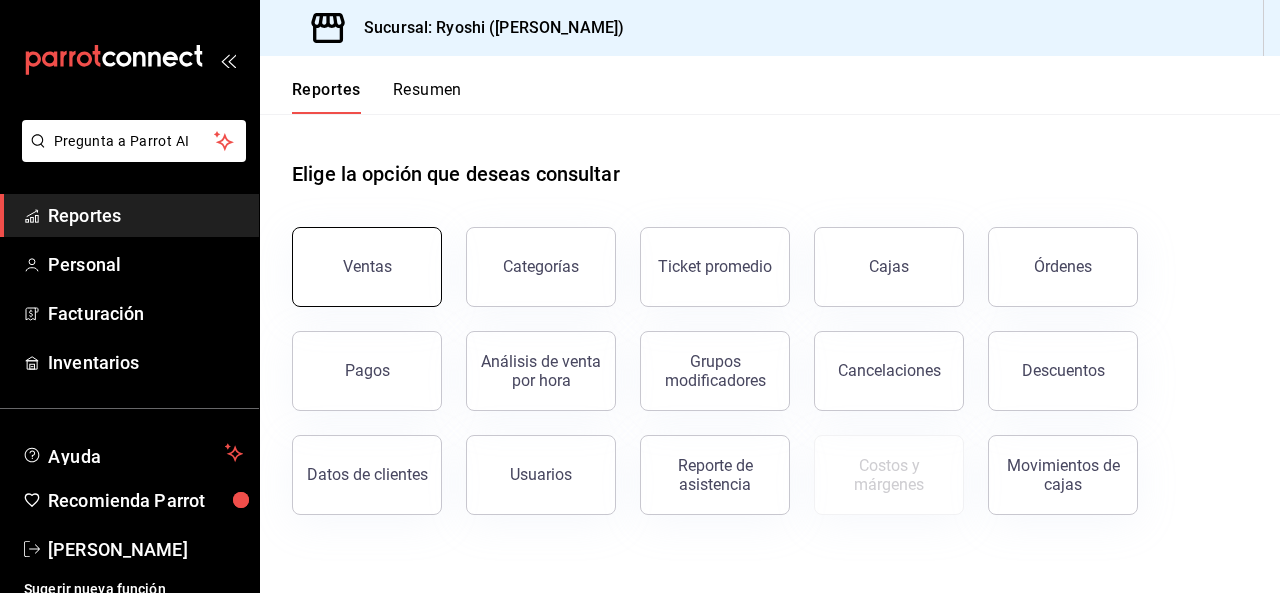 click on "Ventas" at bounding box center [367, 267] 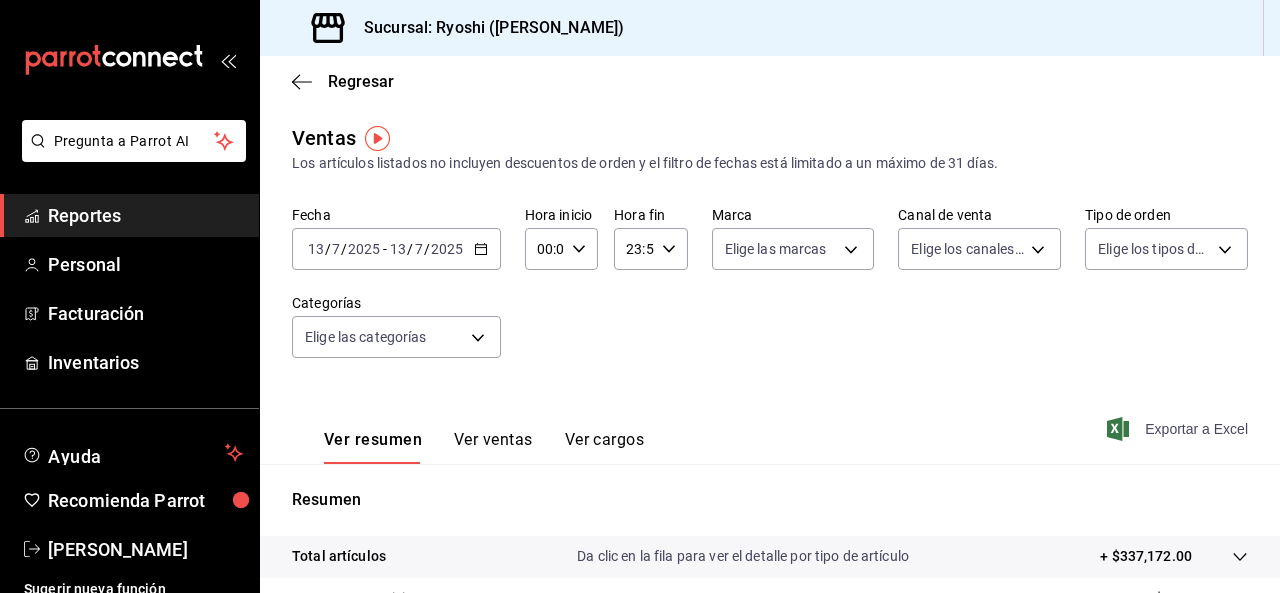 click on "Exportar a Excel" at bounding box center [1179, 429] 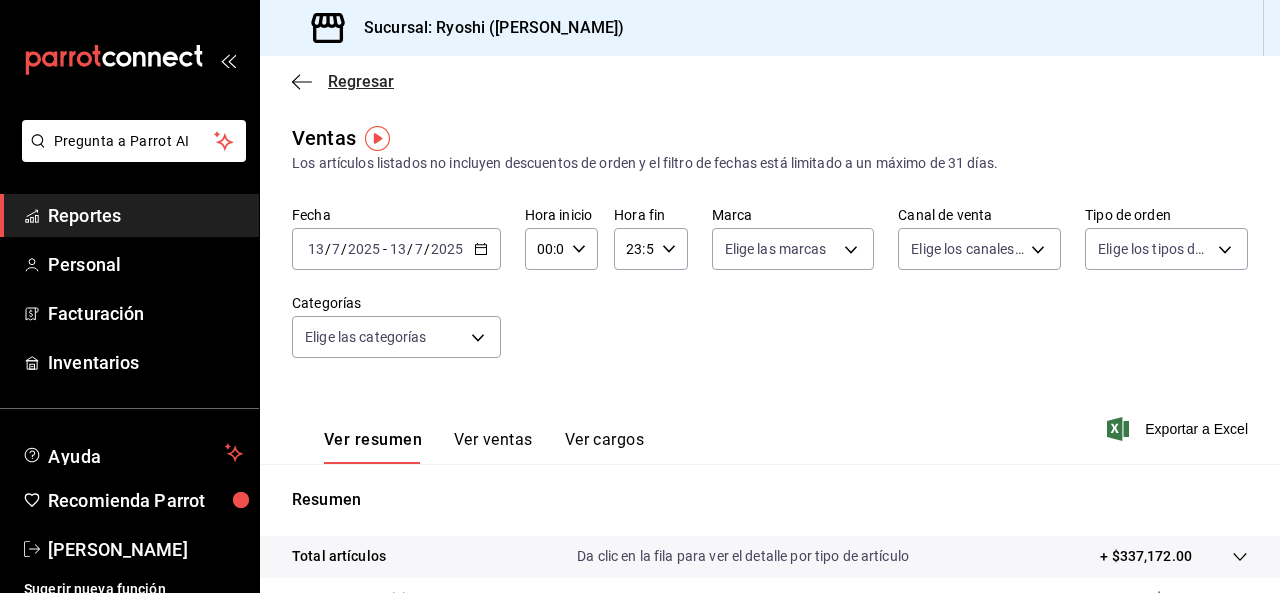 click 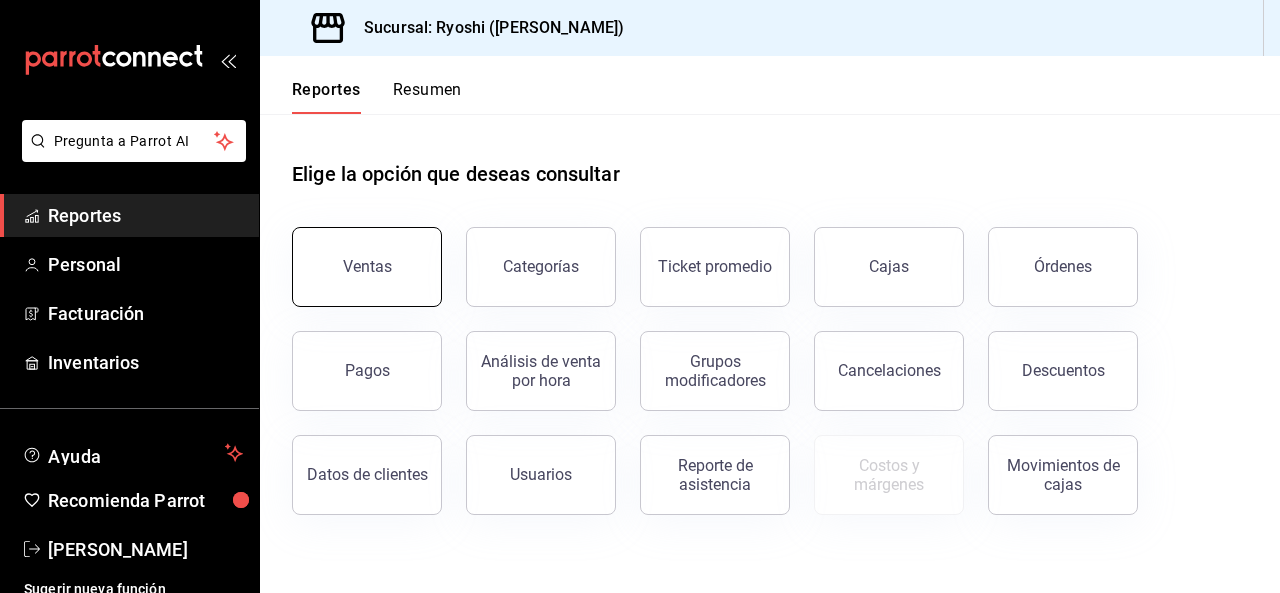 click on "Ventas" at bounding box center [367, 266] 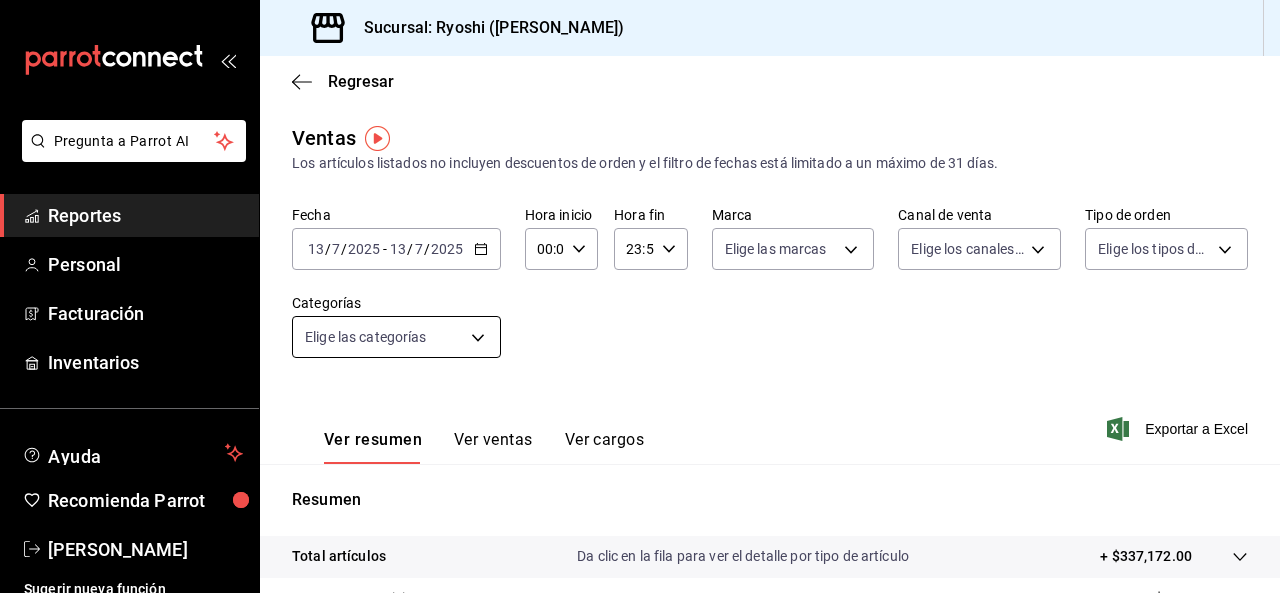 click on "Pregunta a Parrot AI Reportes   Personal   Facturación   Inventarios   Ayuda Recomienda Parrot   Ryoshi [PERSON_NAME] nueva función   Sucursal: Ryoshi ([PERSON_NAME]) Regresar Ventas Los artículos listados no incluyen descuentos de orden y el filtro de fechas está limitado a un máximo de 31 días. Fecha [DATE] [DATE] - [DATE] [DATE] Hora inicio 00:00 Hora inicio Hora fin 23:59 Hora fin Marca Elige las marcas Canal de venta Elige los canales de venta Tipo de orden Elige los tipos de orden Categorías Elige las categorías Ver resumen Ver ventas Ver cargos Exportar a Excel Resumen Total artículos Da clic en la fila para ver el detalle por tipo de artículo + $337,172.00 Cargos por servicio + $0.00 Venta bruta = $337,172.00 Descuentos totales - $414.20 Certificados de regalo - $0.00 Venta total = $336,757.80 Impuestos - $46,449.35 Venta neta = $290,308.45 Pregunta a Parrot AI Reportes   Personal   Facturación   Inventarios   Ayuda Recomienda Parrot   [PERSON_NAME]     Ir a video" at bounding box center [640, 296] 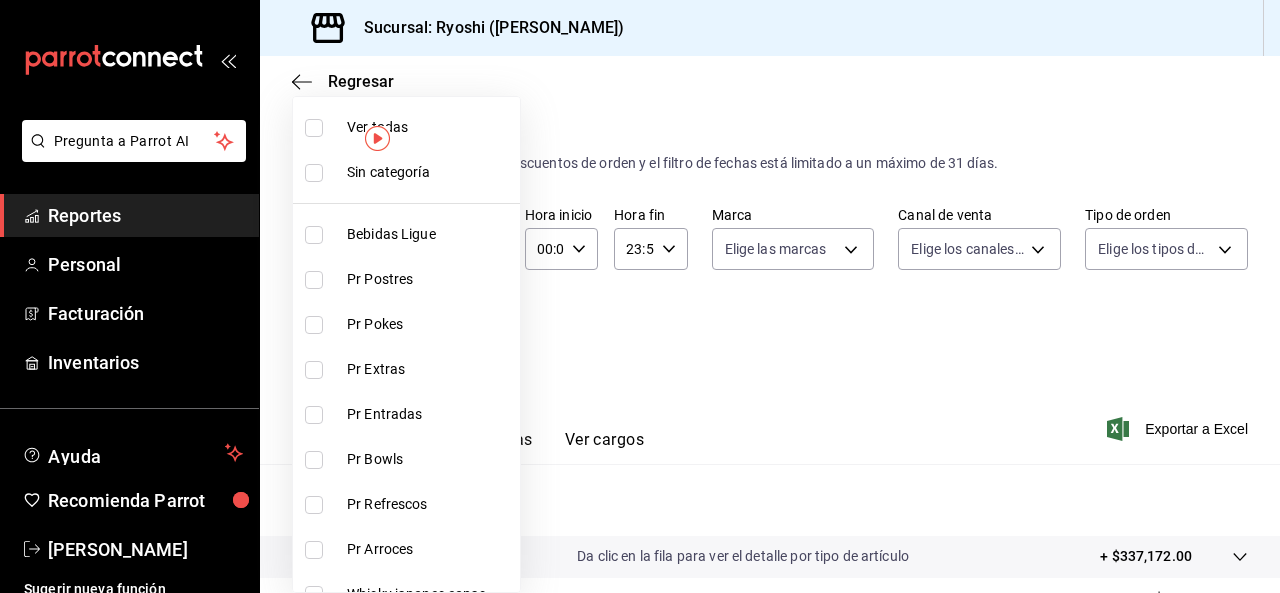 click at bounding box center (318, 280) 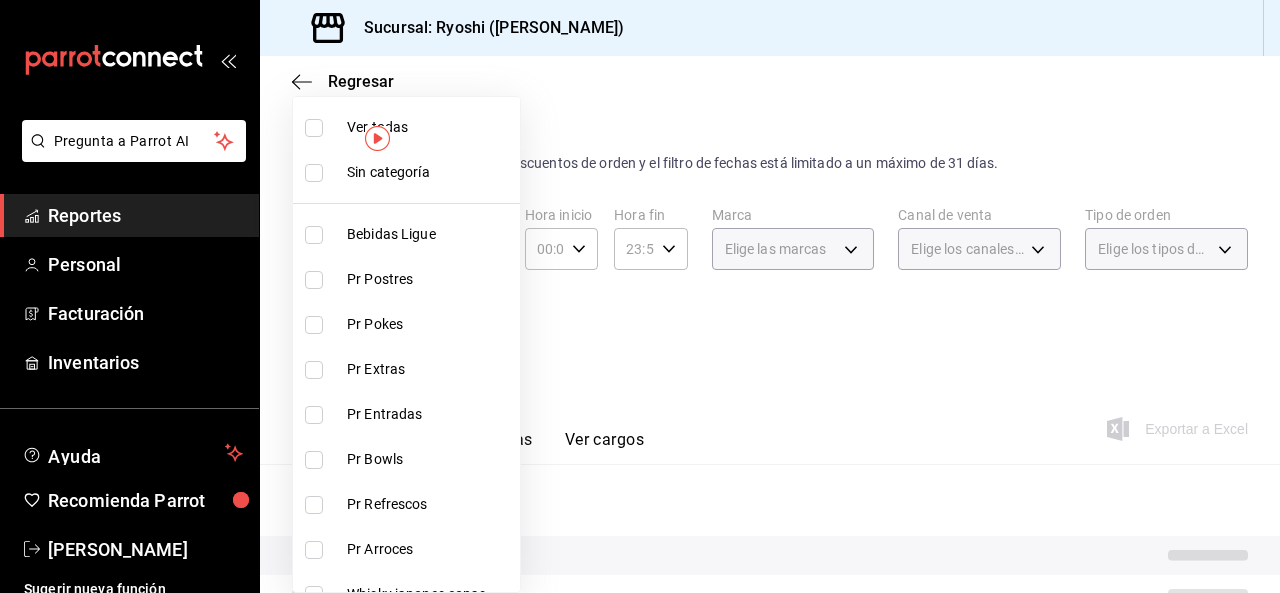 type 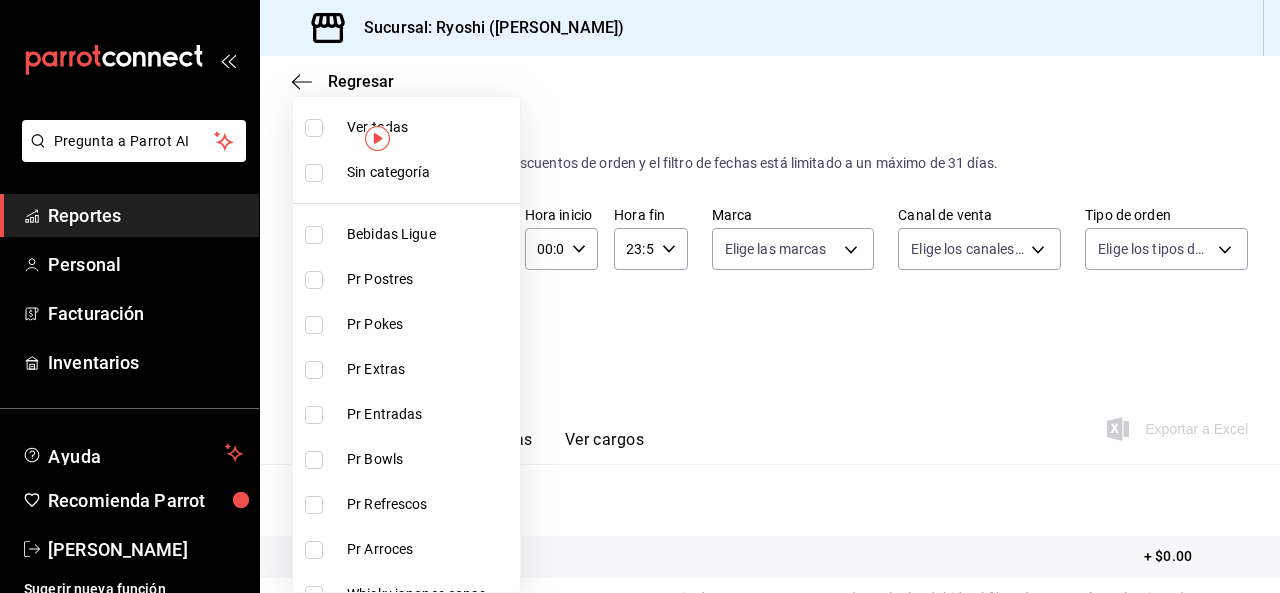 click at bounding box center (314, 280) 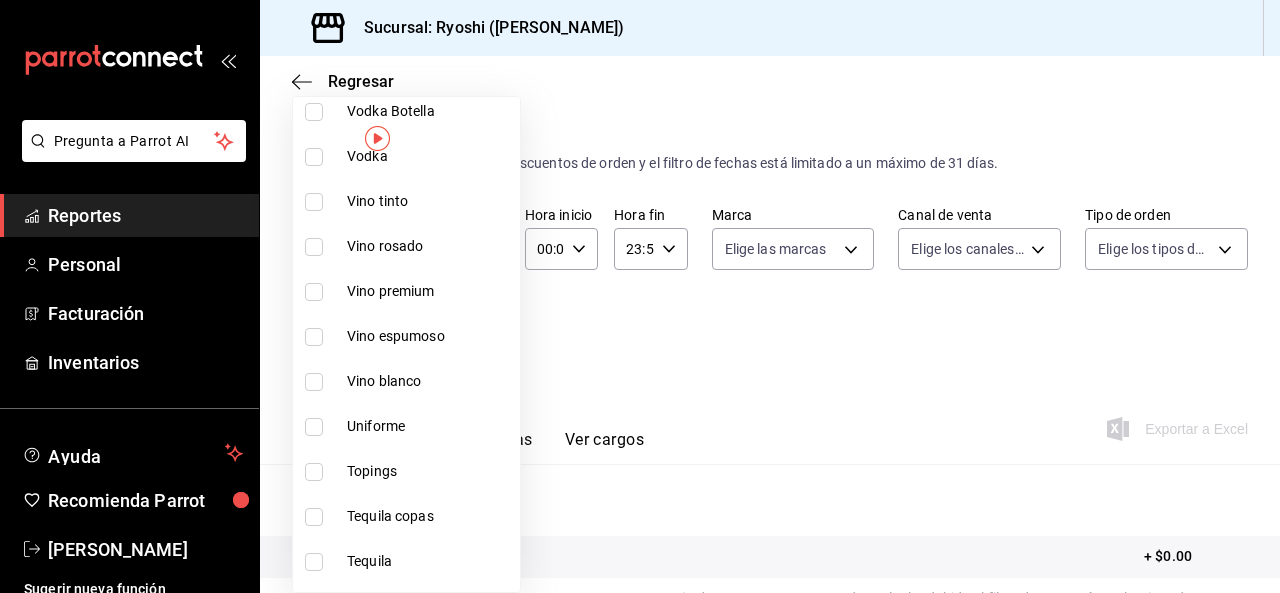 scroll, scrollTop: 666, scrollLeft: 0, axis: vertical 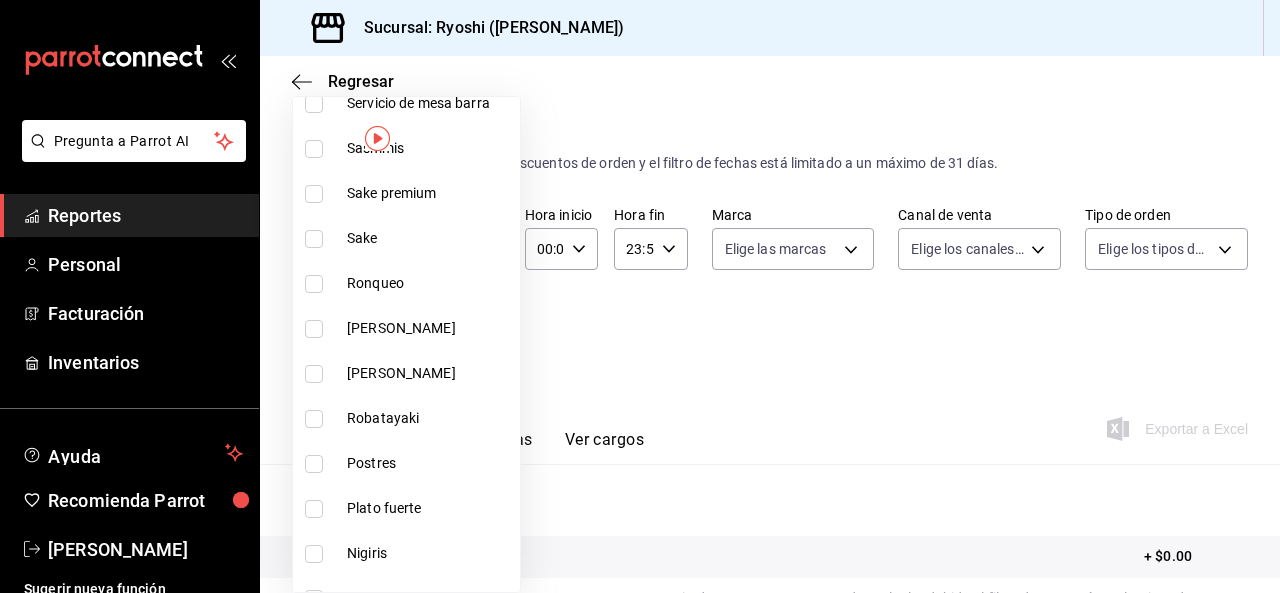 click at bounding box center (314, 464) 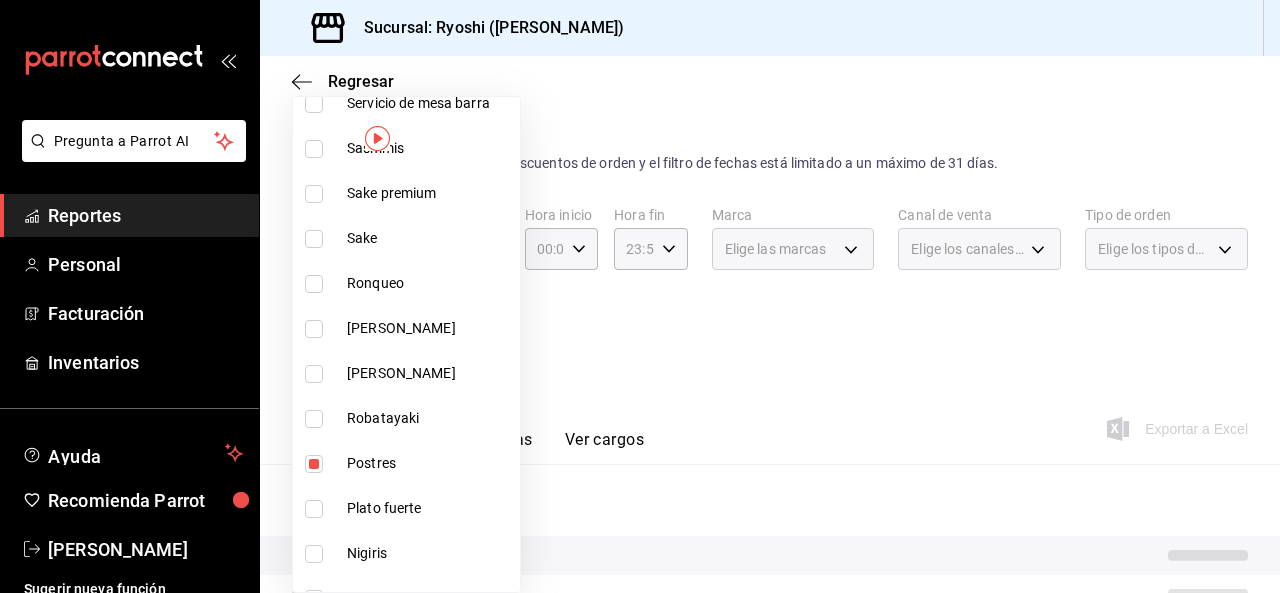 click at bounding box center (314, 464) 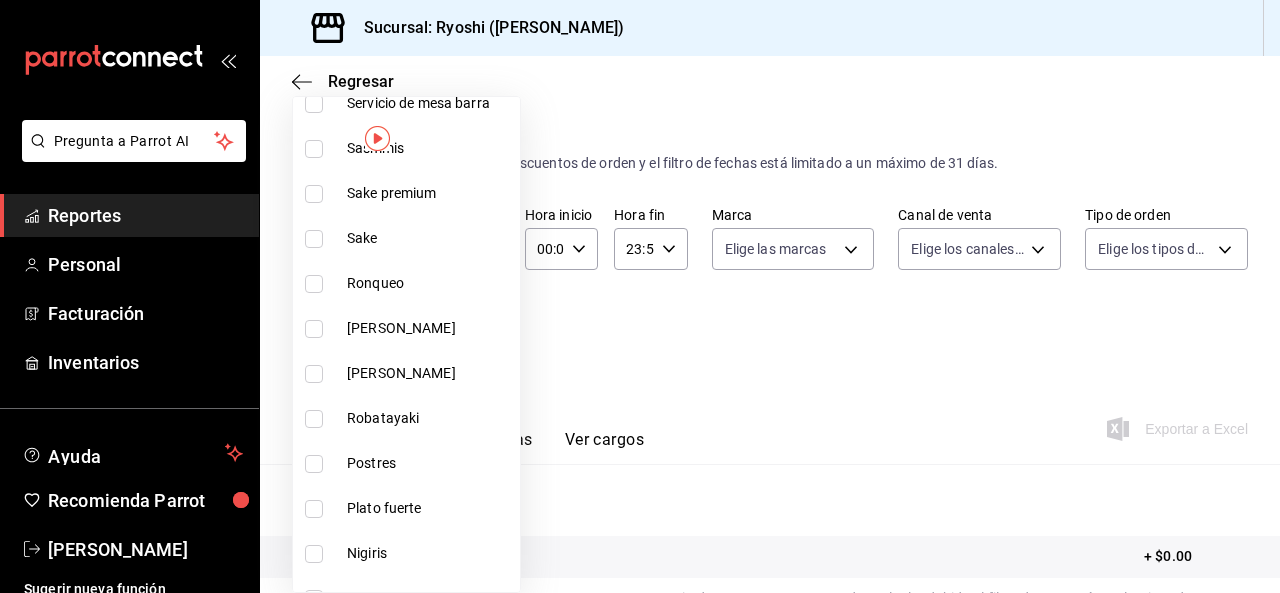 click at bounding box center [314, 464] 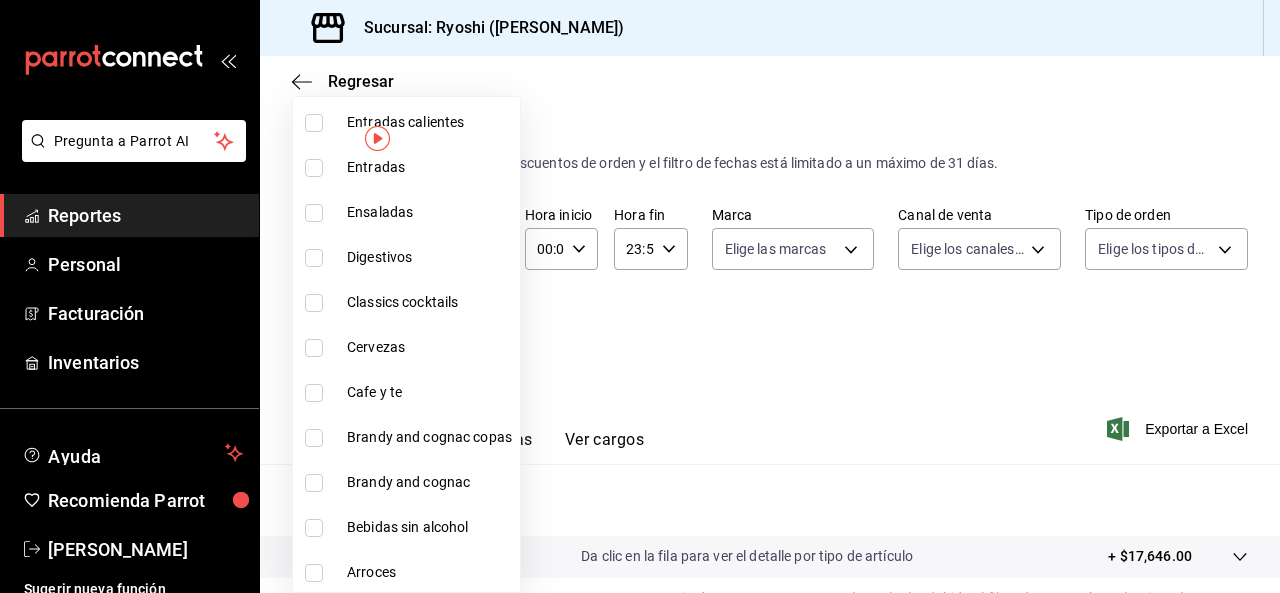 scroll, scrollTop: 2318, scrollLeft: 0, axis: vertical 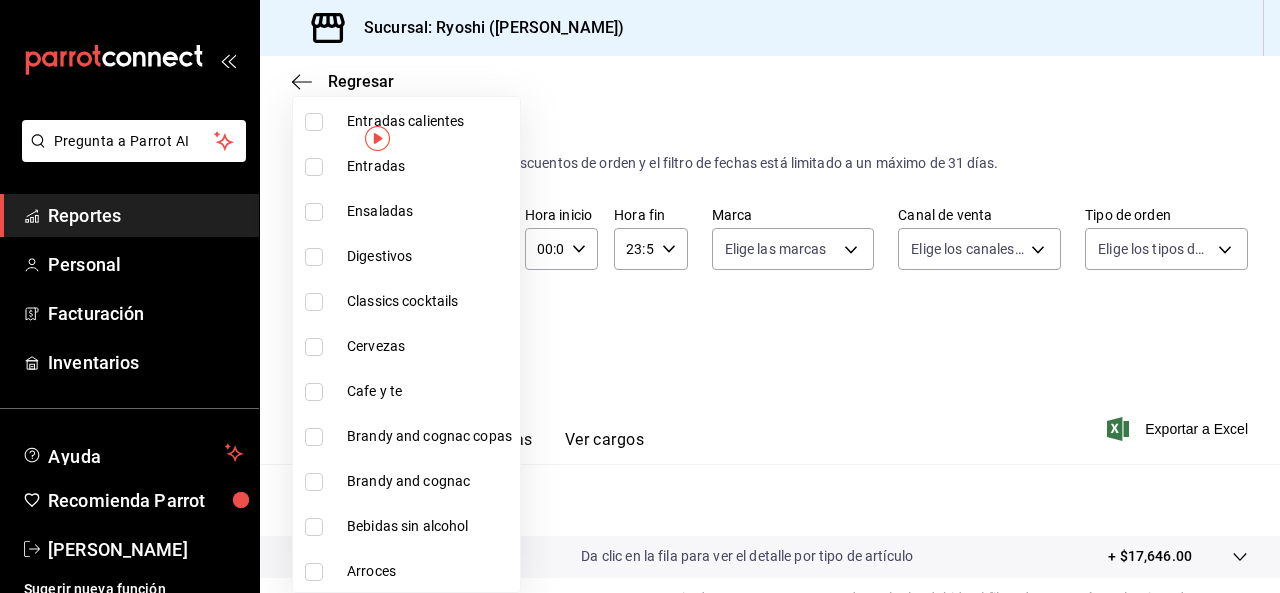 click at bounding box center [640, 296] 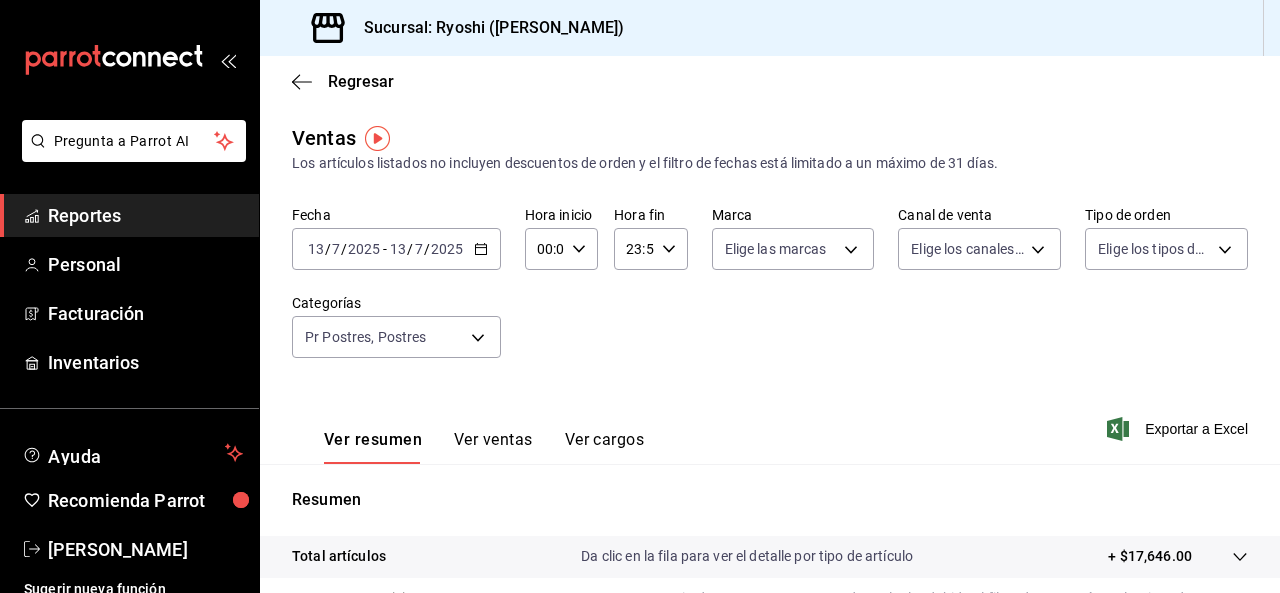 click on "Exportar a Excel" at bounding box center (1179, 429) 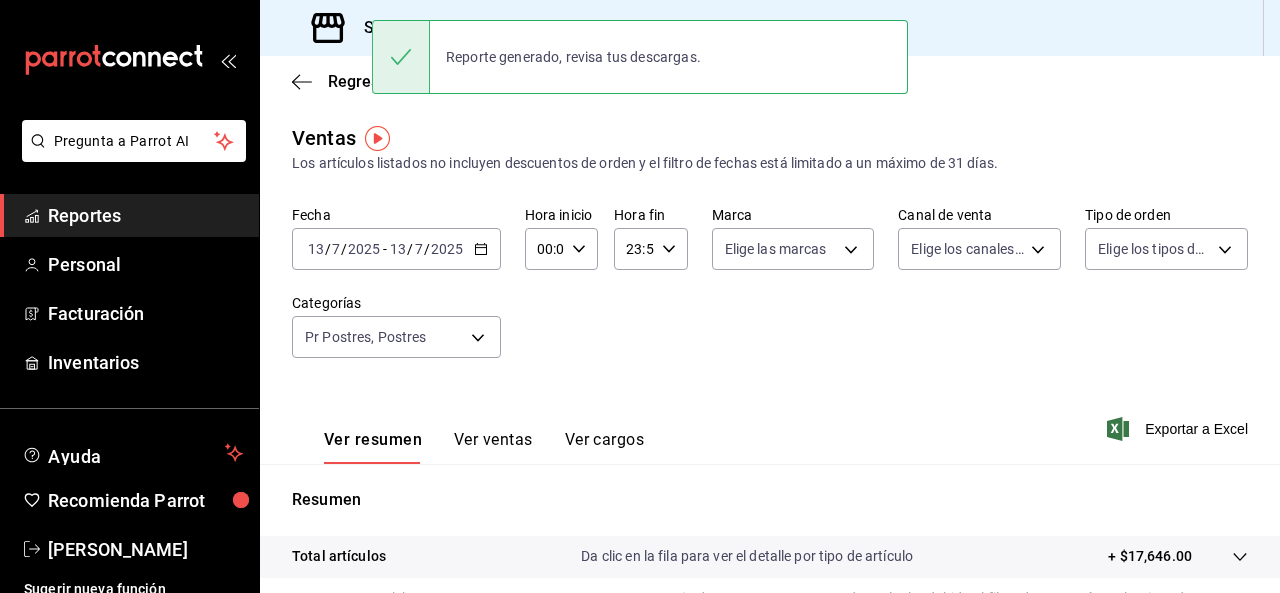 drag, startPoint x: 1190, startPoint y: 429, endPoint x: 1013, endPoint y: 33, distance: 433.75684 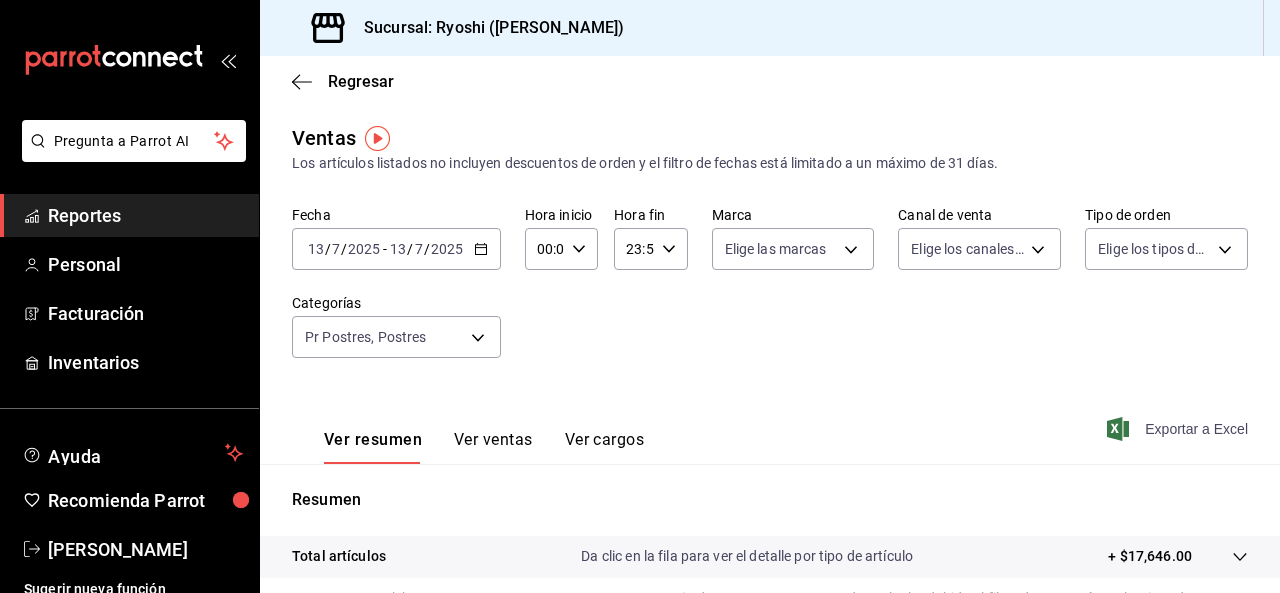 click on "Exportar a Excel" at bounding box center (1179, 429) 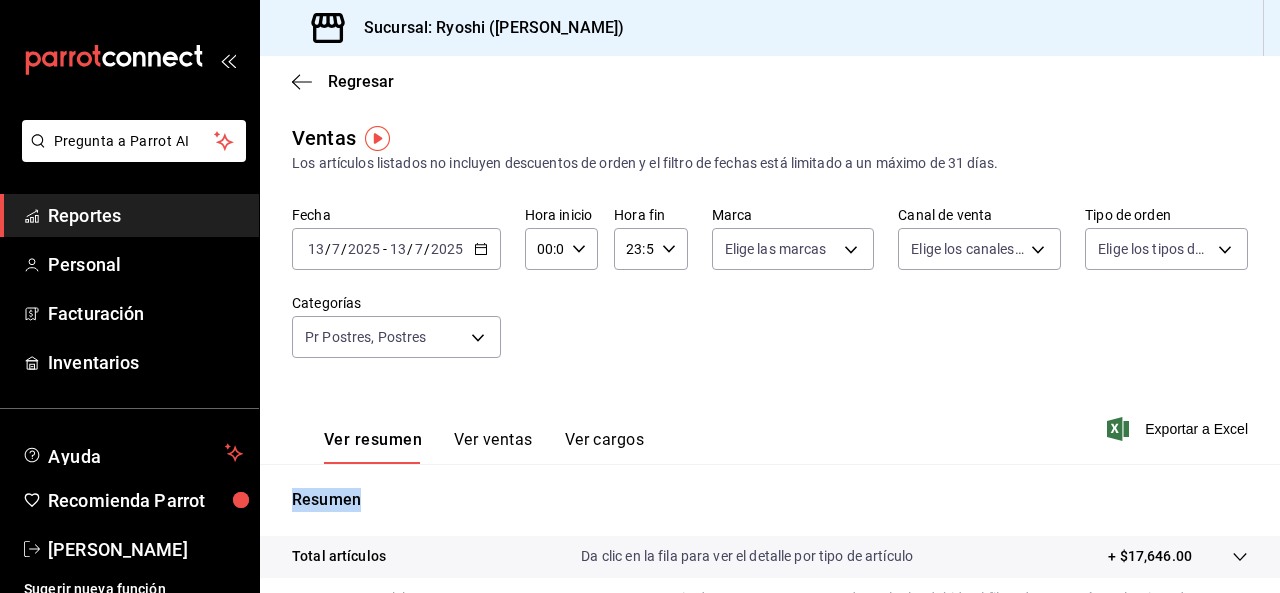 click on "Exportar a Excel" at bounding box center (1179, 429) 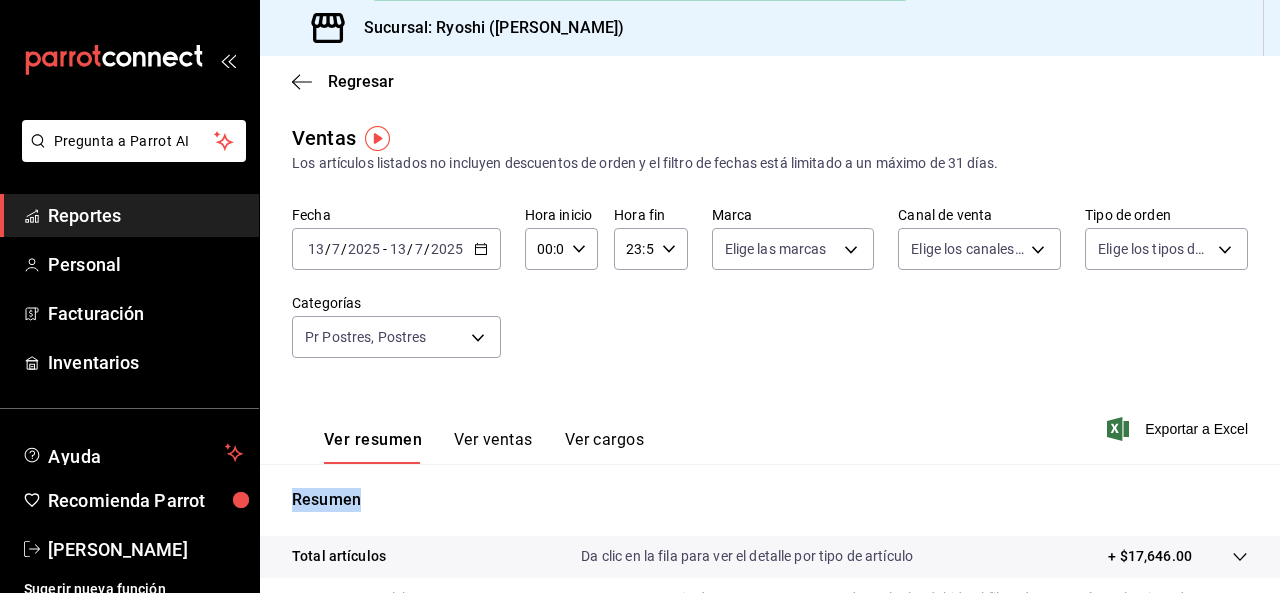 click on "Exportar a Excel" at bounding box center [1179, 429] 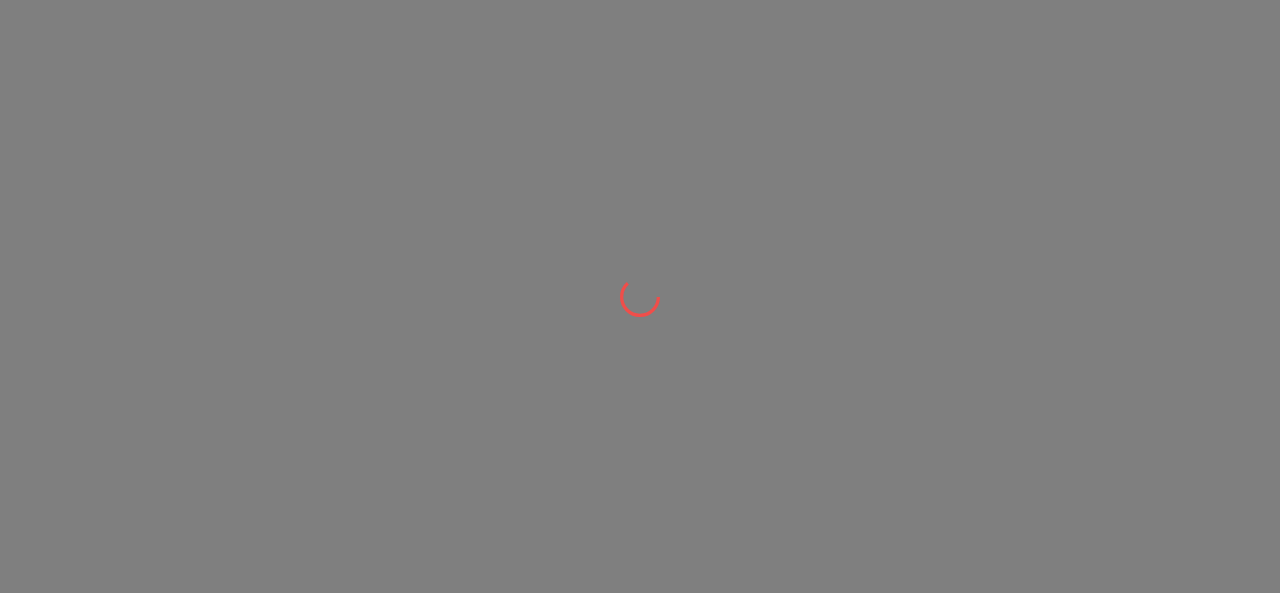 scroll, scrollTop: 0, scrollLeft: 0, axis: both 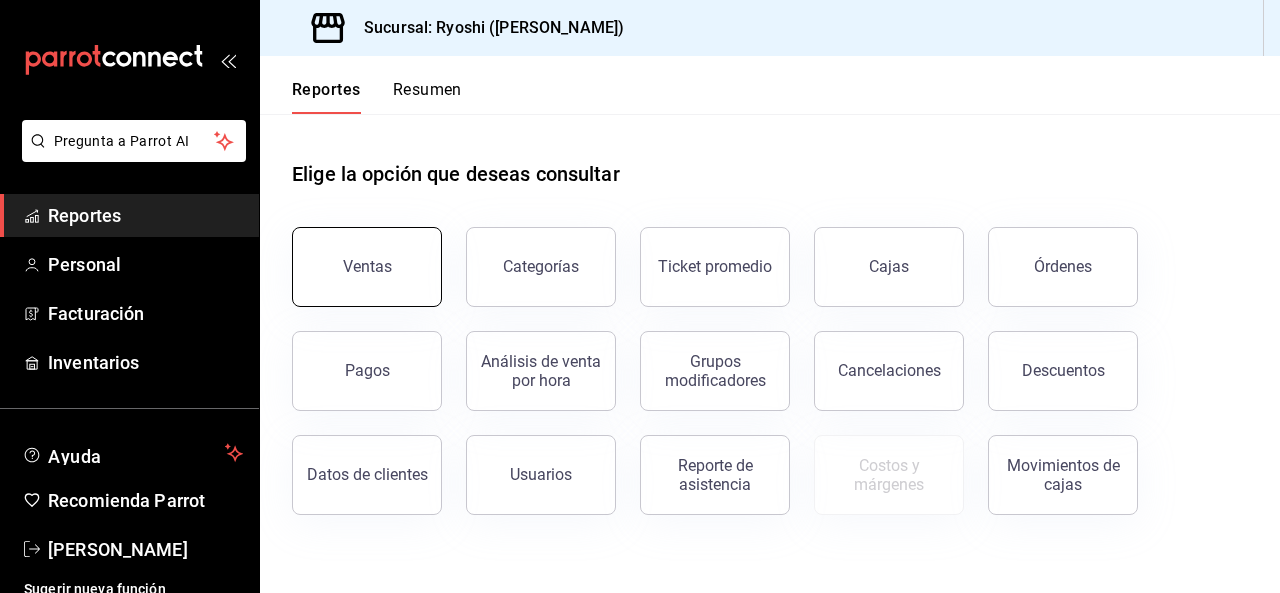 click on "Ventas" at bounding box center (367, 267) 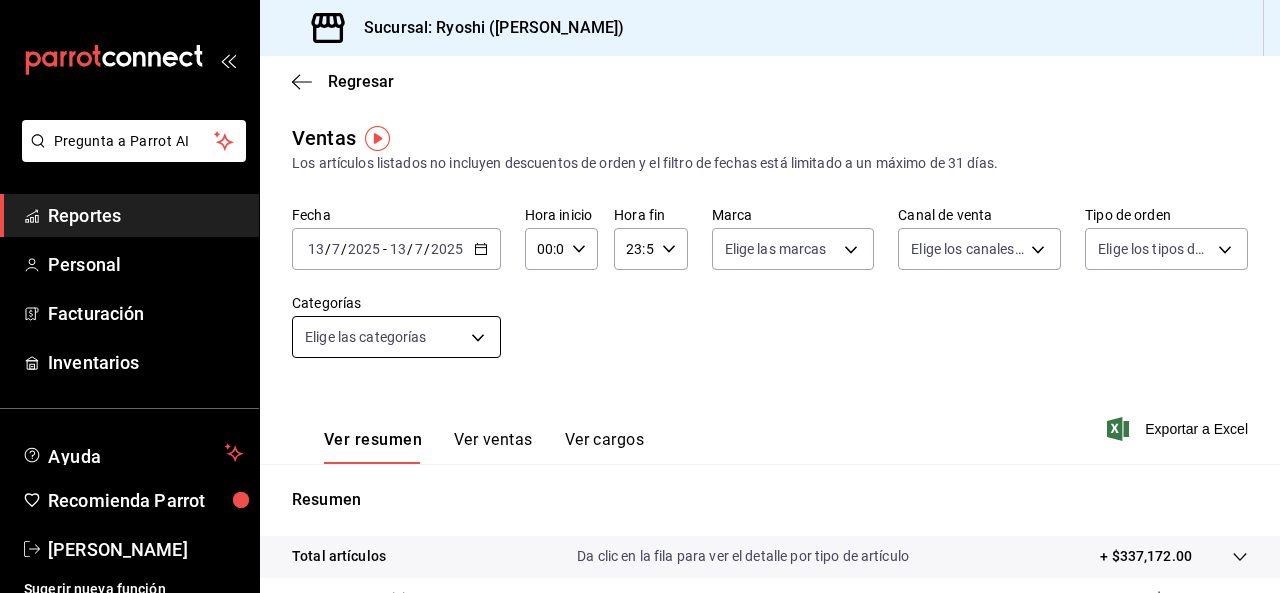 click on "Pregunta a Parrot AI Reportes   Personal   Facturación   Inventarios   Ayuda Recomienda Parrot   Ryoshi [PERSON_NAME] nueva función   Sucursal: Ryoshi ([PERSON_NAME]) Regresar Ventas Los artículos listados no incluyen descuentos de orden y el filtro de fechas está limitado a un máximo de 31 días. Fecha [DATE] [DATE] - [DATE] [DATE] Hora inicio 00:00 Hora inicio Hora fin 23:59 Hora fin Marca Elige las marcas Canal de venta Elige los canales de venta Tipo de orden Elige los tipos de orden Categorías Elige las categorías Ver resumen Ver ventas Ver cargos Exportar a Excel Resumen Total artículos Da clic en la fila para ver el detalle por tipo de artículo + $337,172.00 Cargos por servicio + $0.00 Venta bruta = $337,172.00 Descuentos totales - $414.20 Certificados de regalo - $0.00 Venta total = $336,757.80 Impuestos - $46,449.35 Venta neta = $290,308.45 Pregunta a Parrot AI Reportes   Personal   Facturación   Inventarios   Ayuda Recomienda Parrot   [PERSON_NAME]     Ir a video" at bounding box center [640, 296] 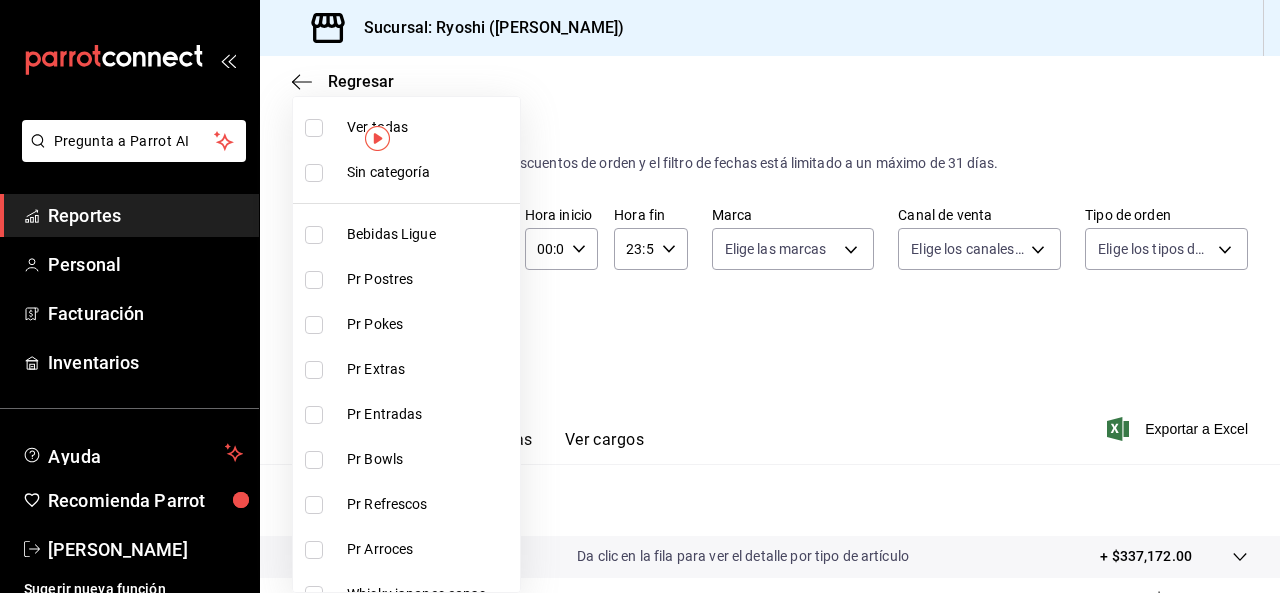 click on "Pr Pokes" at bounding box center [406, 324] 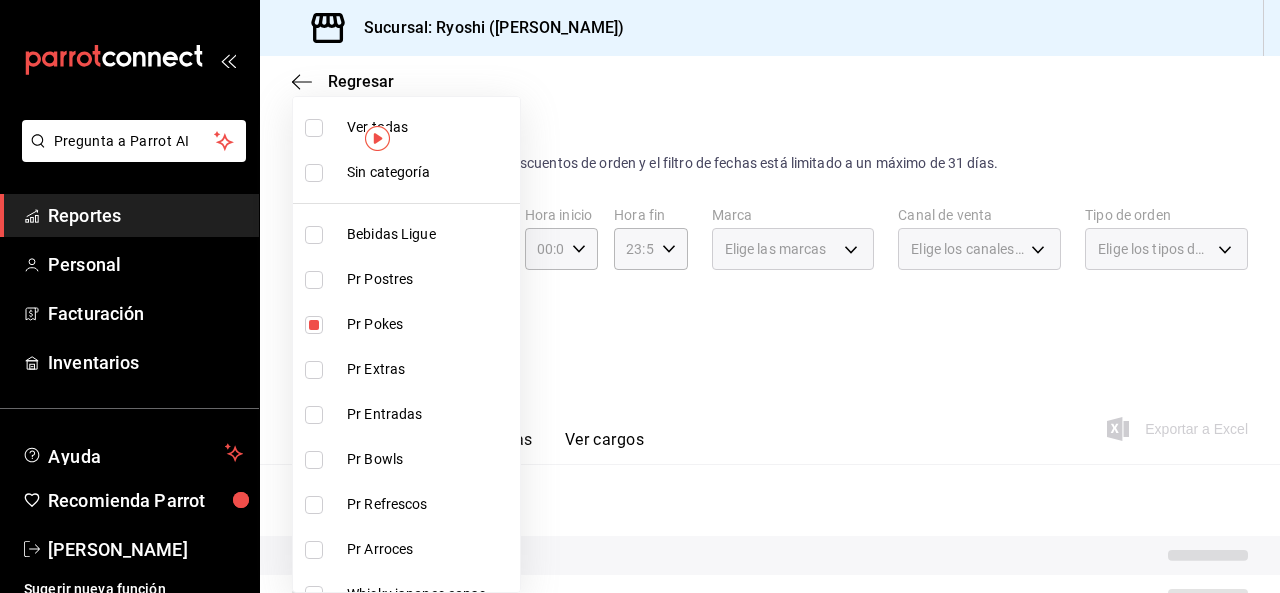 click at bounding box center (314, 128) 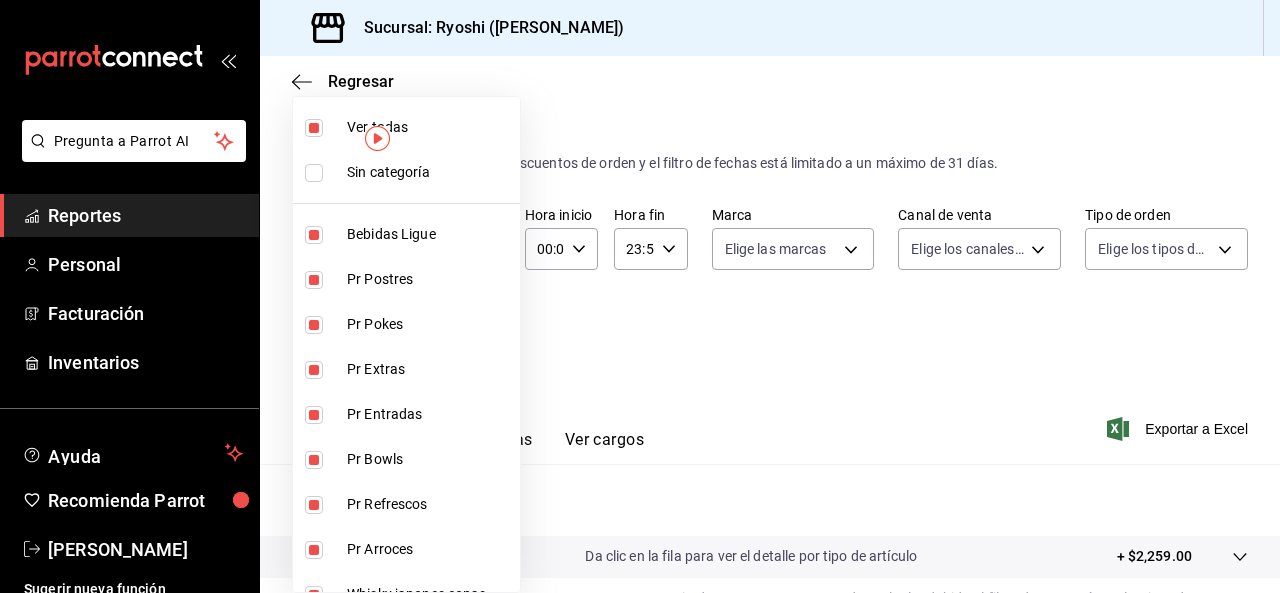 type on "ad186e92-f0af-46bc-bbfd-7ffa80562c6f,3971b1f1-eb4c-4b65-a33f-e0602f1a7270,e647ec20-b9be-4789-a430-eb555fd10a41,bb66a958-4de8-46af-86c2-6e72e7815a7d,ca005030-1ed0-4d01-8dee-6247a7f8ff0a,391f4c2f-5445-4f6c-8d40-98207d40046e,80644a7d-76f8-40a2-b280-133b317ea02b,5dbe1dd7-0c4b-4d5f-ac77-0613bd891cbc,2a2af79d-fb88-4d8c-8286-3e73da5f0666,4c06ff68-847c-469f-8951-c572f7d55215,64667440-5949-4a9f-a35b-1525ff1cf771,26740da0-4d16-450f-a7cf-2bcd55678f39,8ae490f5-95ff-4a65-9b1d-503894f9dfff,2977cf64-26c3-42fe-847e-12361466ff18,9e45836e-5165-411d-b9a9-a93703cb00e4,47d610a0-d442-4f9b-9646-d2a82839042c,211b57f8-7eeb-4048-bb38-7972acf88ad0,91cdf865-dc5d-4431-a3c0-9f145c17bb66,4428f692-70de-4f58-b5b8-261e3c3e212a,34fa856a-59fc-459e-af0b-f9a2a43ea7f4,d119eb91-de6f-4403-a19d-055a0311c9ac,5fce4592-3701-4ab5-a23b-d572a5a25757,e88603b0-beb1-4bb1-8306-2649290f45b7,5d98e2cb-0b30-46b9-b17b-941a53bb6704,29477597-79c9-4739-8bc7-972e3a495fe5,9eeca69c-35bd-4589-a9e8-7ae1e230e2a6,4dd76ea4-09aa-4ad4-935b-a226153f1624,3210995d-5bf3-4f3f-a7b..." 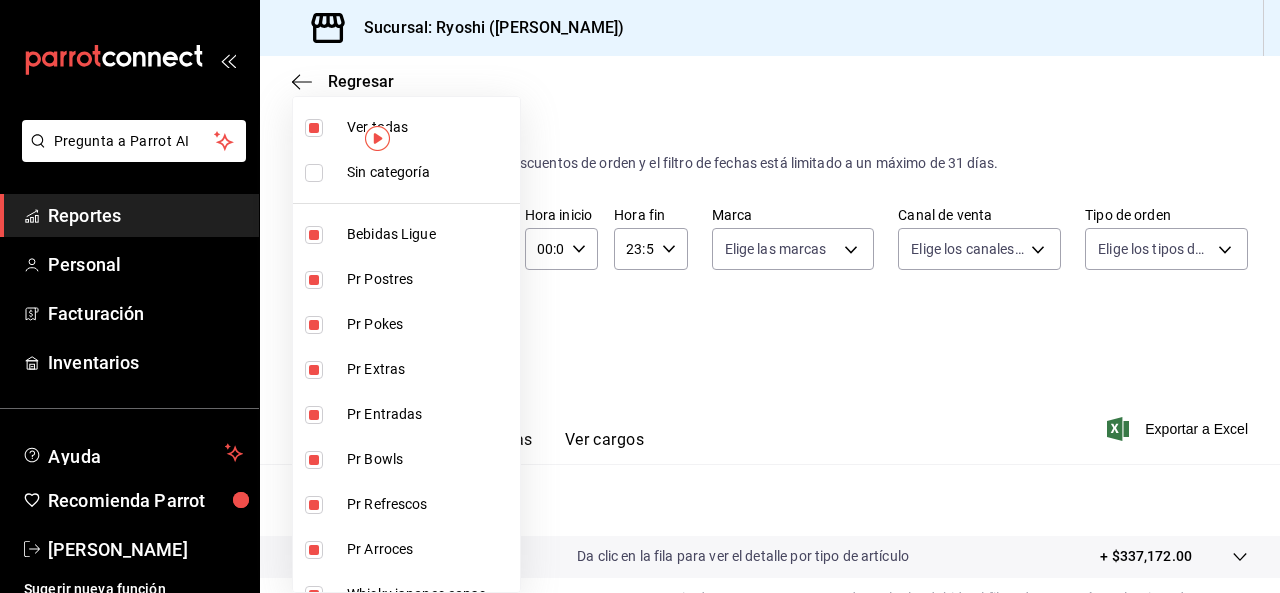 click at bounding box center [314, 128] 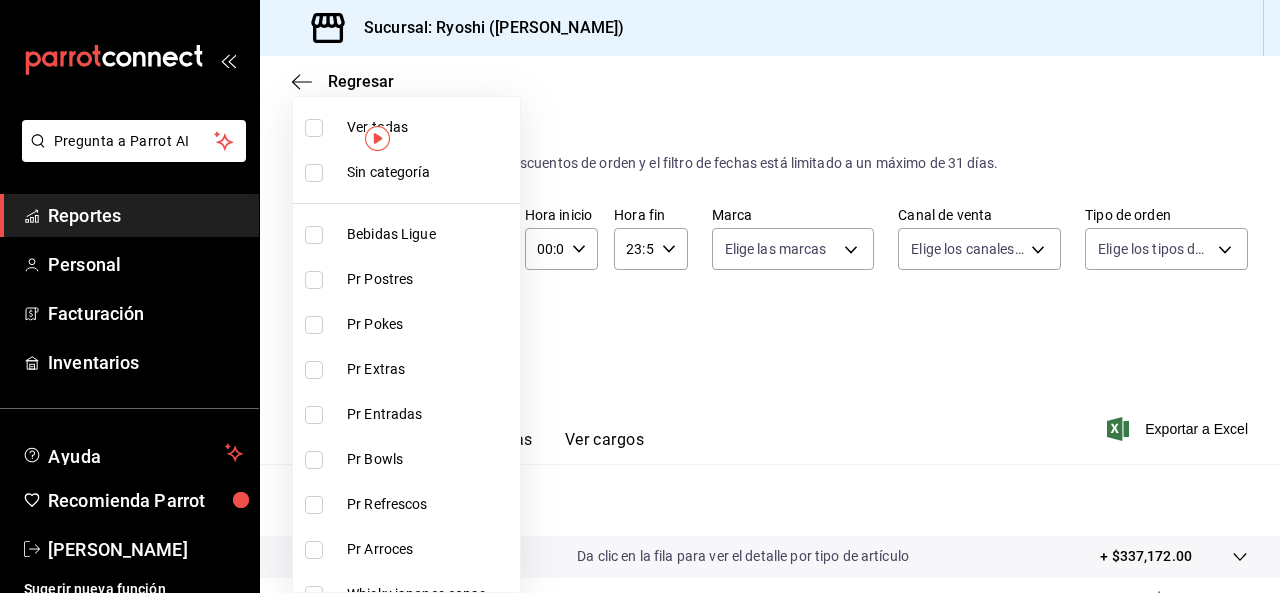 click at bounding box center [314, 280] 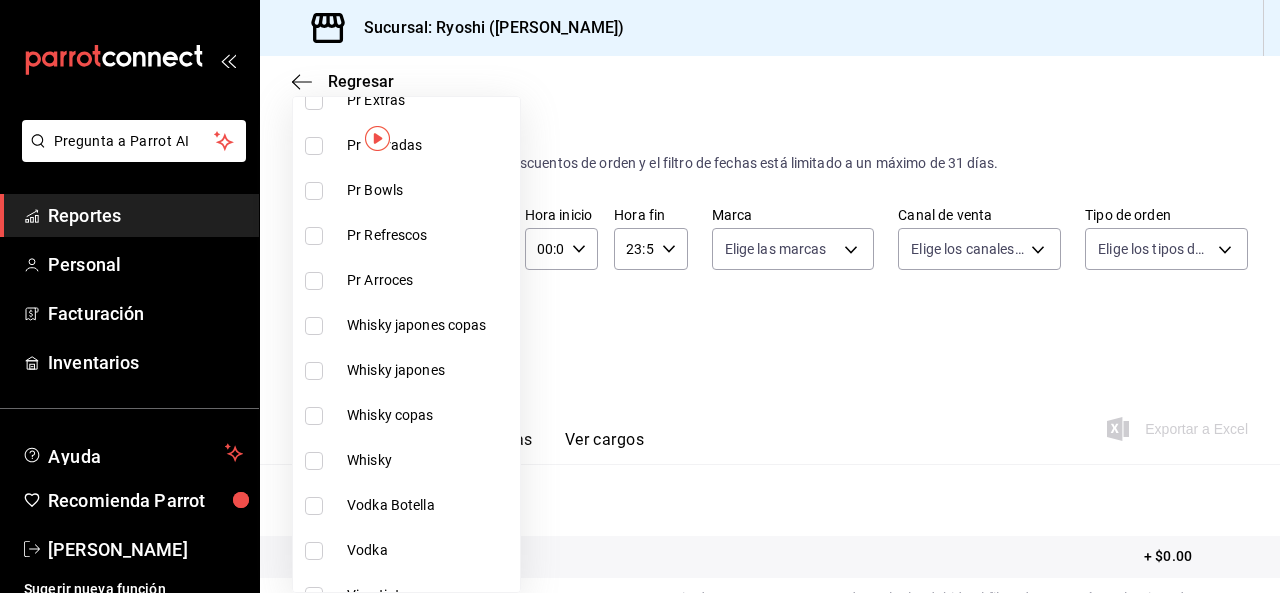 scroll, scrollTop: 270, scrollLeft: 0, axis: vertical 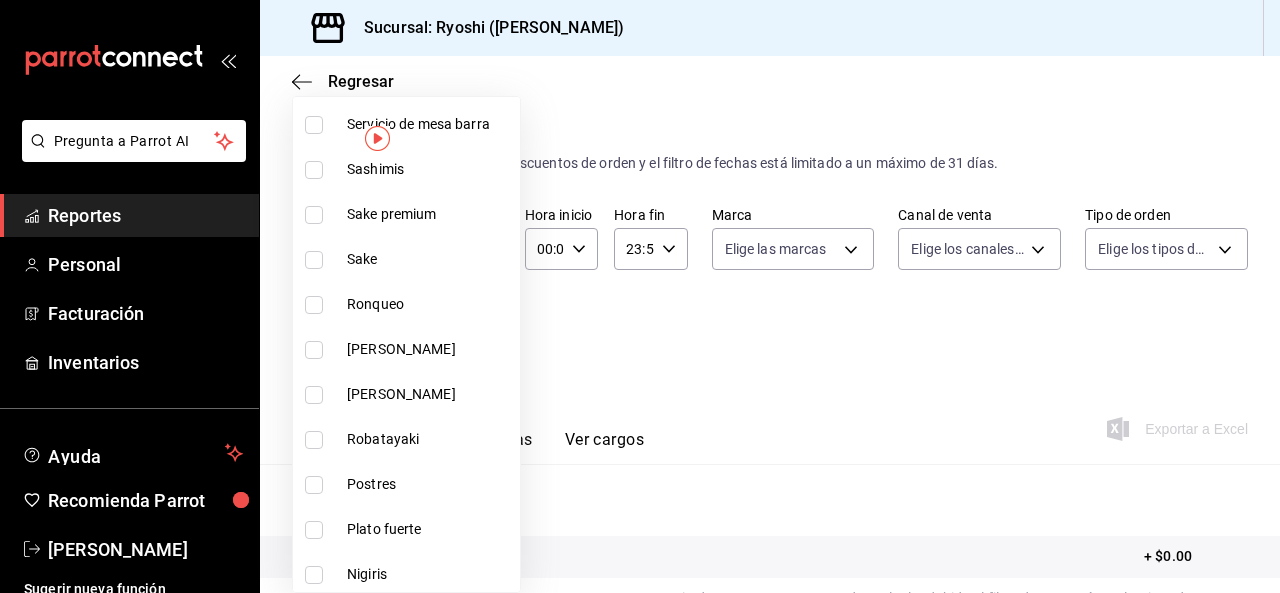 click at bounding box center [314, 485] 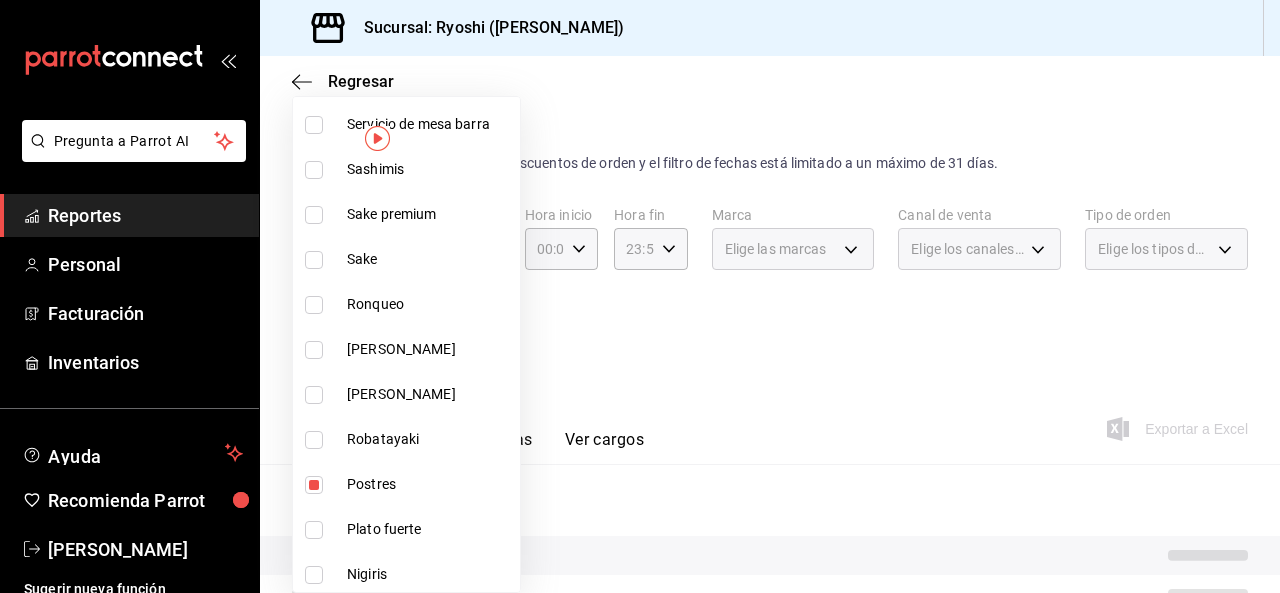 click at bounding box center (314, 485) 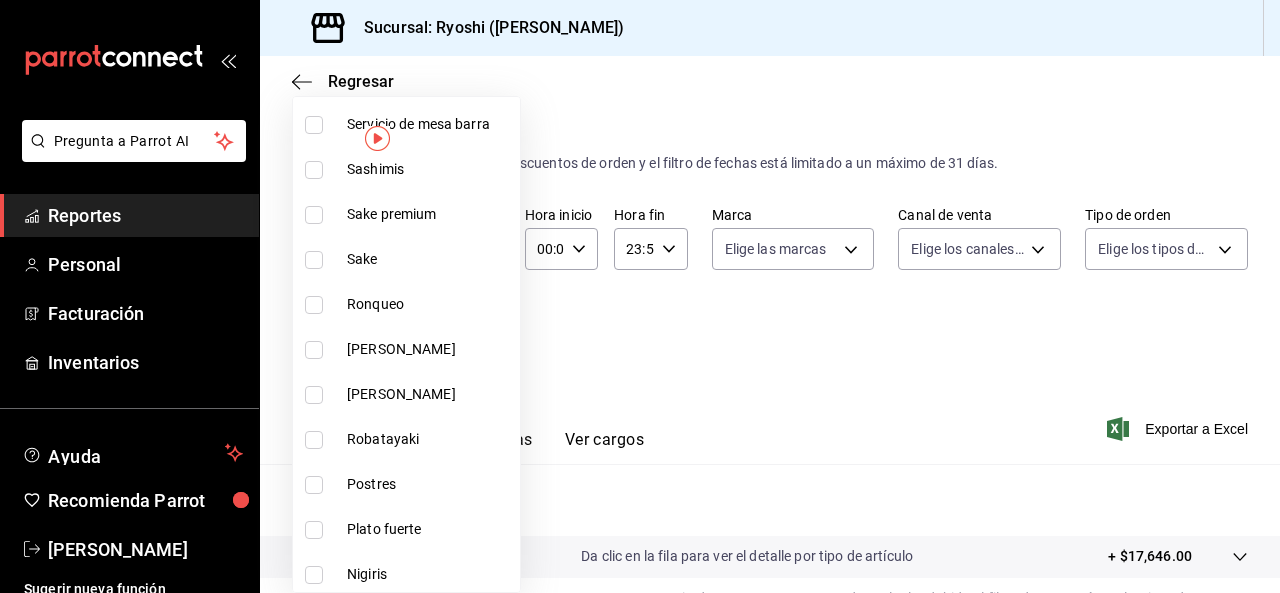 click at bounding box center [314, 485] 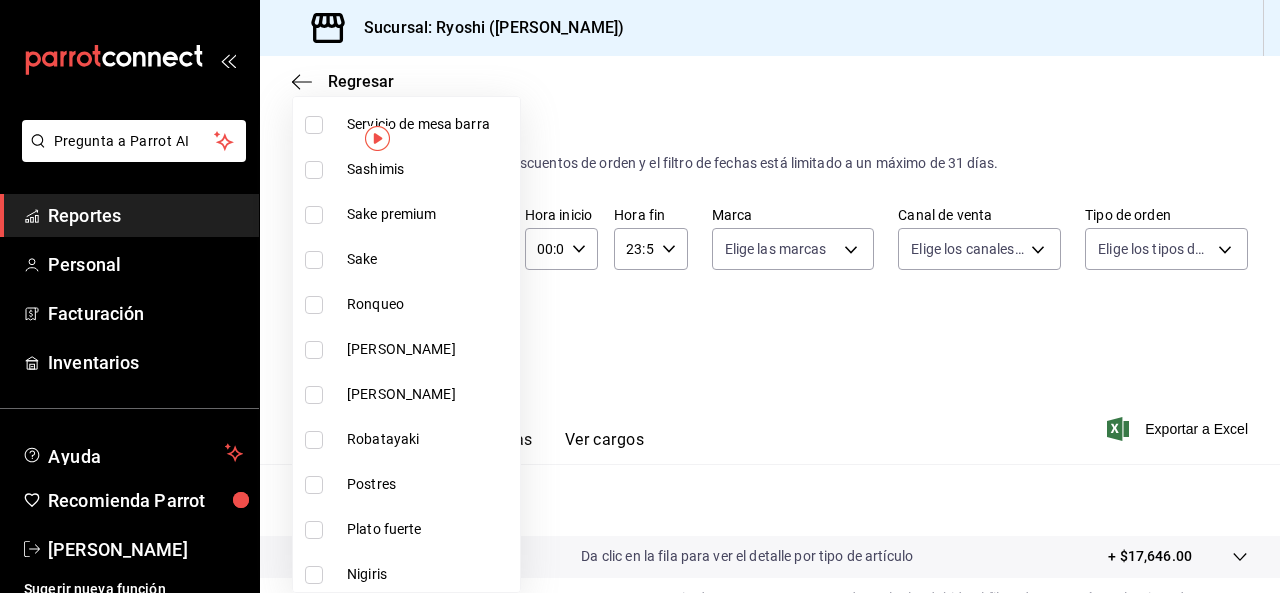 checkbox on "true" 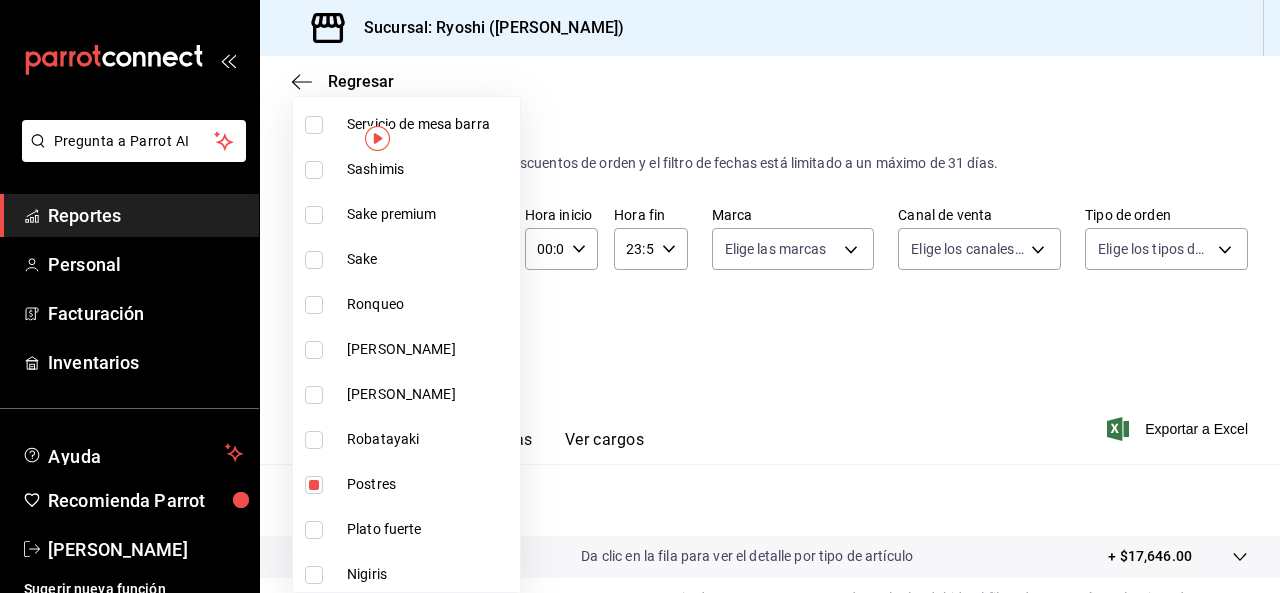 click at bounding box center [640, 296] 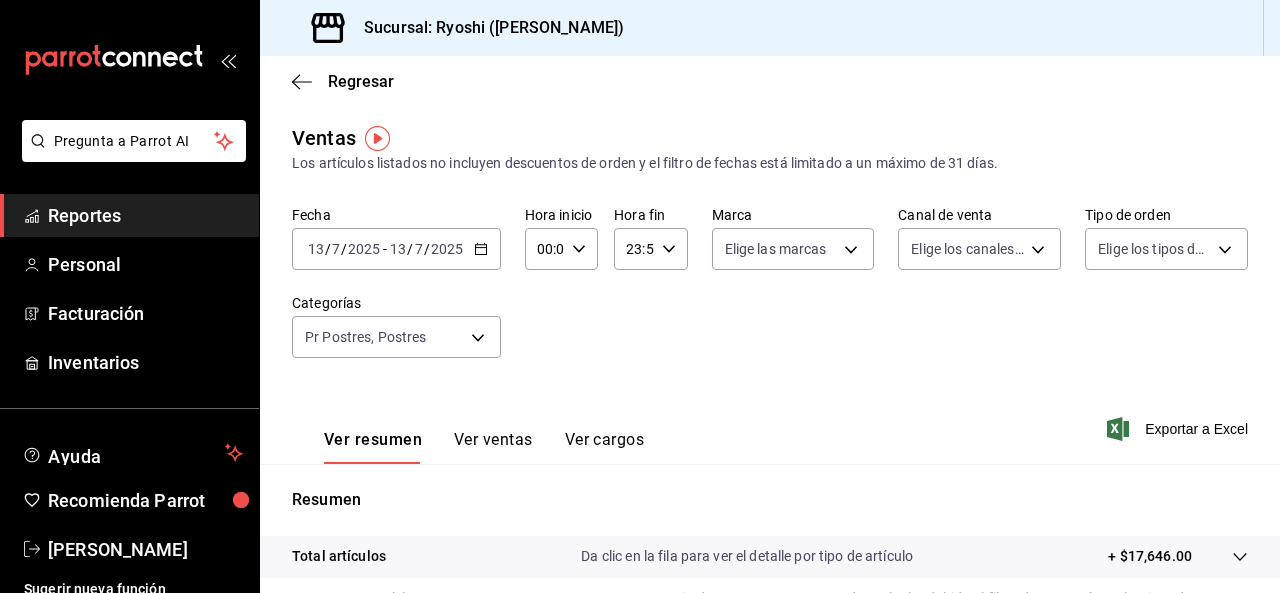 click on "Exportar a Excel" at bounding box center [1179, 429] 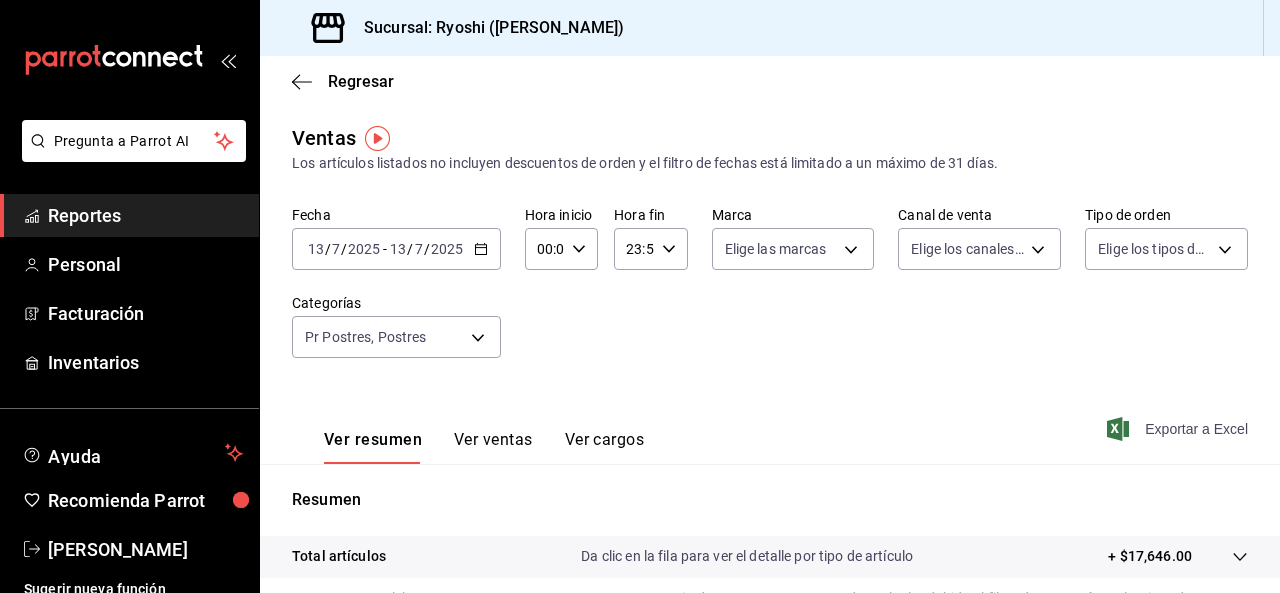 click on "Exportar a Excel" at bounding box center (1179, 429) 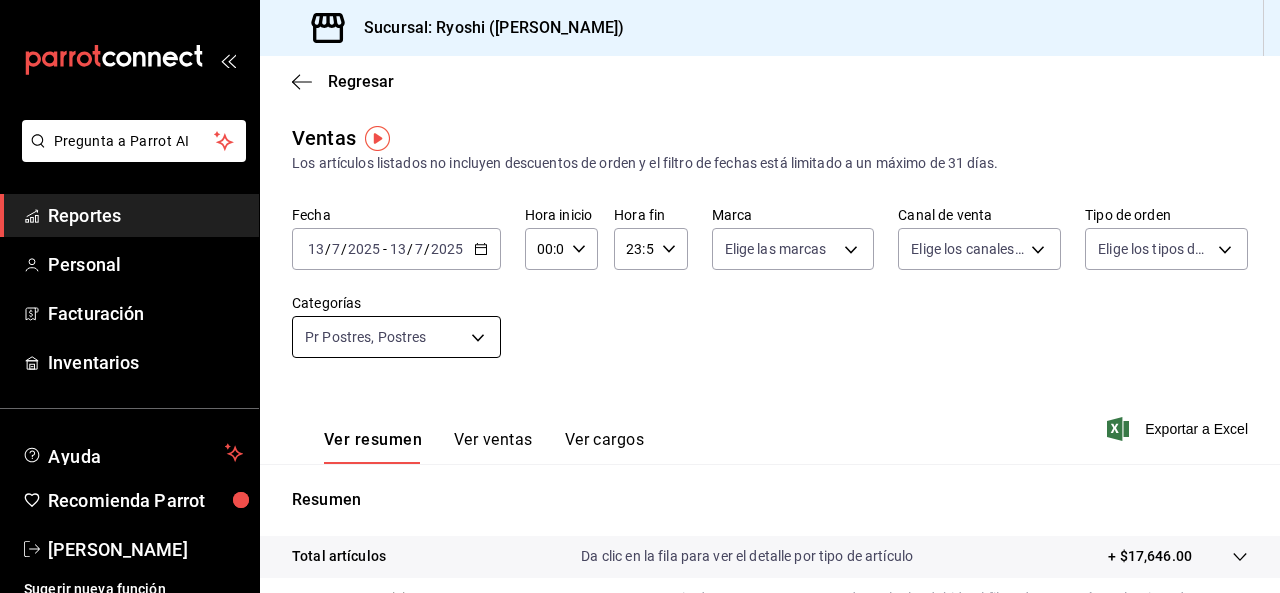 click on "Pregunta a Parrot AI Reportes   Personal   Facturación   Inventarios   Ayuda Recomienda Parrot   Ryoshi [PERSON_NAME] nueva función   Sucursal: Ryoshi ([PERSON_NAME]) Regresar Ventas Los artículos listados no incluyen descuentos de orden y el filtro de fechas está limitado a un máximo de 31 días. Fecha [DATE] [DATE] - [DATE] [DATE] Hora inicio 00:00 Hora inicio Hora fin 23:59 Hora fin Marca Elige las marcas Canal de venta Elige los canales de venta Tipo de orden Elige los tipos de orden Categorías Pr Postres, Postres 3971b1f1-eb4c-4b65-a33f-e0602f1a7270,f29fb788-a061-4889-ae5a-b73f6482cd79 Ver resumen Ver ventas Ver cargos Exportar a Excel Resumen Total artículos Da clic en la fila para ver el detalle por tipo de artículo + $17,646.00 Cargos por servicio  Sin datos por que no se pueden calcular debido al filtro de categorías seleccionado Venta bruta = $17,646.00 Descuentos totales  Sin datos por que no se pueden calcular debido al filtro de categorías seleccionado Venta total" at bounding box center (640, 296) 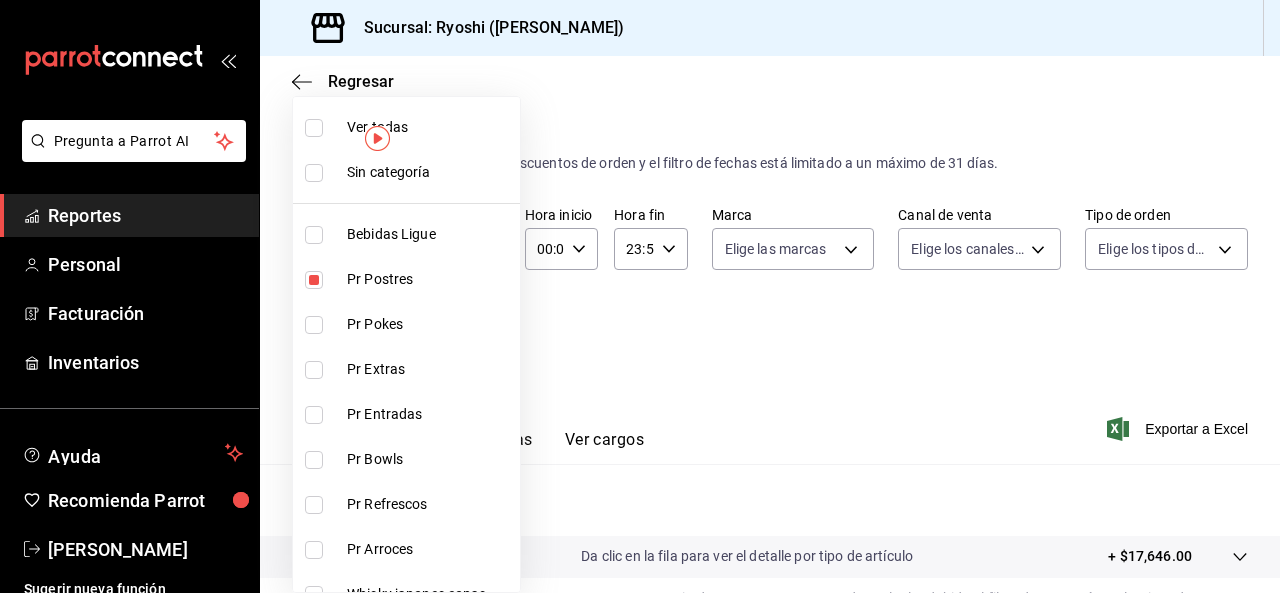click at bounding box center (640, 296) 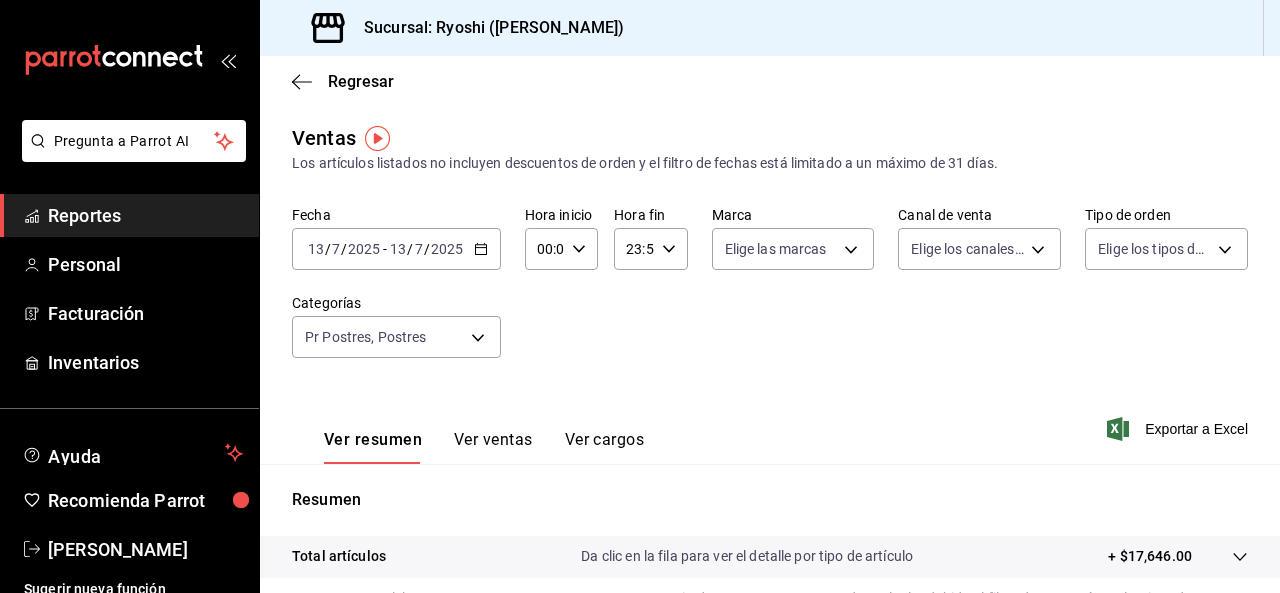 click on "Resumen Total artículos Da clic en la fila para ver el detalle por tipo de artículo + $17,646.00 Cargos por servicio  Sin datos por que no se pueden calcular debido al filtro de categorías seleccionado Venta bruta = $17,646.00 Descuentos totales  Sin datos por que no se pueden calcular debido al filtro de categorías seleccionado Certificados de regalo  Sin datos por que no se pueden calcular debido al filtro de categorías seleccionado Venta total = $17,646.00 Impuestos - $2,433.93 Venta neta = $15,212.07" at bounding box center (770, 679) 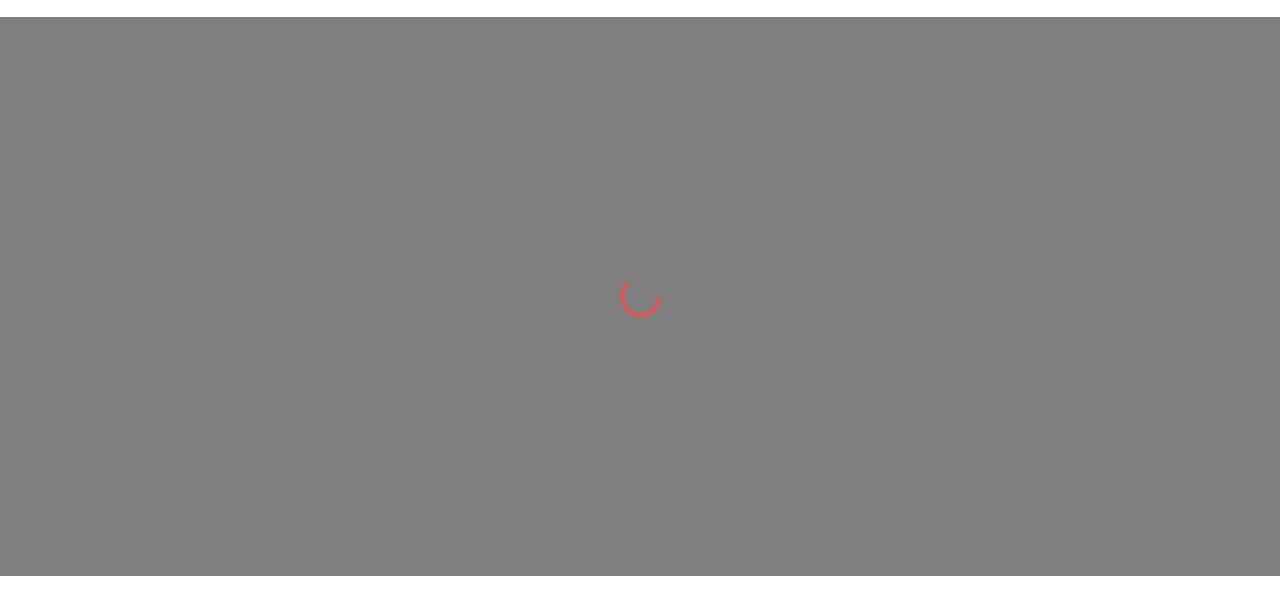 scroll, scrollTop: 0, scrollLeft: 0, axis: both 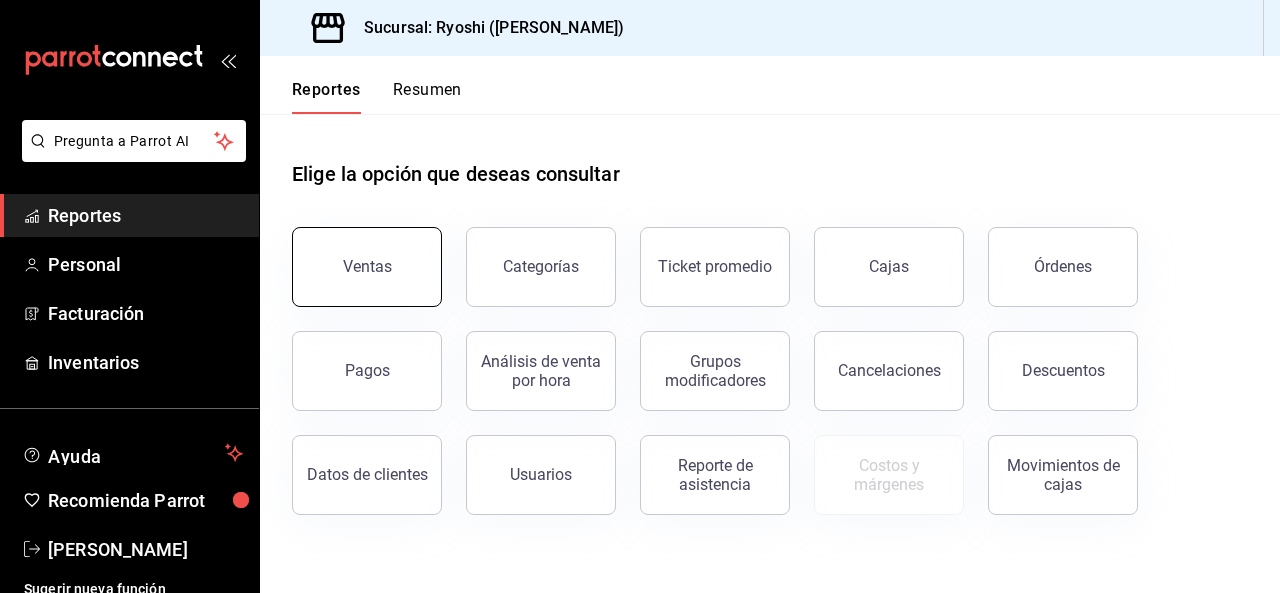 click on "Ventas" at bounding box center (367, 267) 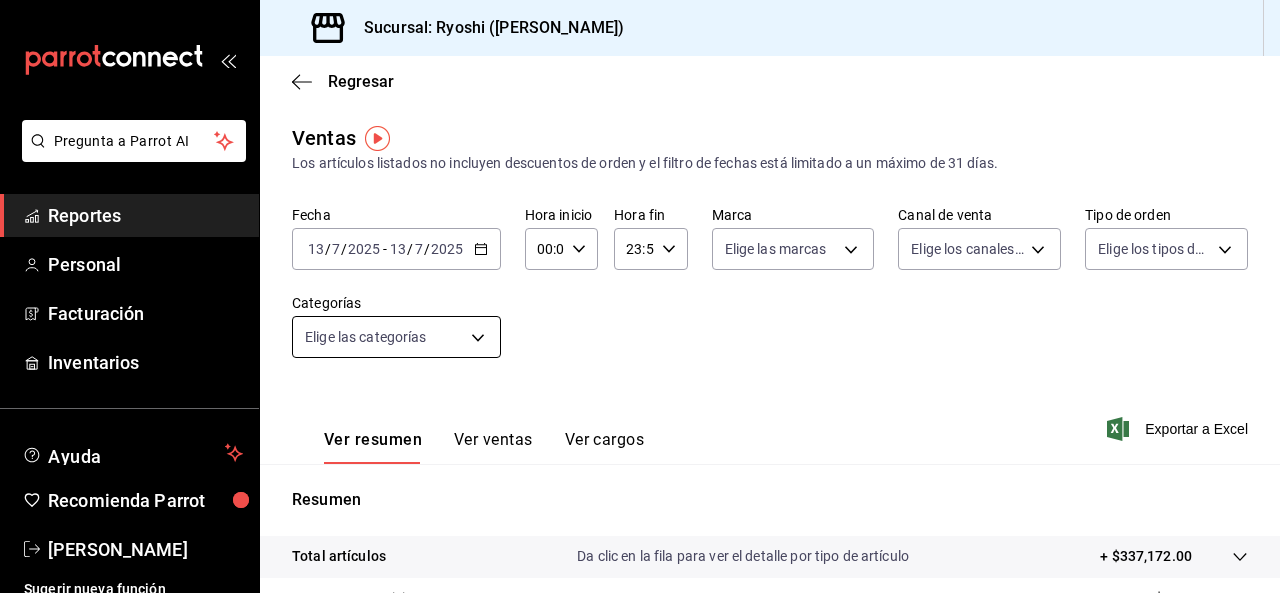 click on "Pregunta a Parrot AI Reportes   Personal   Facturación   Inventarios   Ayuda Recomienda Parrot   Ryoshi [PERSON_NAME] nueva función   Sucursal: Ryoshi ([PERSON_NAME]) Regresar Ventas Los artículos listados no incluyen descuentos de orden y el filtro de fechas está limitado a un máximo de 31 días. Fecha [DATE] [DATE] - [DATE] [DATE] Hora inicio 00:00 Hora inicio Hora fin 23:59 Hora fin Marca Elige las marcas Canal de venta Elige los canales de venta Tipo de orden Elige los tipos de orden Categorías Elige las categorías Ver resumen Ver ventas Ver cargos Exportar a Excel Resumen Total artículos Da clic en la fila para ver el detalle por tipo de artículo + $337,172.00 Cargos por servicio + $0.00 Venta bruta = $337,172.00 Descuentos totales - $414.20 Certificados de regalo - $0.00 Venta total = $336,757.80 Impuestos - $46,449.35 Venta neta = $290,308.45 Pregunta a Parrot AI Reportes   Personal   Facturación   Inventarios   Ayuda Recomienda Parrot   [PERSON_NAME]     Ir a video" at bounding box center (640, 296) 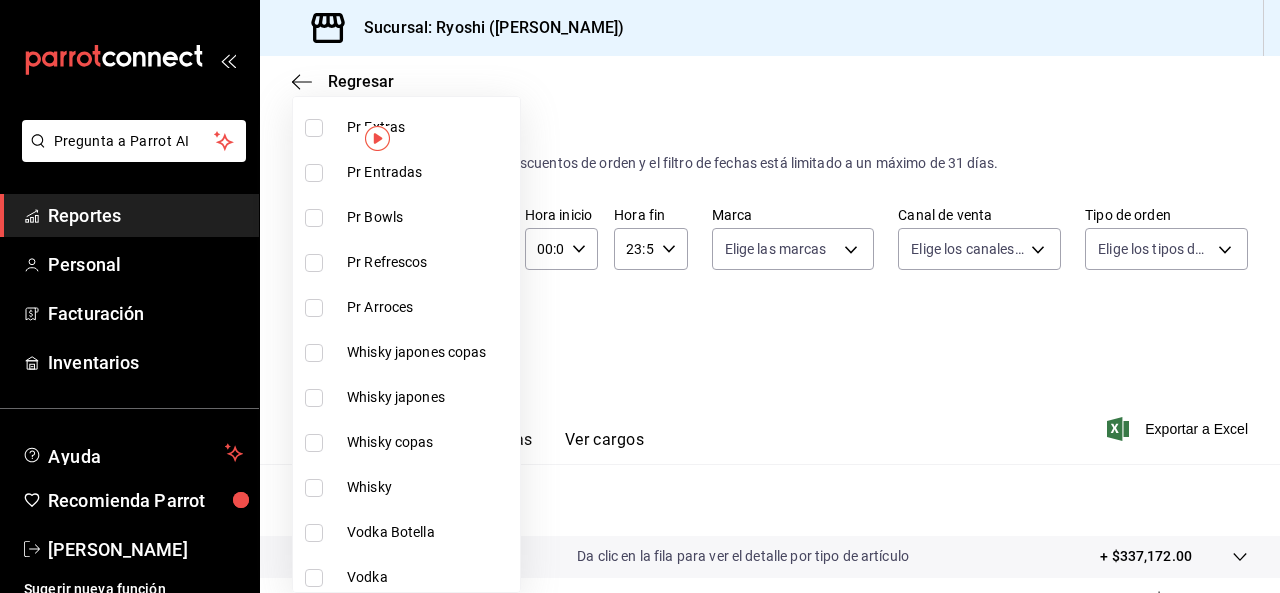 scroll, scrollTop: 103, scrollLeft: 0, axis: vertical 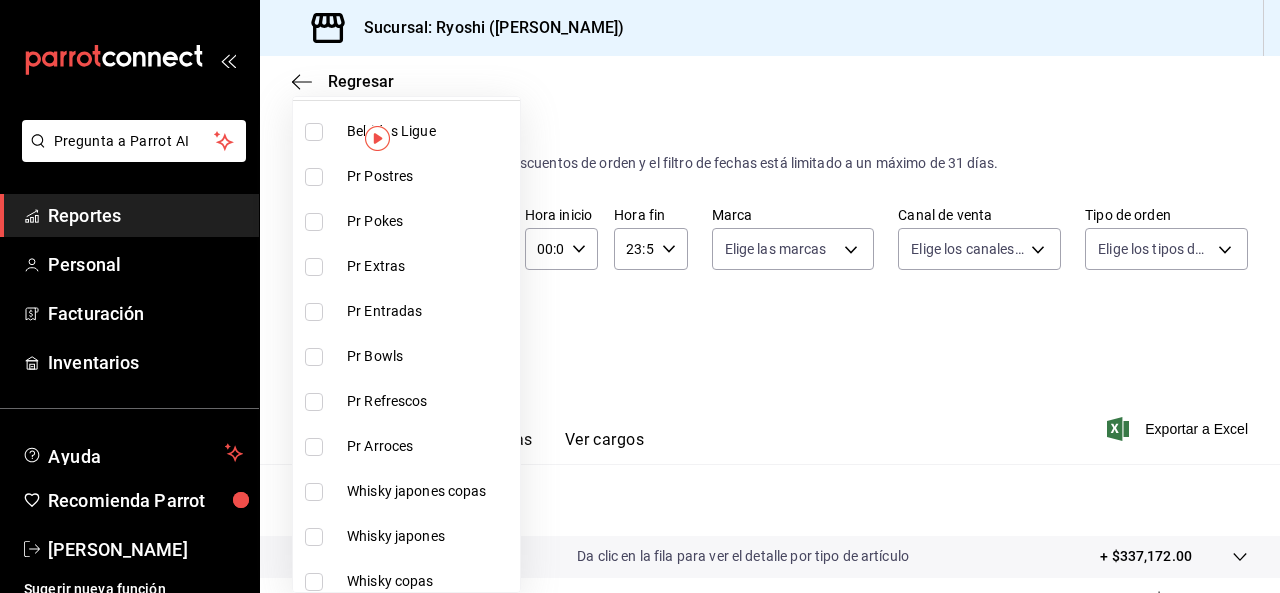 click at bounding box center [314, 177] 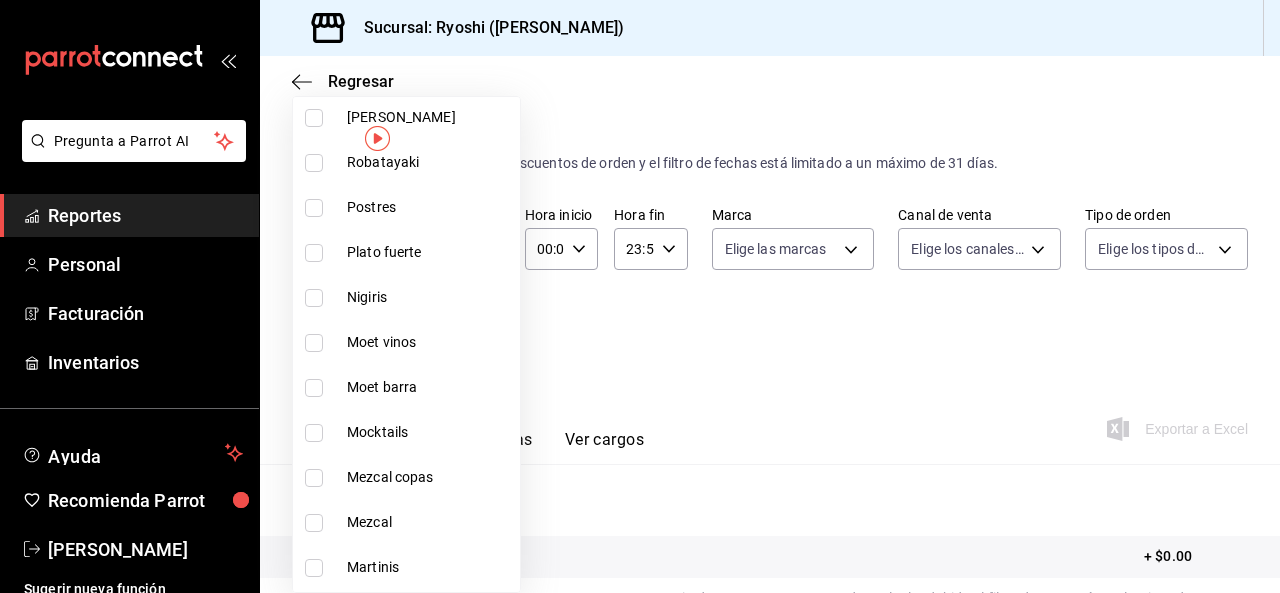 scroll, scrollTop: 1600, scrollLeft: 0, axis: vertical 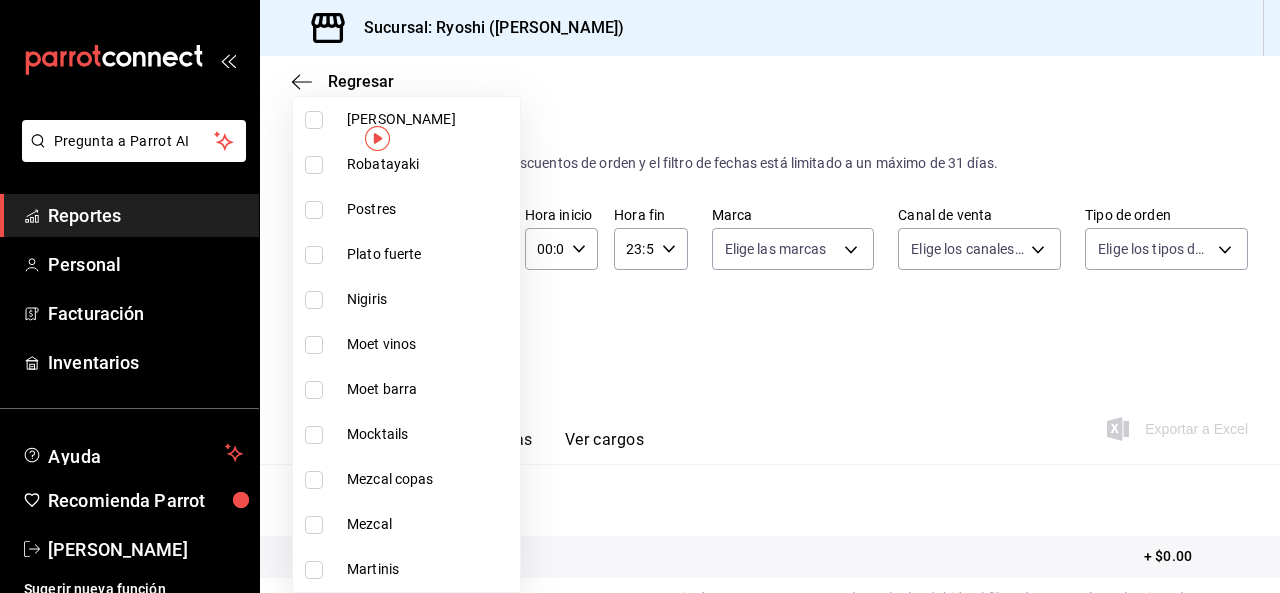 click at bounding box center [314, 210] 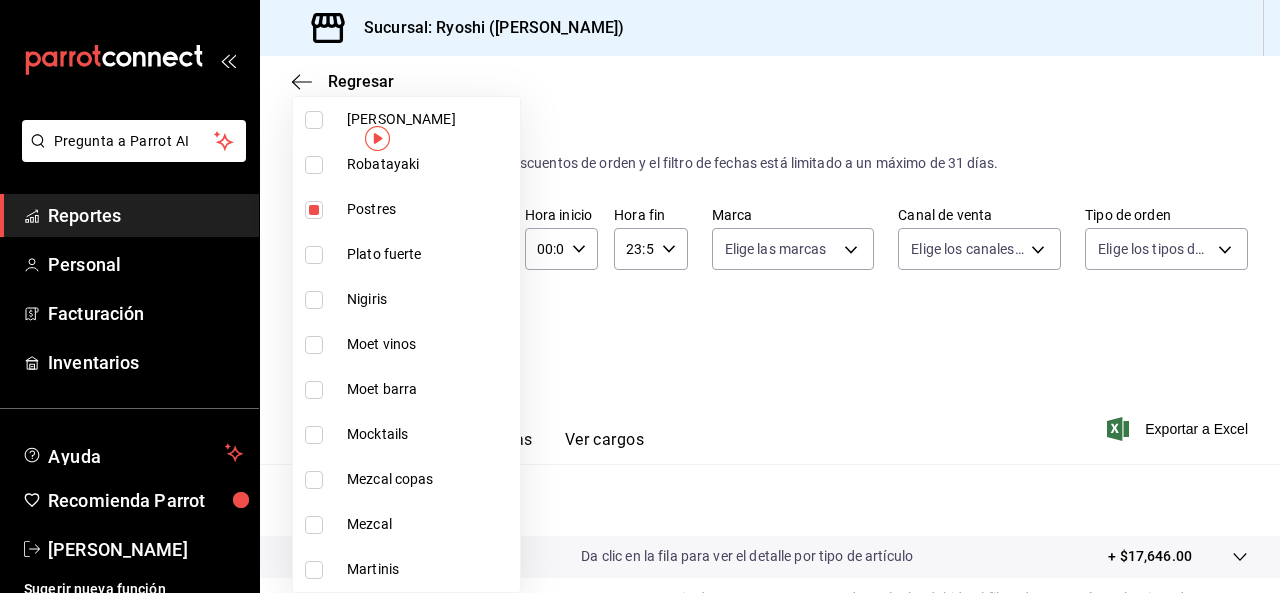 click at bounding box center [640, 296] 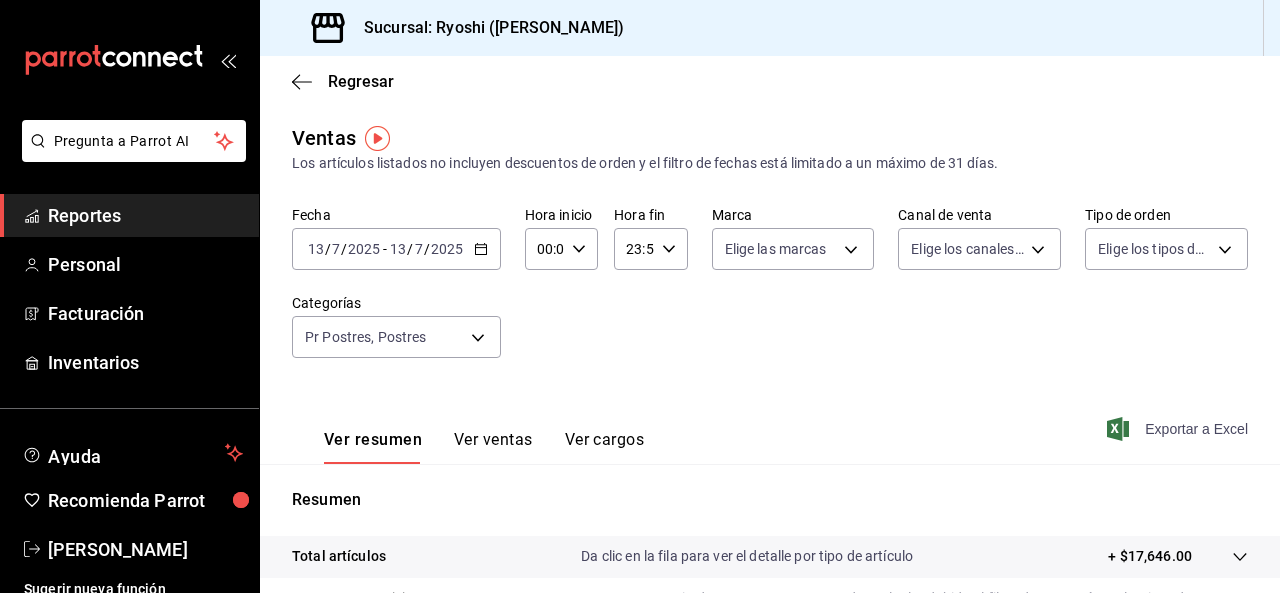 click on "Exportar a Excel" at bounding box center (1179, 429) 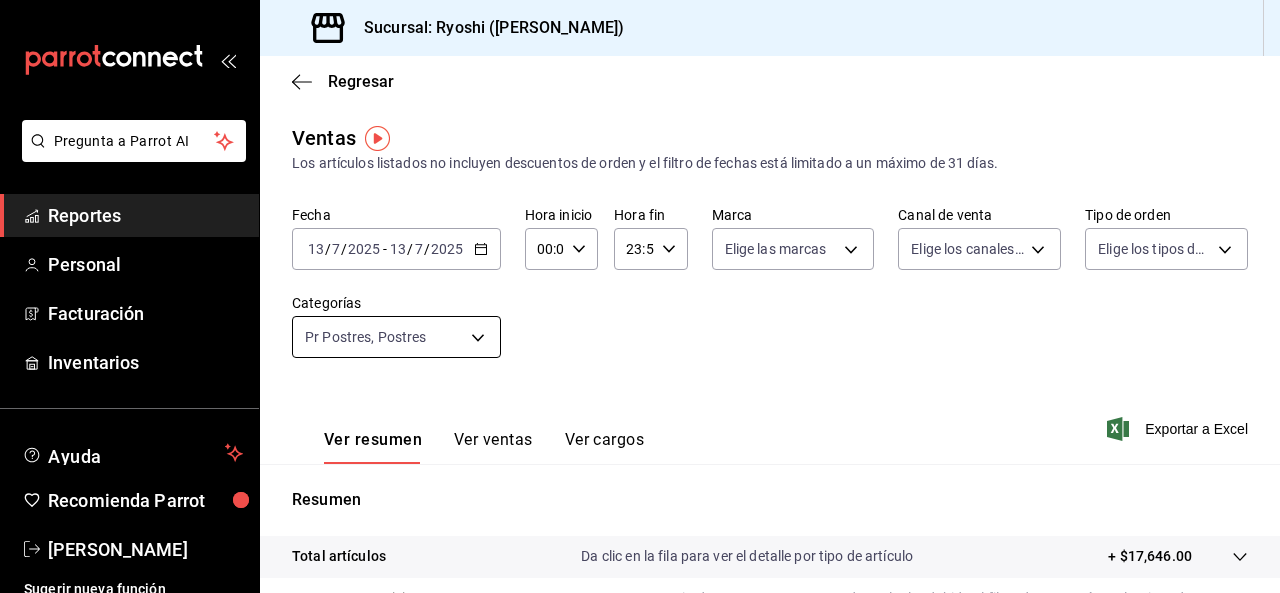 click on "Pregunta a Parrot AI Reportes   Personal   Facturación   Inventarios   Ayuda Recomienda Parrot   Ryoshi [PERSON_NAME] nueva función   Sucursal: Ryoshi ([PERSON_NAME]) Regresar Ventas Los artículos listados no incluyen descuentos de orden y el filtro de fechas está limitado a un máximo de 31 días. Fecha [DATE] [DATE] - [DATE] [DATE] Hora inicio 00:00 Hora inicio Hora fin 23:59 Hora fin Marca Elige las marcas Canal de venta Elige los canales de venta Tipo de orden Elige los tipos de orden Categorías Pr Postres, Postres 3971b1f1-eb4c-4b65-a33f-e0602f1a7270,f29fb788-a061-4889-ae5a-b73f6482cd79 Ver resumen Ver ventas Ver cargos Exportar a Excel Resumen Total artículos Da clic en la fila para ver el detalle por tipo de artículo + $17,646.00 Cargos por servicio  Sin datos por que no se pueden calcular debido al filtro de categorías seleccionado Venta bruta = $17,646.00 Descuentos totales  Sin datos por que no se pueden calcular debido al filtro de categorías seleccionado Venta total" at bounding box center (640, 296) 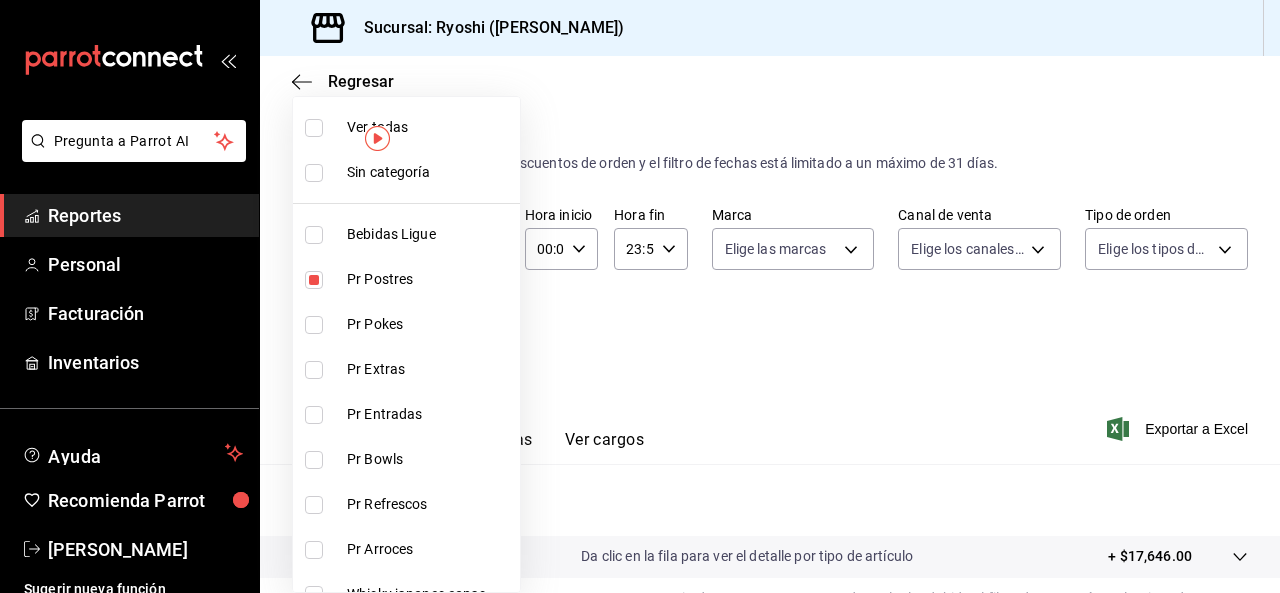 click at bounding box center (314, 128) 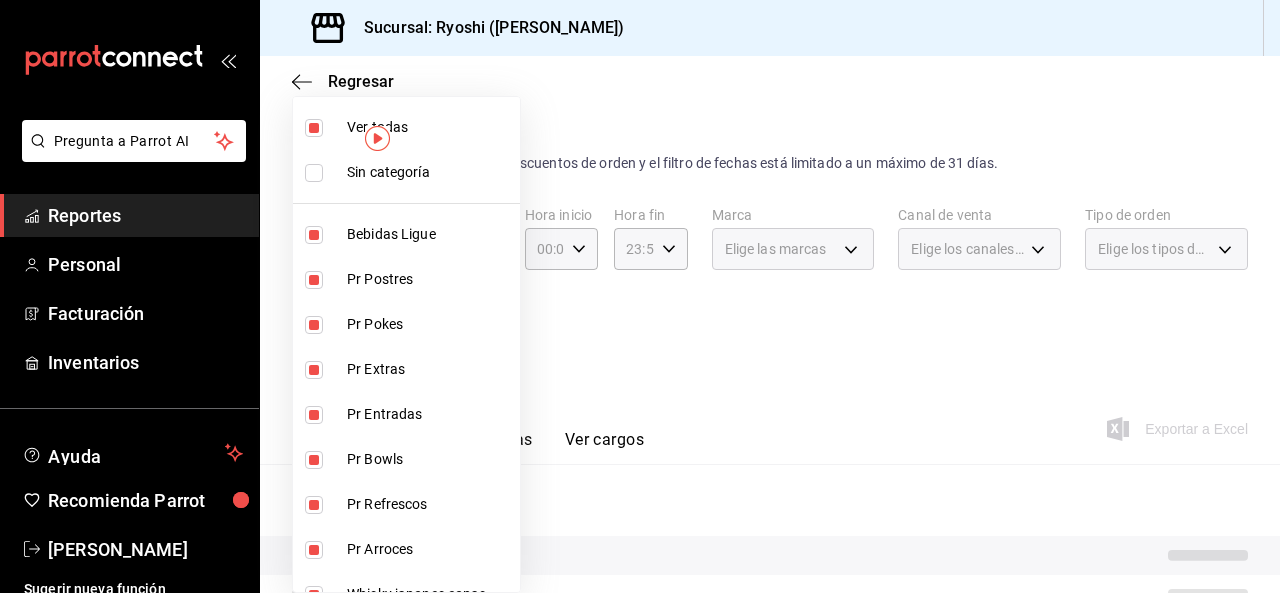 click at bounding box center (314, 128) 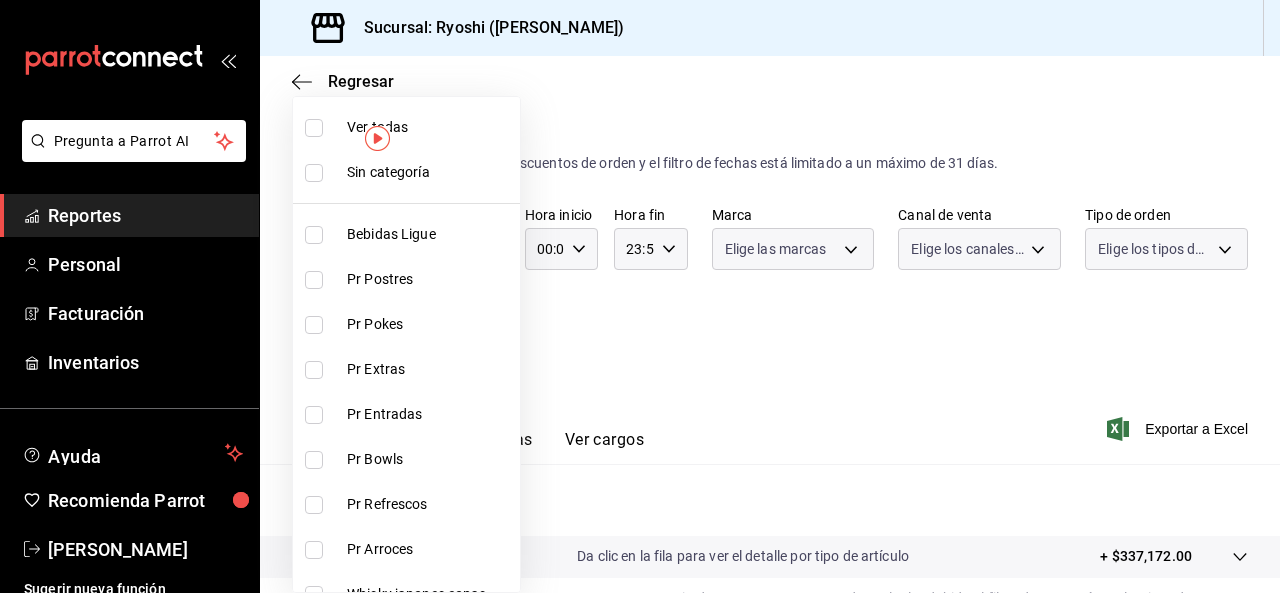 type 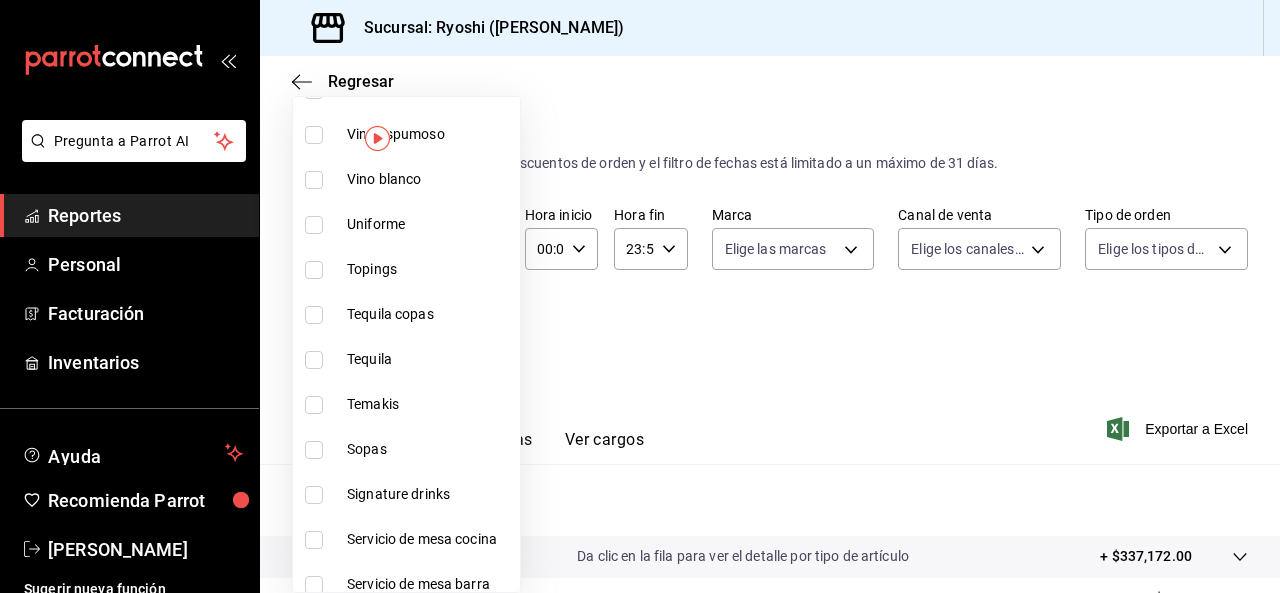 scroll, scrollTop: 868, scrollLeft: 0, axis: vertical 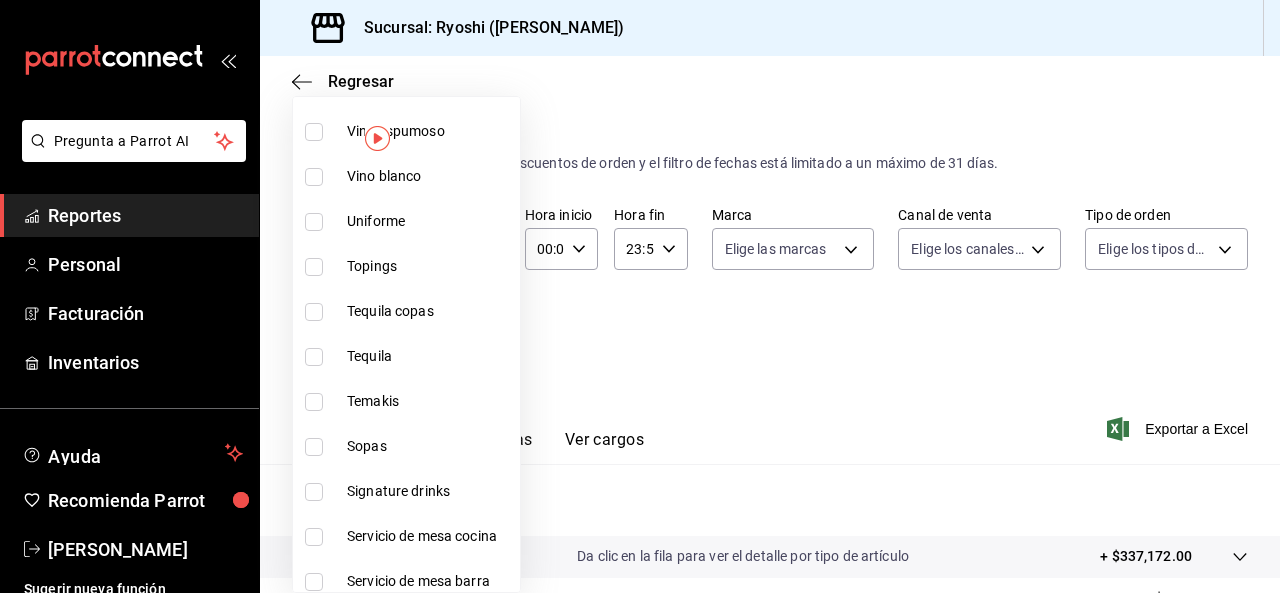 click at bounding box center (314, 492) 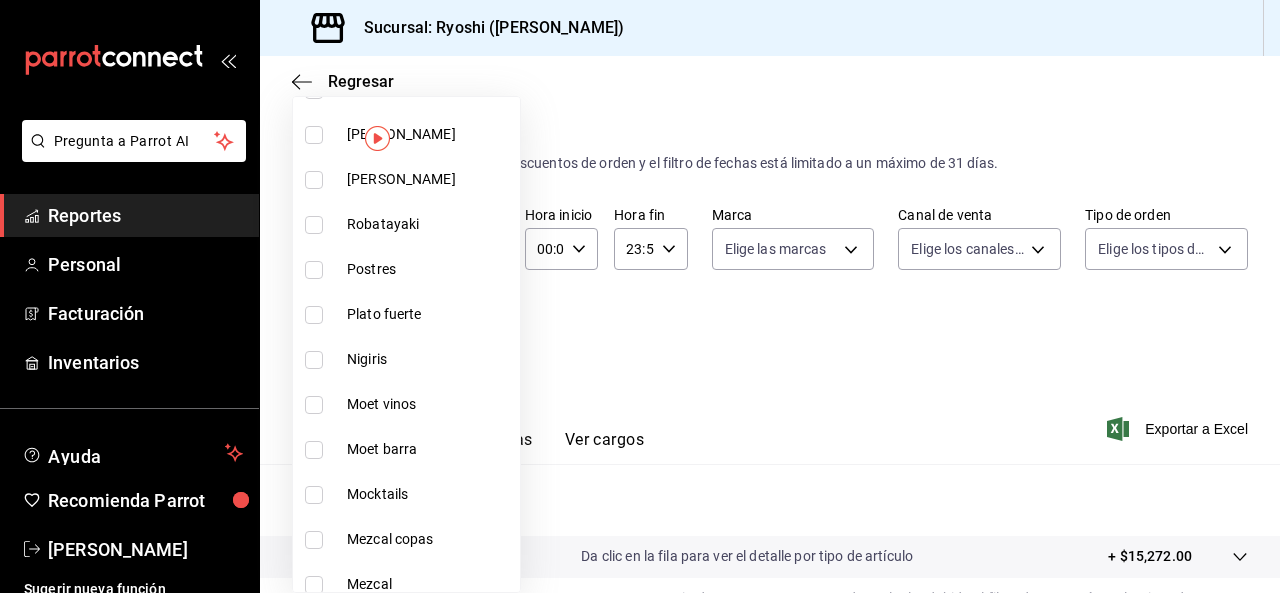 scroll, scrollTop: 1542, scrollLeft: 0, axis: vertical 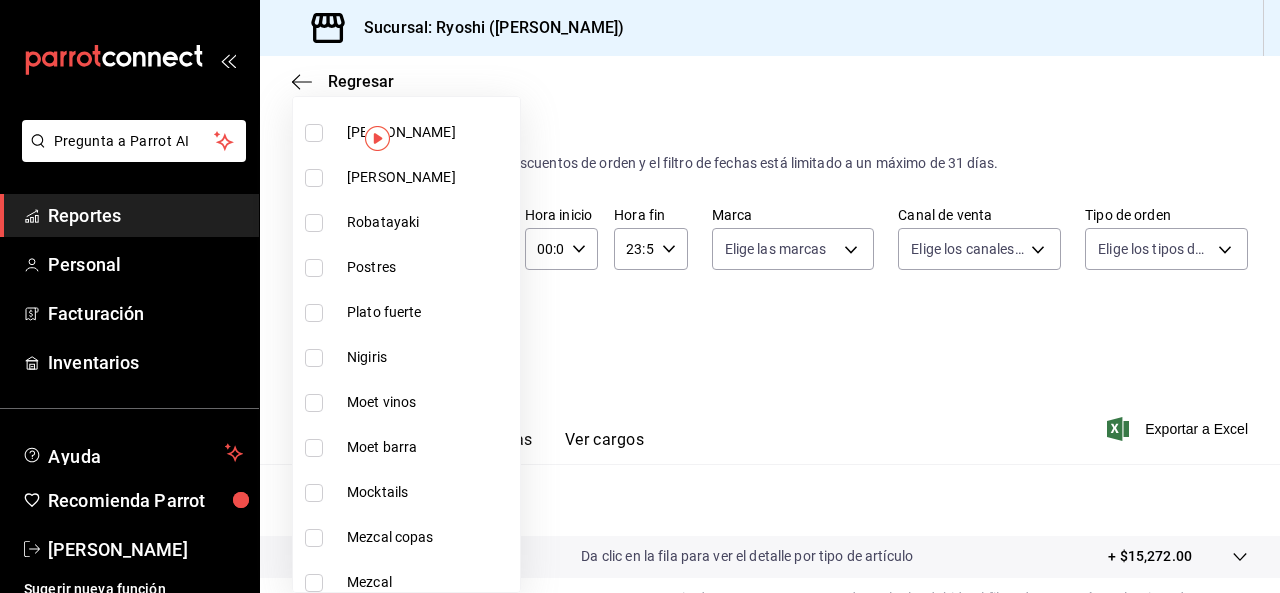click at bounding box center [314, 493] 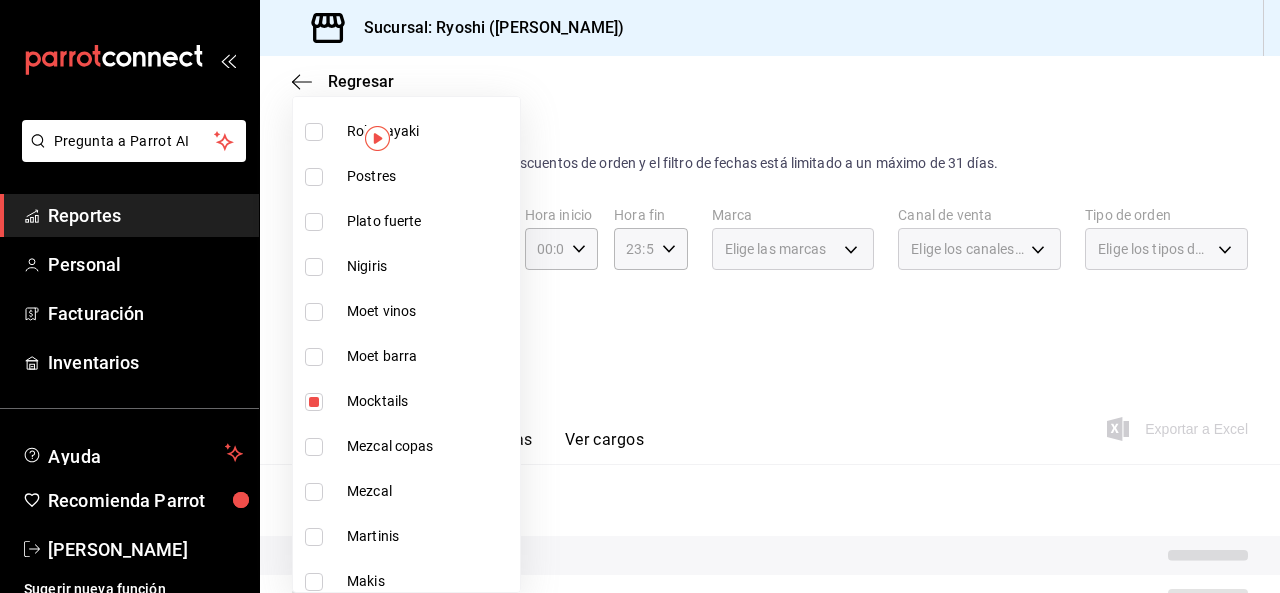 scroll, scrollTop: 1636, scrollLeft: 0, axis: vertical 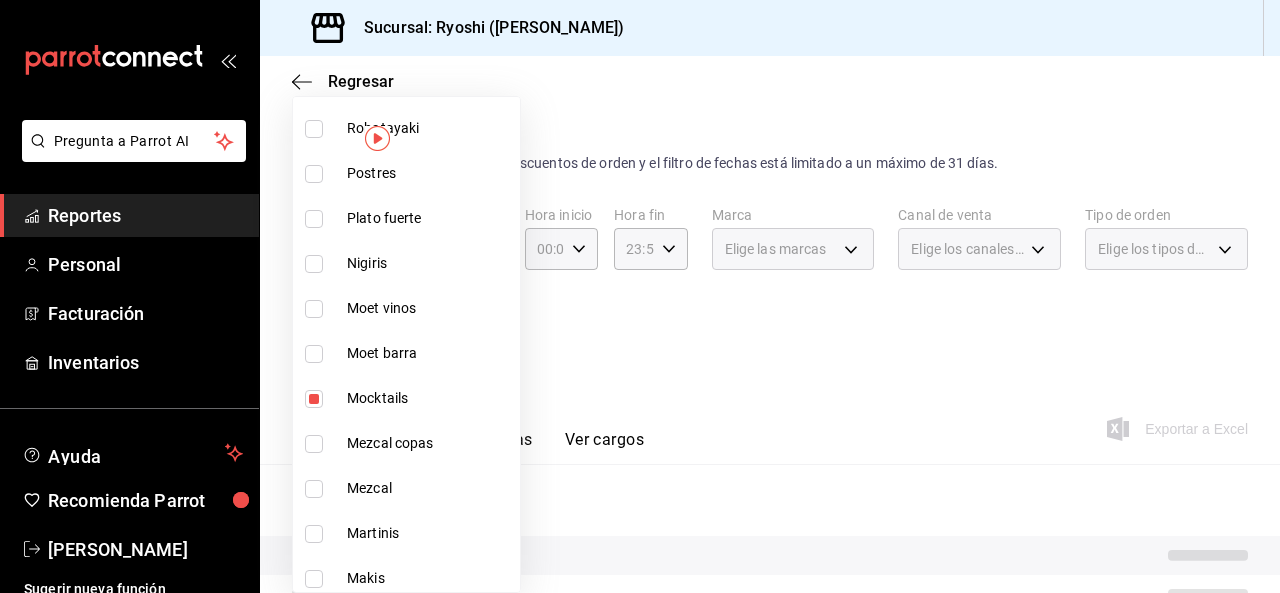 click at bounding box center [314, 489] 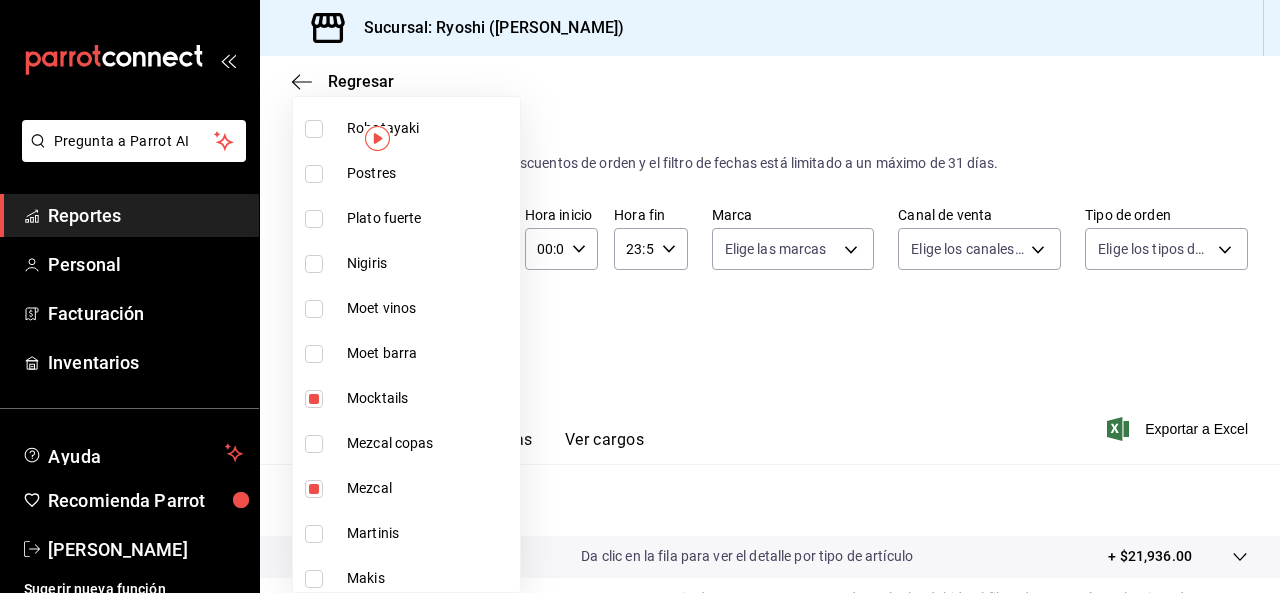 click at bounding box center (314, 489) 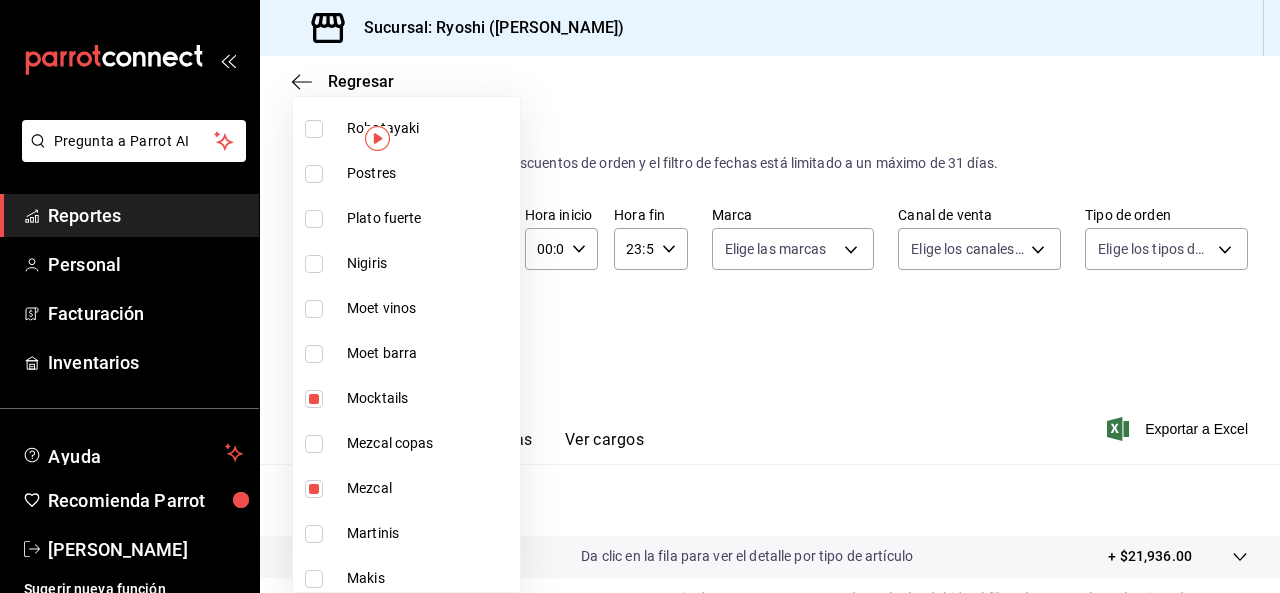 checkbox on "false" 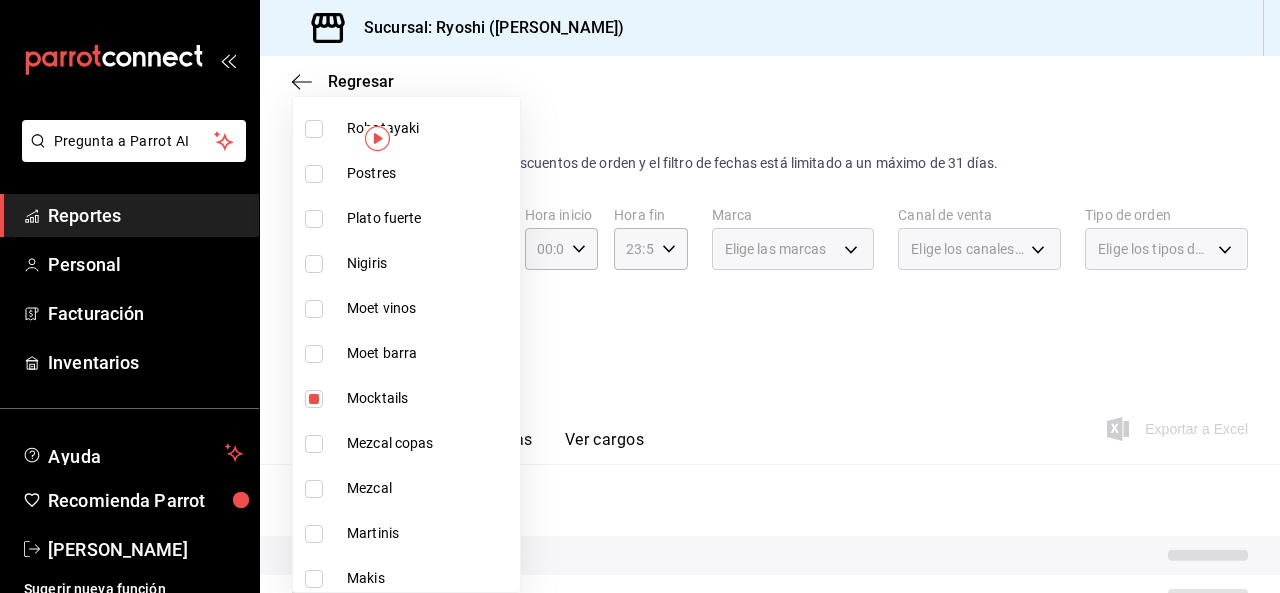 click at bounding box center (314, 534) 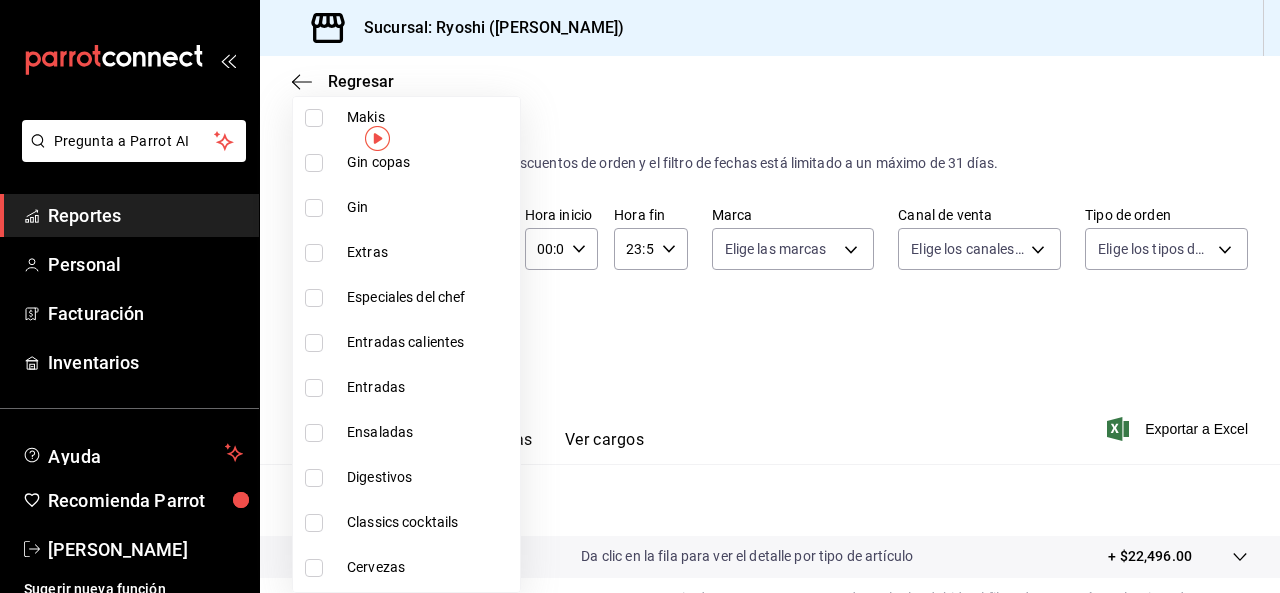 scroll, scrollTop: 2099, scrollLeft: 0, axis: vertical 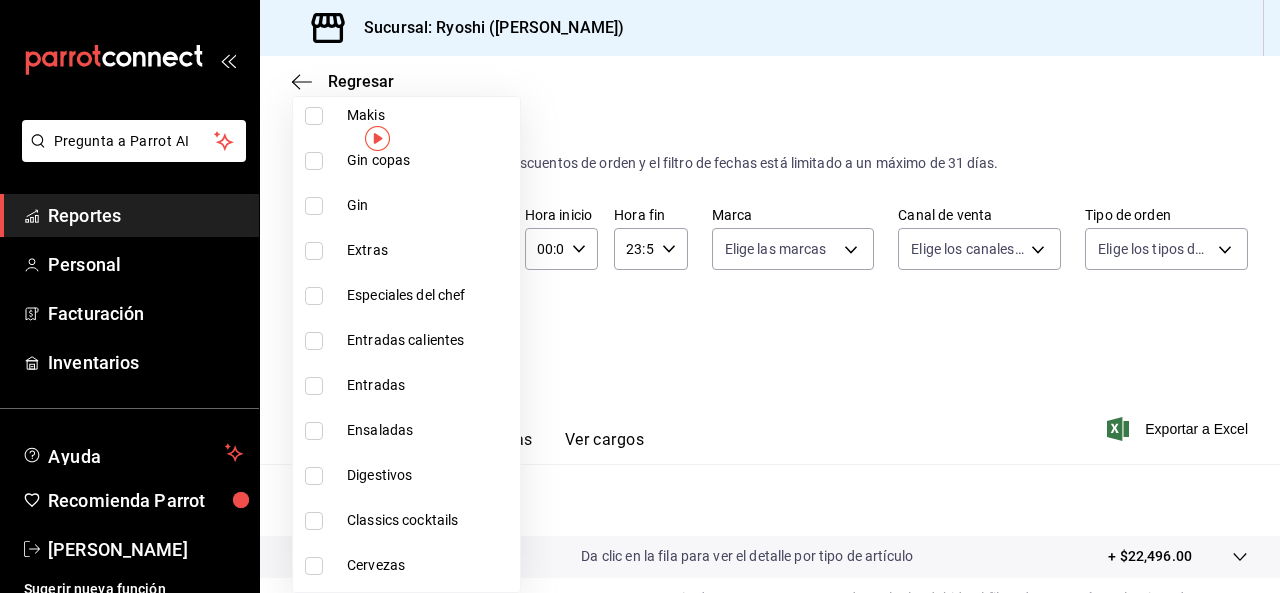click at bounding box center (314, 521) 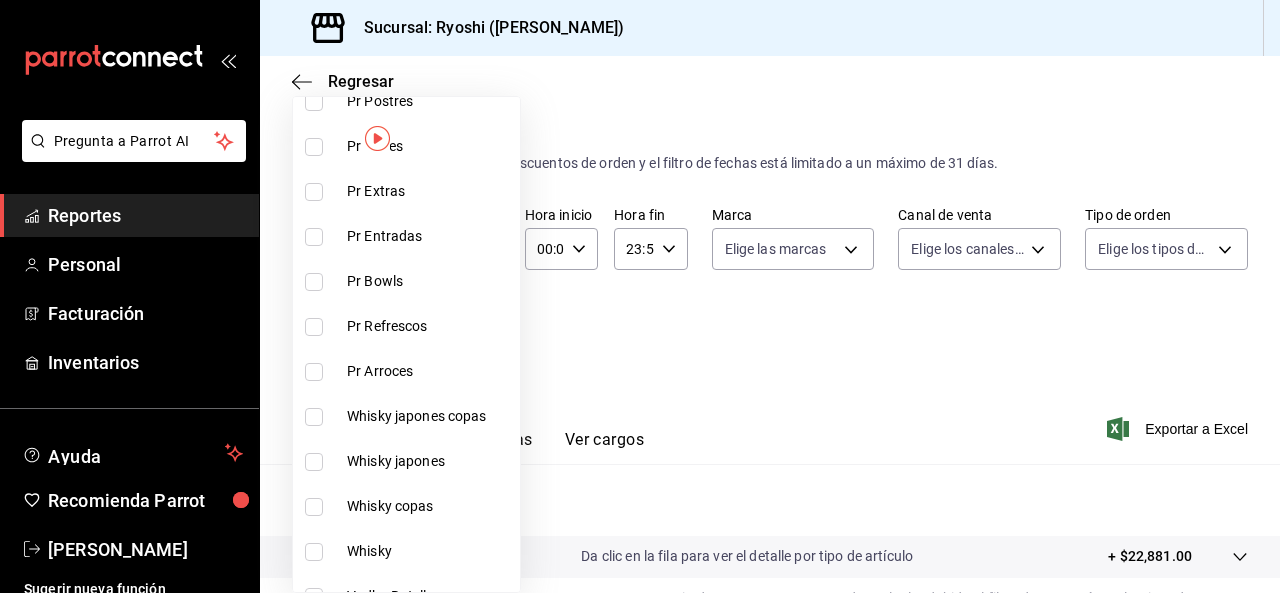 scroll, scrollTop: 174, scrollLeft: 0, axis: vertical 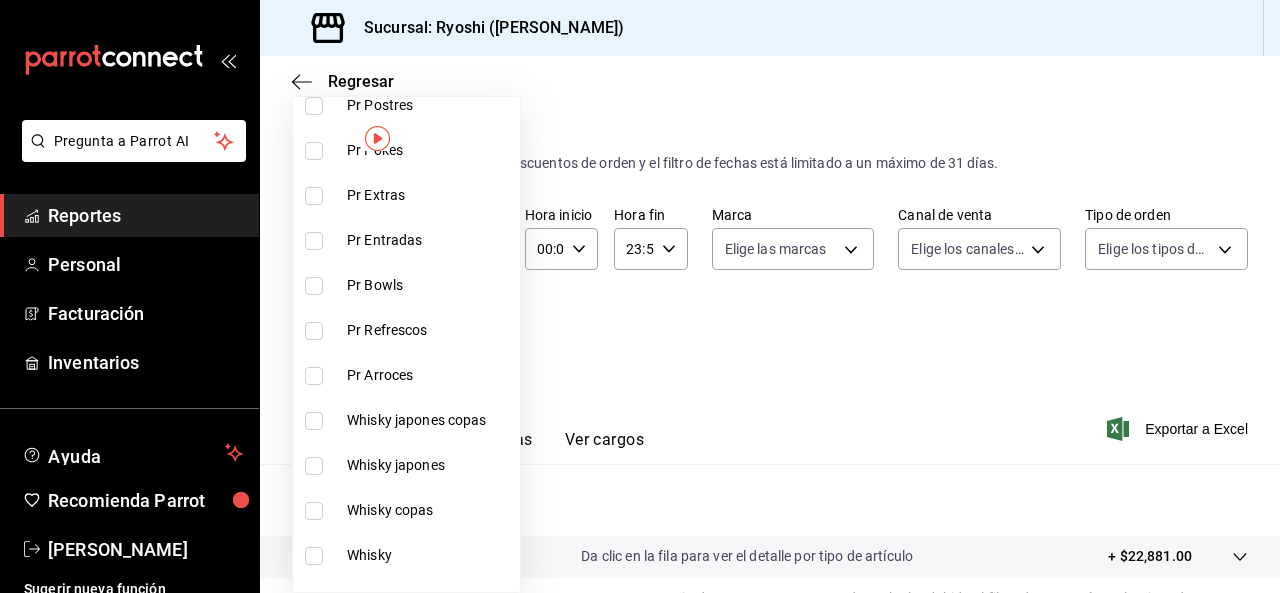 click at bounding box center [640, 296] 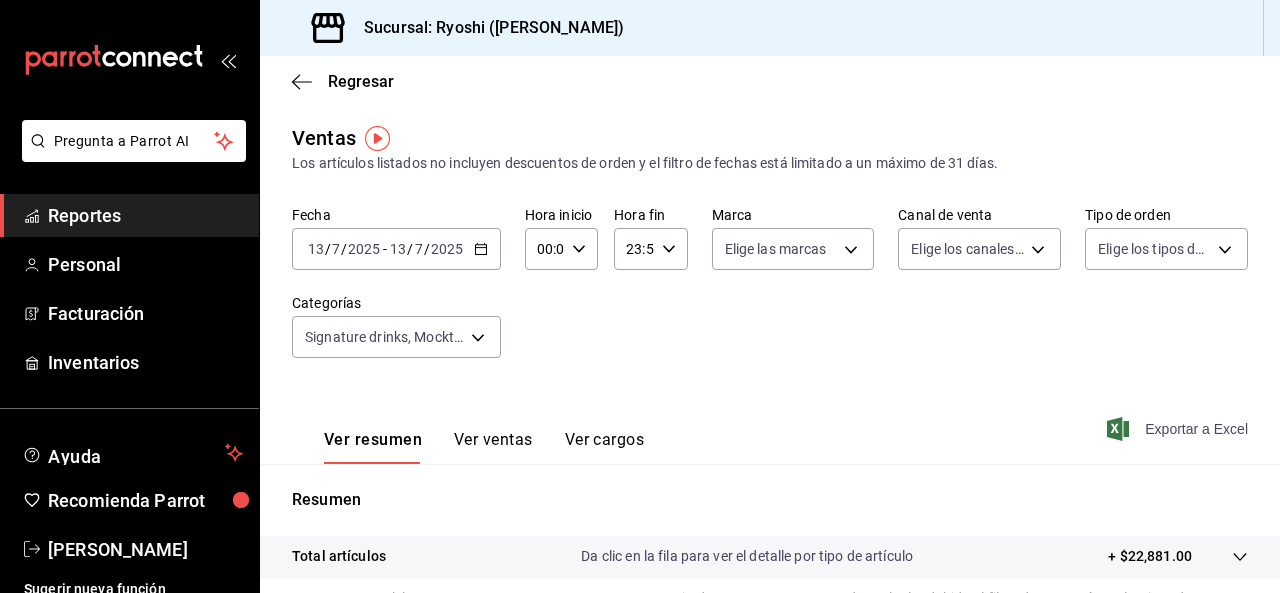 click on "Exportar a Excel" at bounding box center (1179, 429) 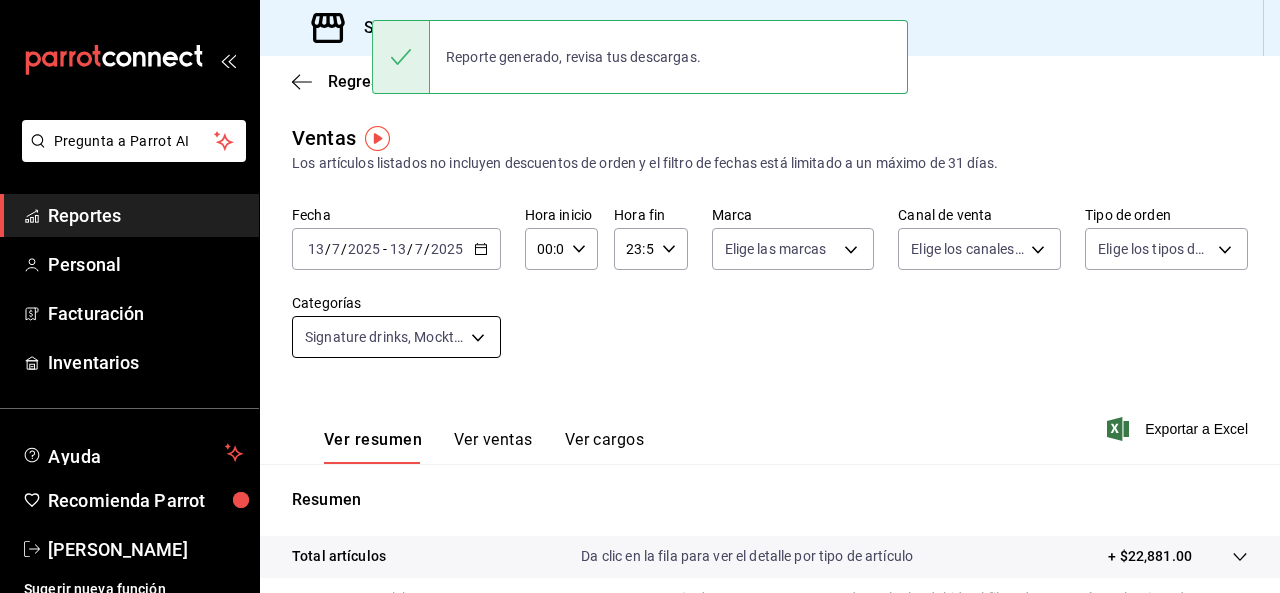 click on "Pregunta a Parrot AI Reportes   Personal   Facturación   Inventarios   Ayuda Recomienda Parrot   Ryoshi [PERSON_NAME] nueva función   Sucursal: Ryoshi ([PERSON_NAME]) Regresar Ventas Los artículos listados no incluyen descuentos de orden y el filtro de fechas está limitado a un máximo de 31 días. Fecha [DATE] [DATE] - [DATE] [DATE] Hora inicio 00:00 Hora inicio Hora fin 23:59 Hora fin Marca Elige las marcas Canal de venta Elige los canales de venta Tipo de orden Elige los tipos de orden Categorías Signature drinks, Mocktails, Martinis, Classics cocktails 9eeca69c-35bd-4589-a9e8-7ae1e230e2a6,420c2bd0-6089-4cac-9254-a7c9df7b40f8,34a4e1c9-844d-4a5b-903c-7feea8a8849e,8c69b2d8-5013-41a0-9445-0e33ff9d5e3b Ver resumen Ver ventas Ver cargos Exportar a Excel Resumen Total artículos Da clic en la fila para ver el detalle por tipo de artículo + $22,881.00 Cargos por servicio  Sin datos por que no se pueden calcular debido al filtro de categorías seleccionado Venta bruta = $22,881.00" at bounding box center (640, 296) 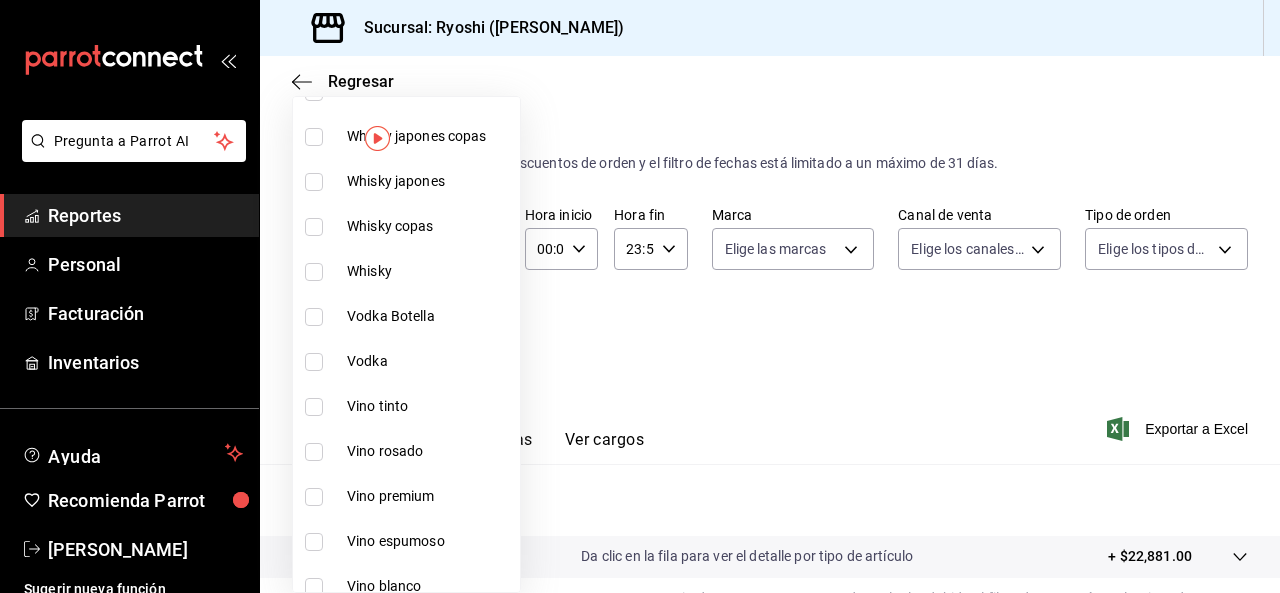 scroll, scrollTop: 458, scrollLeft: 0, axis: vertical 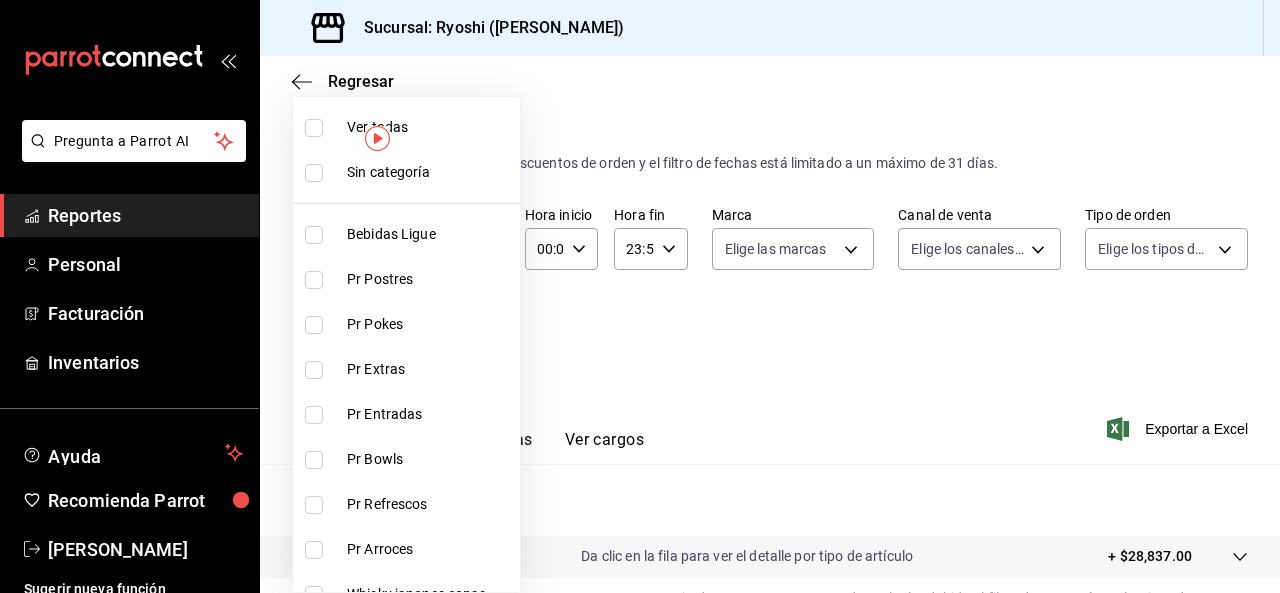 click at bounding box center (314, 128) 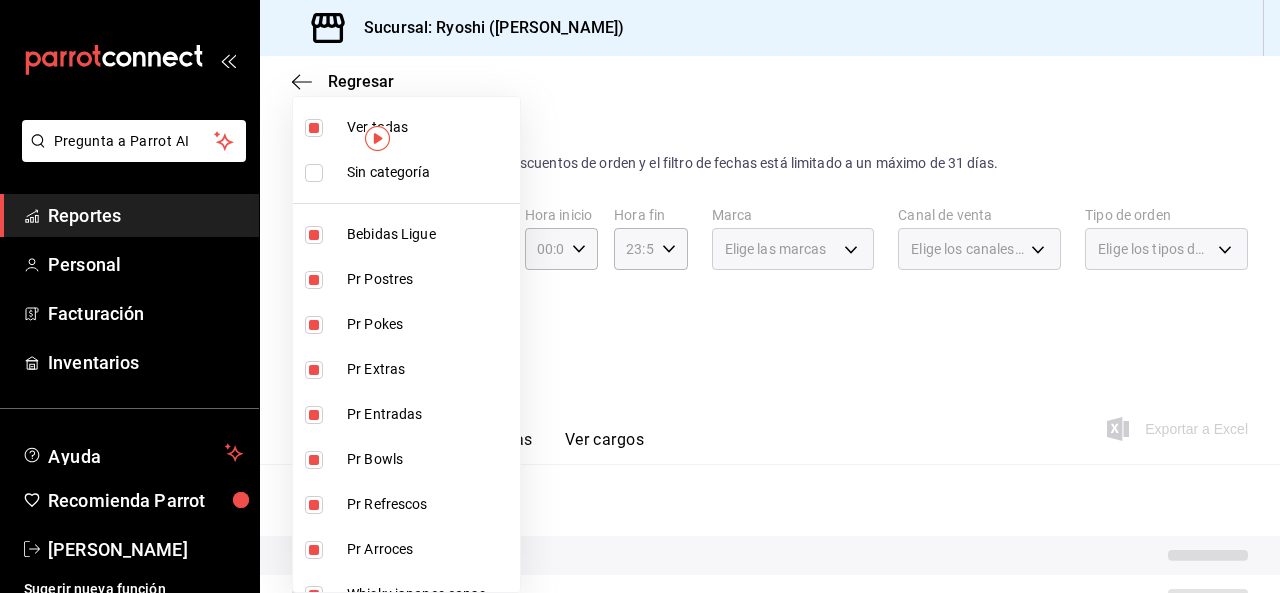 click at bounding box center [314, 128] 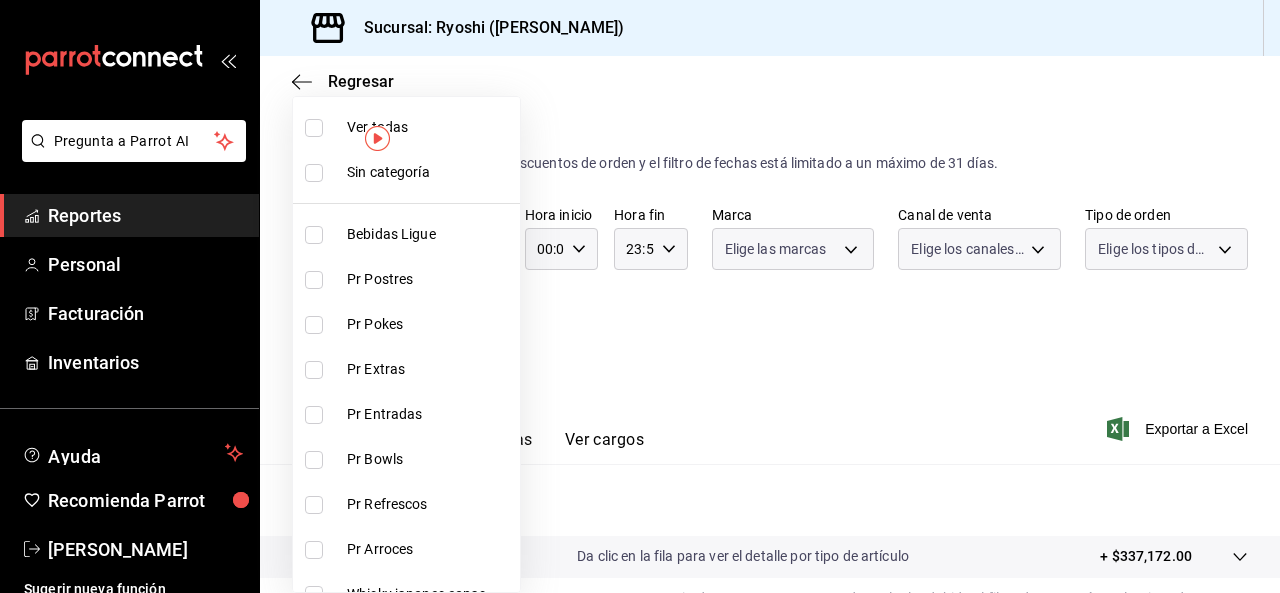 type 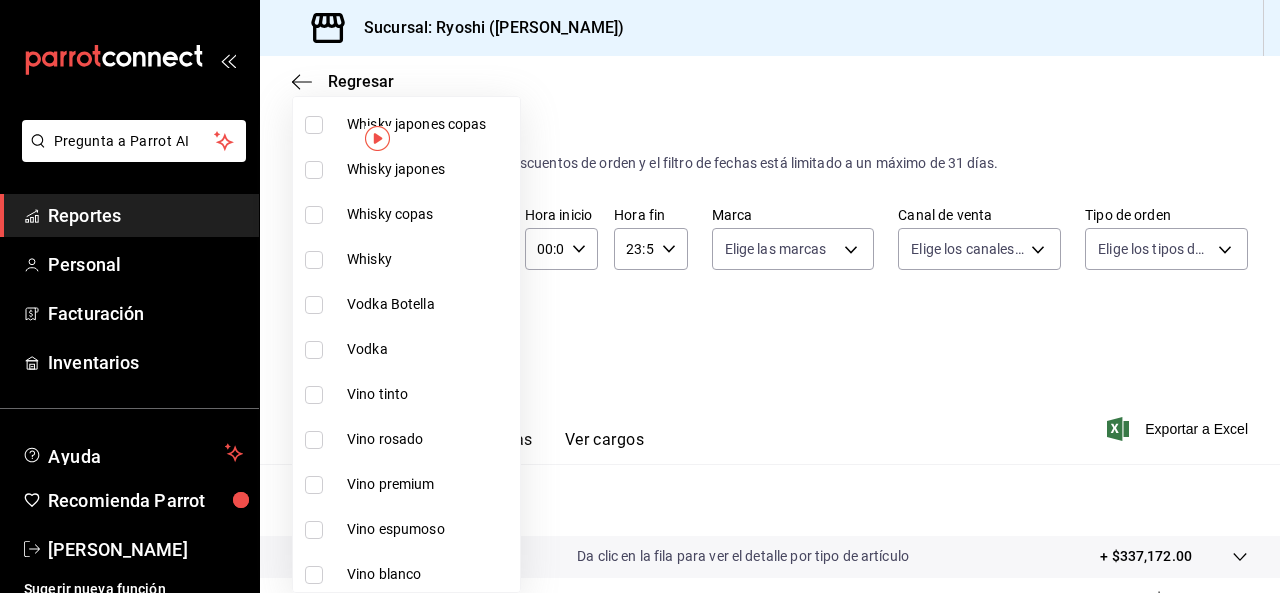 scroll, scrollTop: 471, scrollLeft: 0, axis: vertical 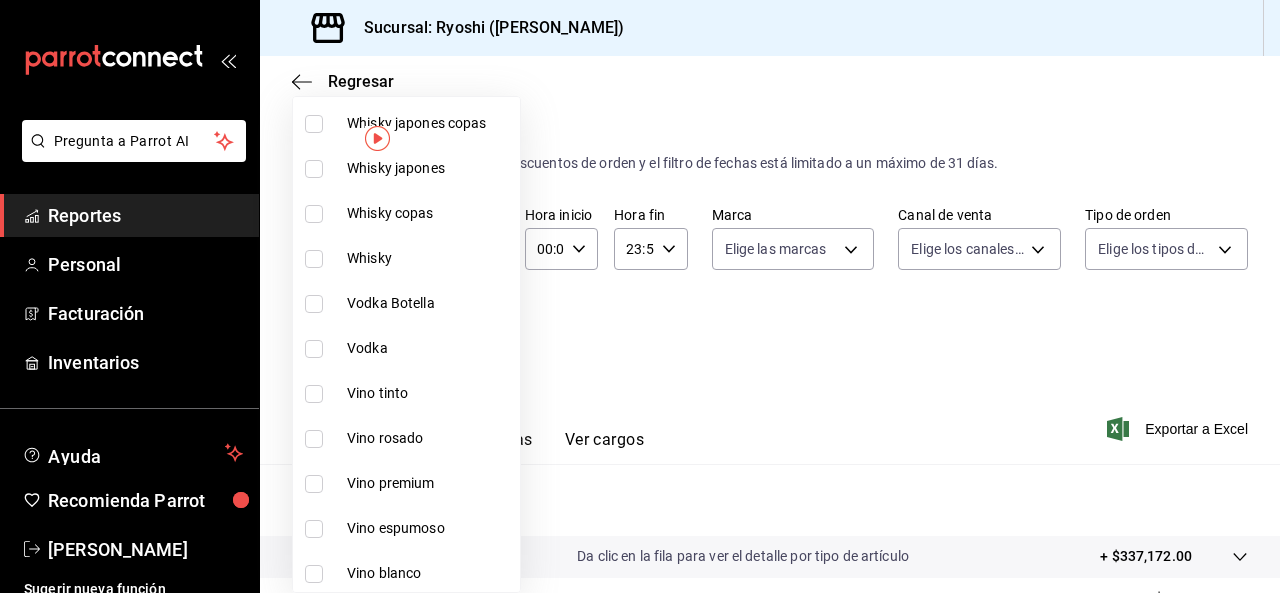 click at bounding box center (314, 394) 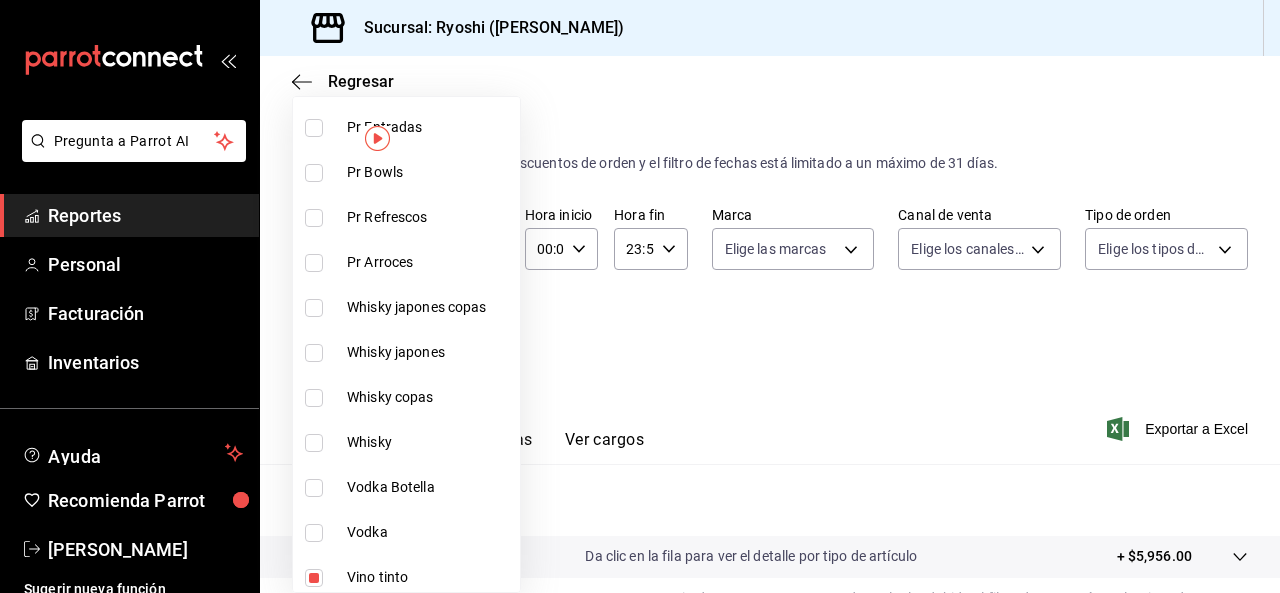 scroll, scrollTop: 288, scrollLeft: 0, axis: vertical 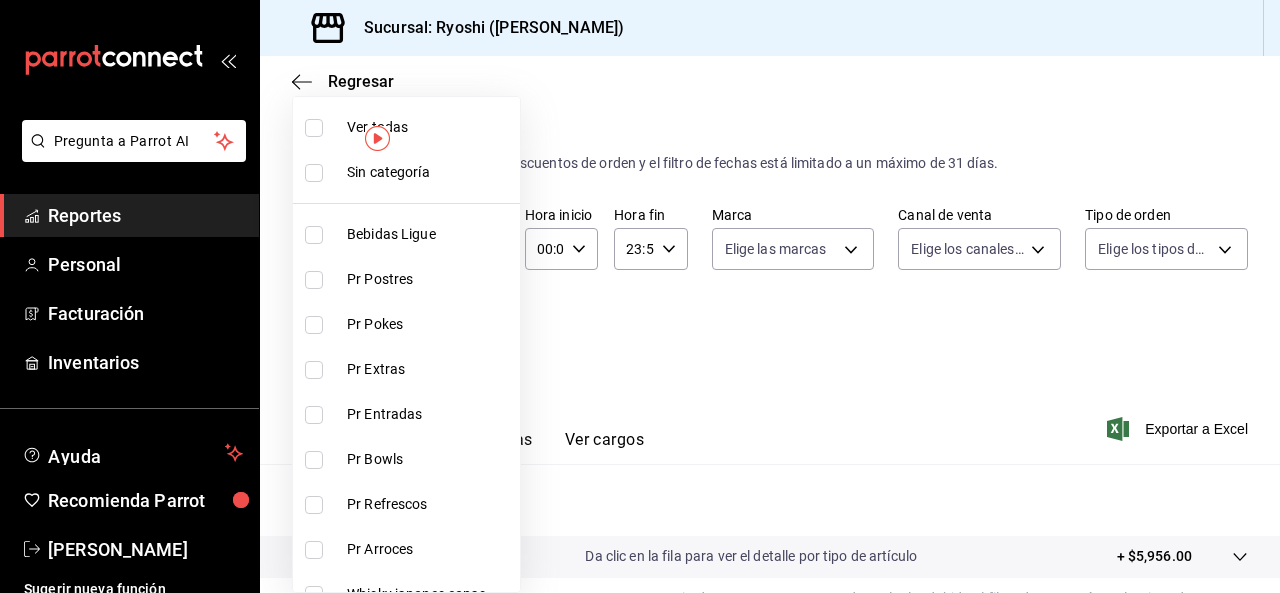 click at bounding box center [640, 296] 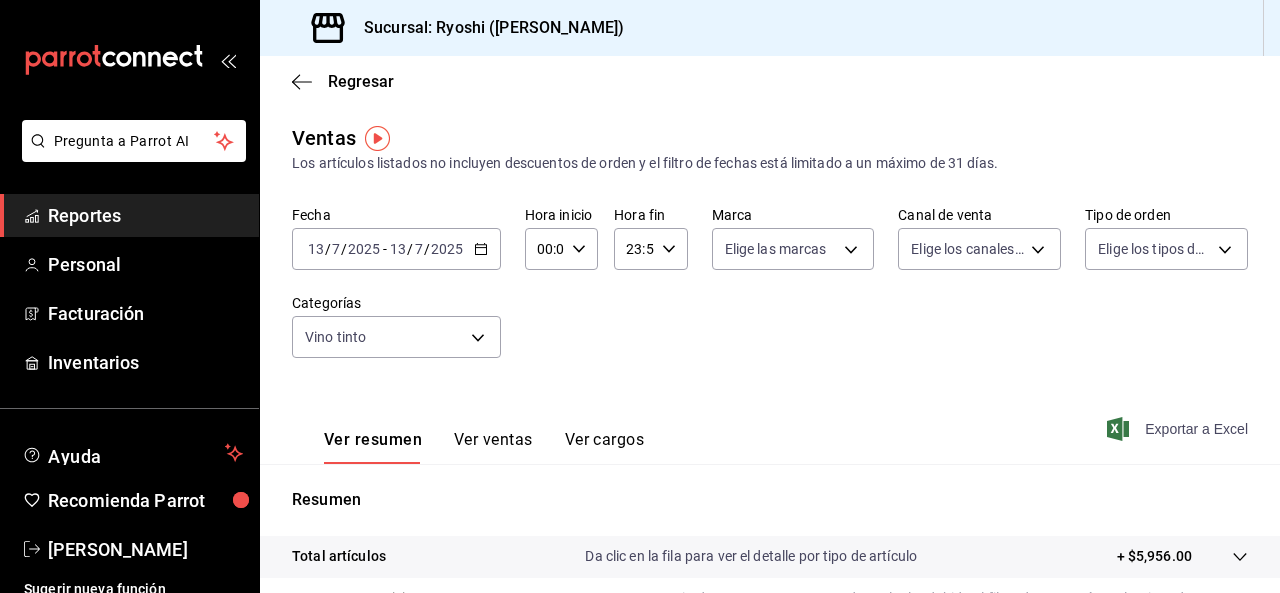click on "Exportar a Excel" at bounding box center (1179, 429) 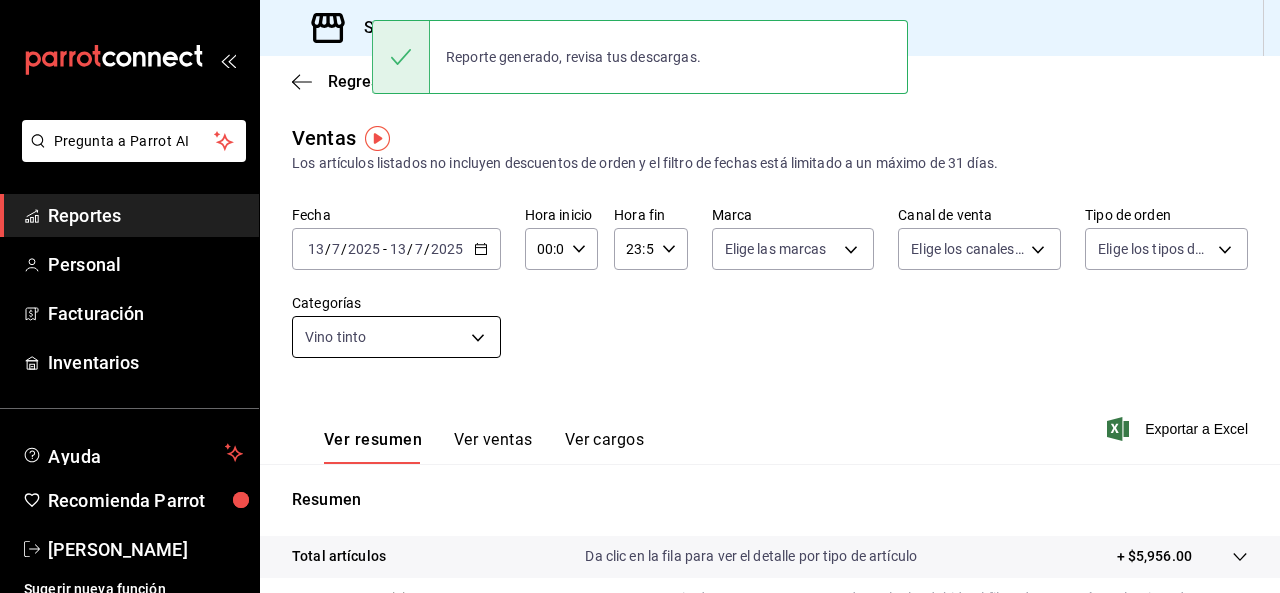 click on "Pregunta a Parrot AI Reportes   Personal   Facturación   Inventarios   Ayuda Recomienda Parrot   Ryoshi [PERSON_NAME] nueva función   Sucursal: Ryoshi ([PERSON_NAME]) Regresar Ventas Los artículos listados no incluyen descuentos de orden y el filtro de fechas está limitado a un máximo de 31 días. Fecha [DATE] [DATE] - [DATE] [DATE] Hora inicio 00:00 Hora inicio Hora fin 23:59 Hora fin Marca Elige las marcas Canal de venta Elige los canales de venta Tipo de orden Elige los tipos de orden Categorías Vino tinto 9e45836e-5165-411d-b9a9-a93703cb00e4 Ver resumen Ver ventas Ver cargos Exportar a Excel Resumen Total artículos Da clic en la fila para ver el detalle por tipo de artículo + $5,956.00 Cargos por servicio  Sin datos por que no se pueden calcular debido al filtro de categorías seleccionado Venta bruta = $5,956.00 Descuentos totales  Sin datos por que no se pueden calcular debido al filtro de categorías seleccionado Certificados de regalo Venta total = $5,956.00 Impuestos" at bounding box center (640, 296) 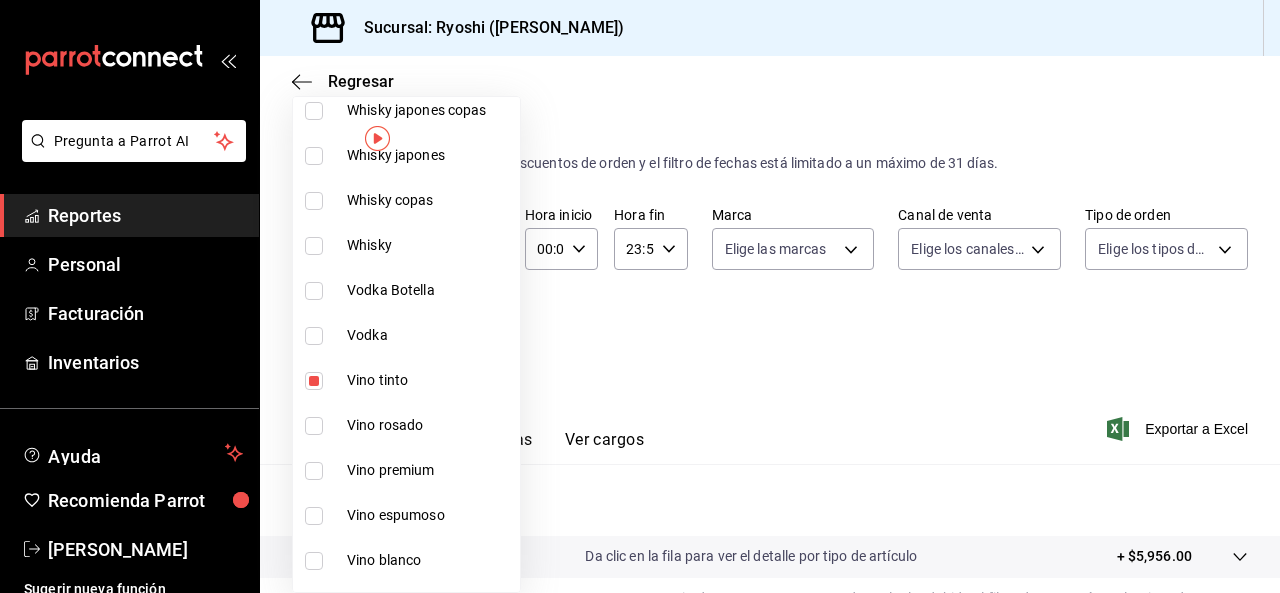 scroll, scrollTop: 485, scrollLeft: 0, axis: vertical 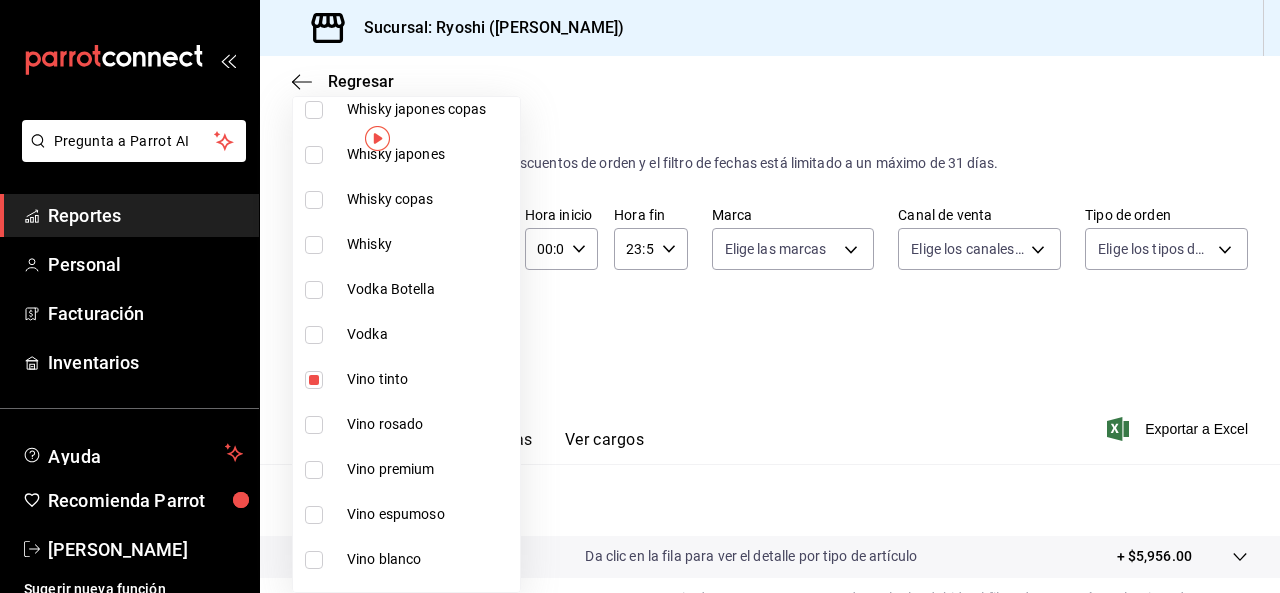click at bounding box center (314, 425) 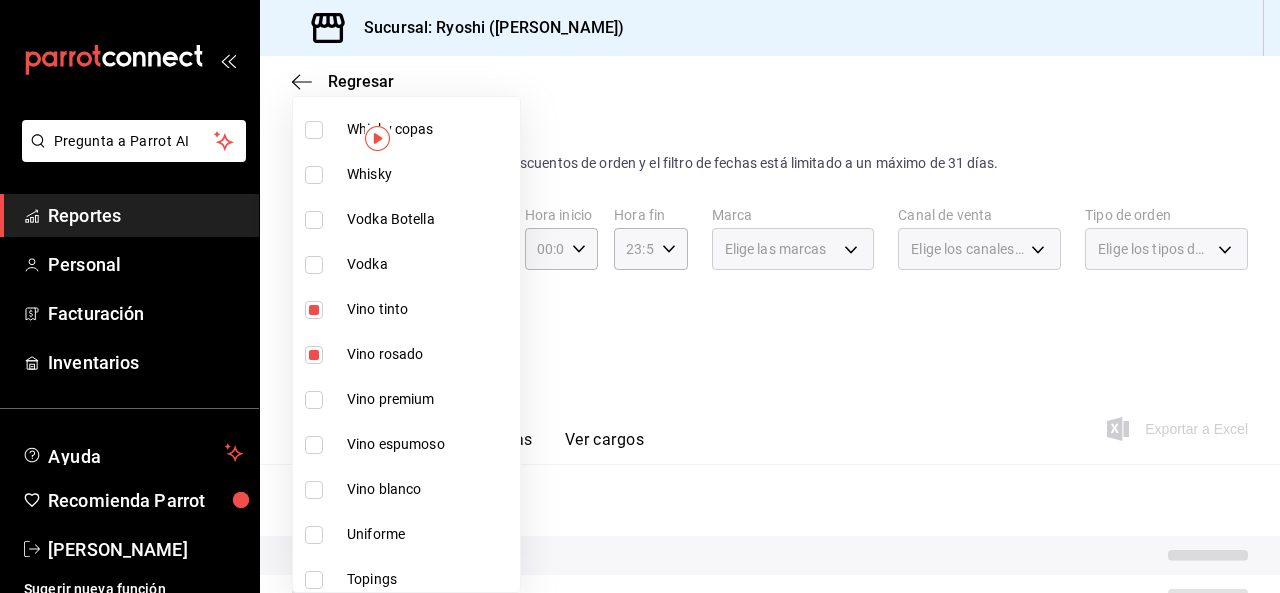 scroll, scrollTop: 557, scrollLeft: 0, axis: vertical 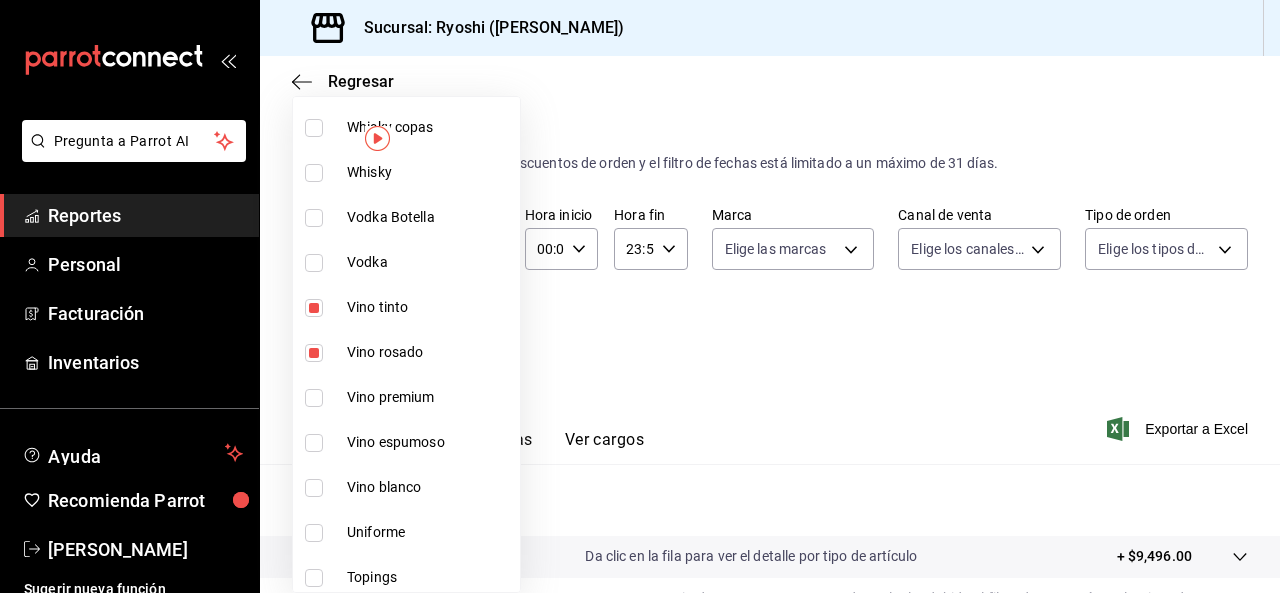 click at bounding box center [314, 398] 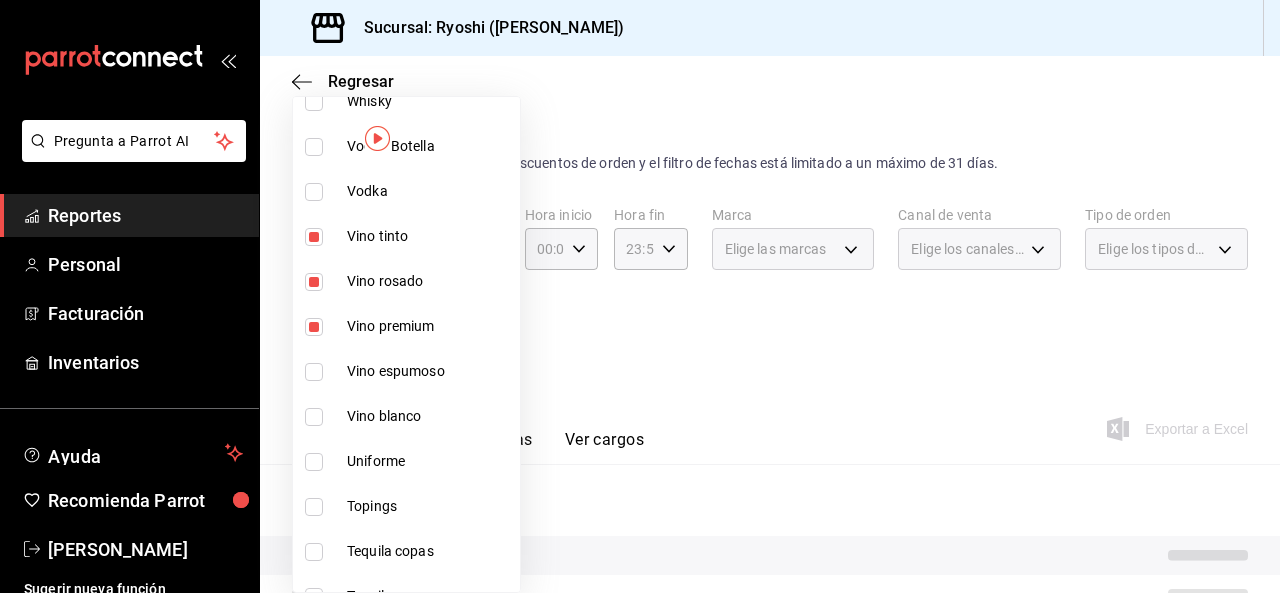 scroll, scrollTop: 635, scrollLeft: 0, axis: vertical 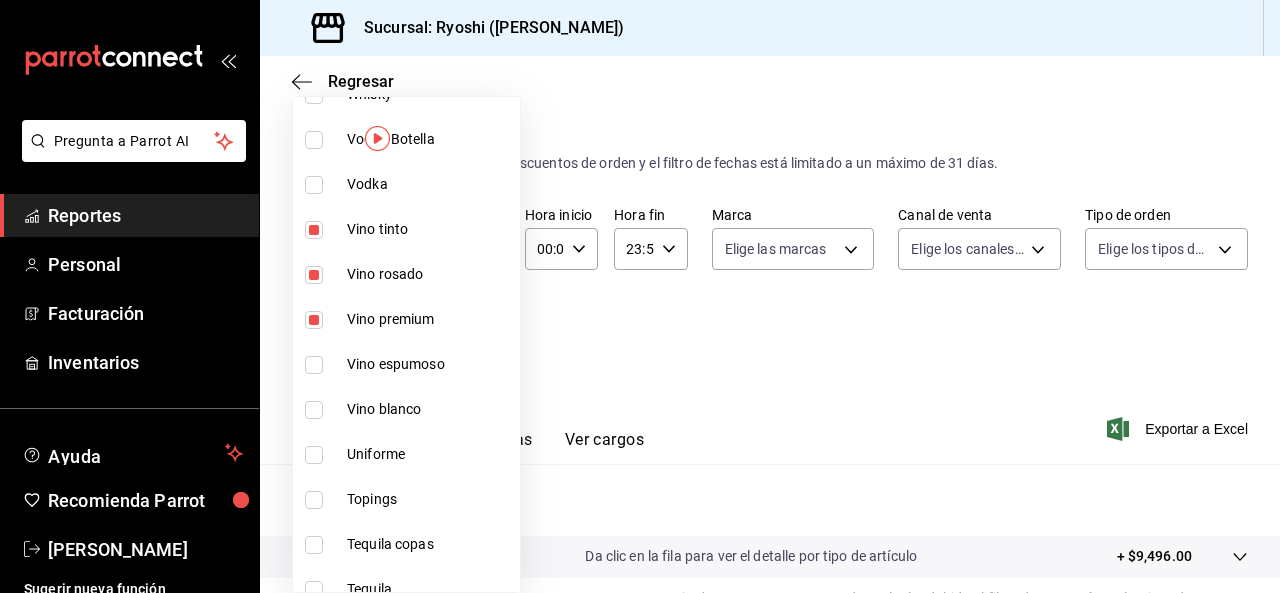 click at bounding box center [314, 365] 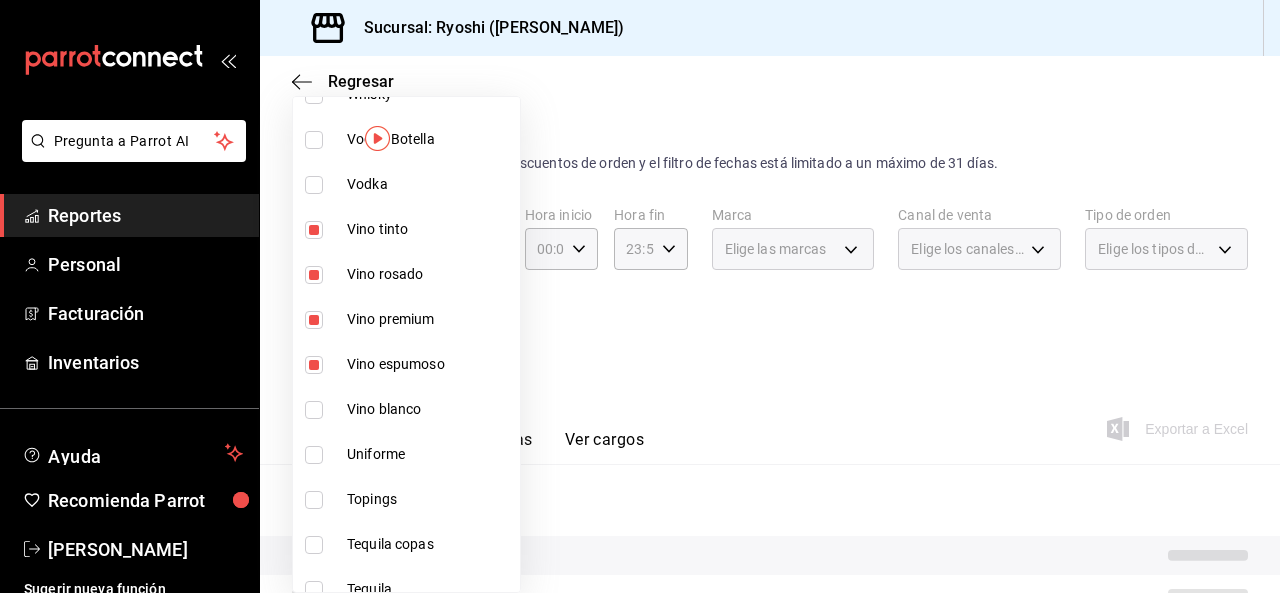 click at bounding box center [314, 410] 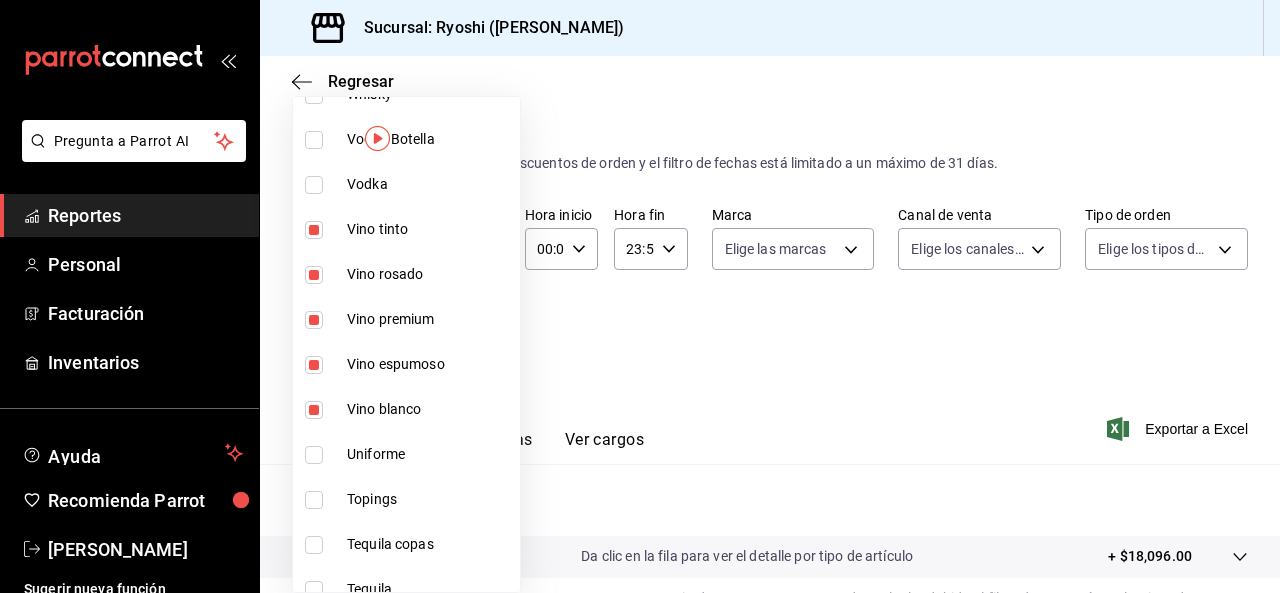 drag, startPoint x: 921, startPoint y: 441, endPoint x: 1149, endPoint y: 429, distance: 228.31557 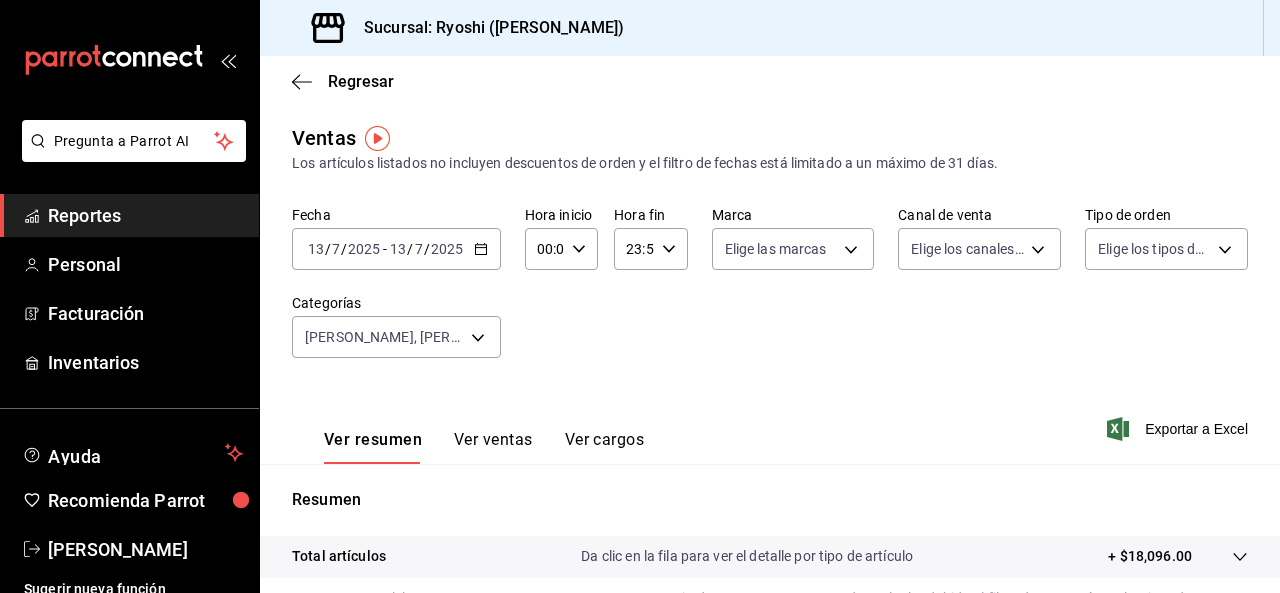 click on "Exportar a Excel" at bounding box center [1179, 429] 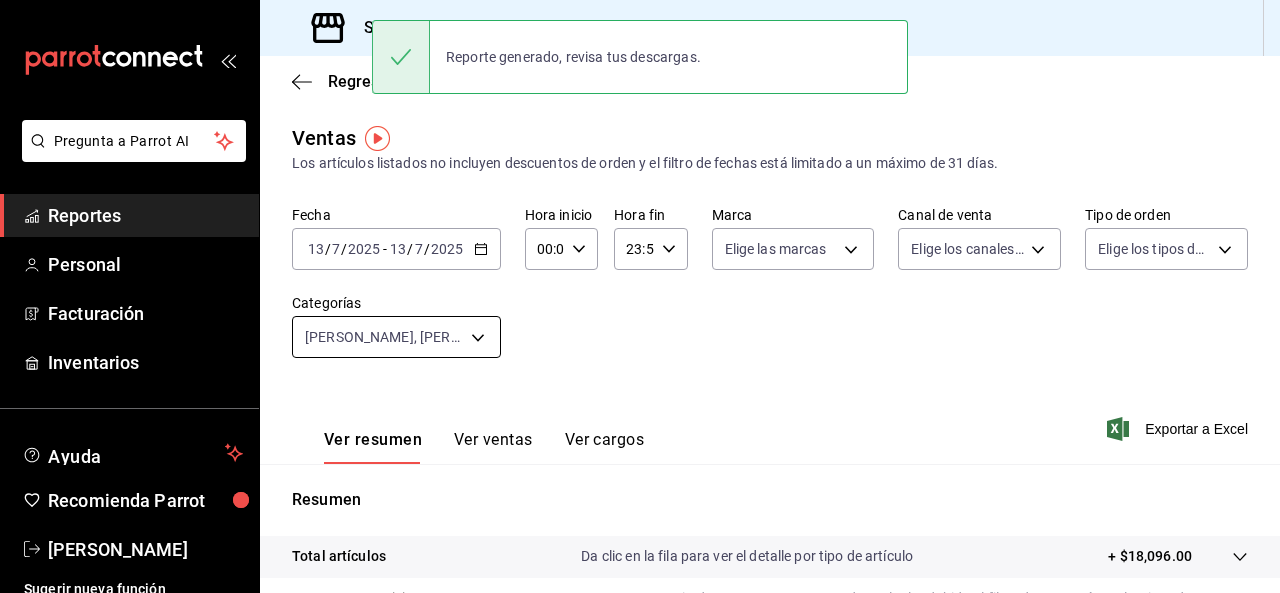click on "Pregunta a Parrot AI Reportes   Personal   Facturación   Inventarios   Ayuda Recomienda Parrot   Ryoshi [PERSON_NAME] nueva función   Sucursal: Ryoshi ([PERSON_NAME]) Regresar Ventas Los artículos listados no incluyen descuentos de orden y el filtro de fechas está limitado a un máximo de 31 días. Fecha [DATE] [DATE] - [DATE] [DATE] Hora inicio 00:00 Hora inicio Hora fin 23:59 Hora fin Marca Elige las marcas Canal de venta Elige los canales de venta Tipo de orden Elige los tipos de orden Categorías Vino tinto, Vino rosado, Vino premium, Vino espumoso, Vino blanco 9e45836e-5165-411d-b9a9-a93703cb00e4,47d610a0-d442-4f9b-9646-d2a82839042c,211b57f8-7eeb-4048-bb38-7972acf88ad0,91cdf865-dc5d-4431-a3c0-9f145c17bb66,4428f692-70de-4f58-b5b8-261e3c3e212a Ver resumen Ver ventas Ver cargos Exportar a Excel Resumen Total artículos Da clic en la fila para ver el detalle por tipo de artículo + $18,096.00 Cargos por servicio Venta bruta = $18,096.00 Descuentos totales Certificados de regalo" at bounding box center [640, 296] 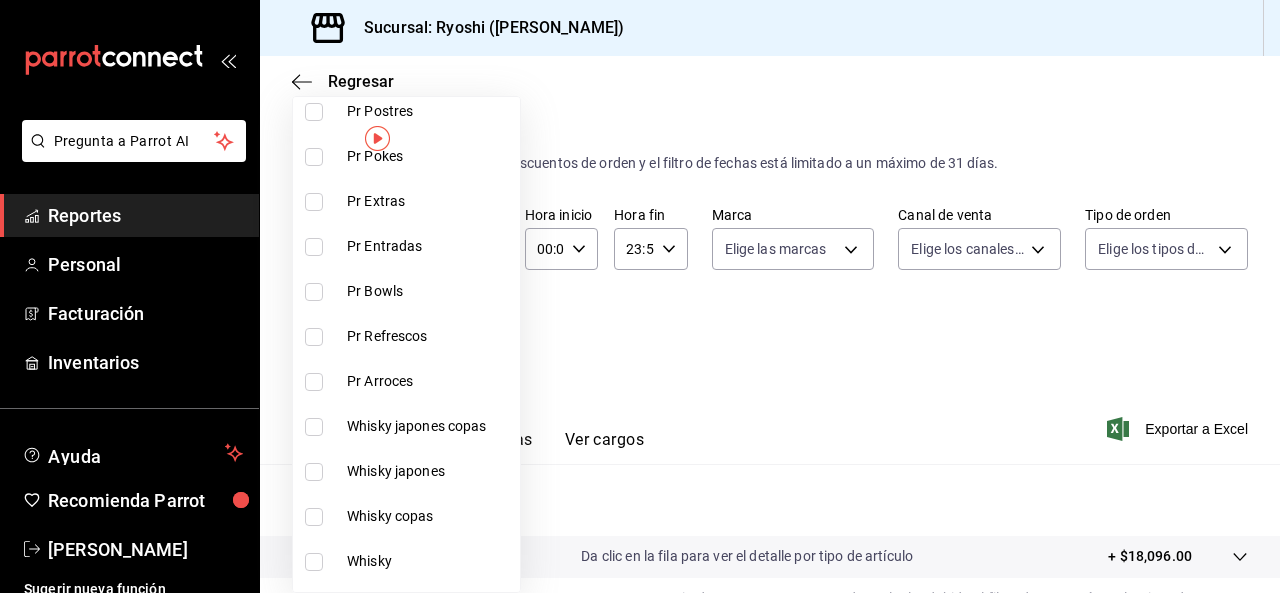 scroll, scrollTop: 0, scrollLeft: 0, axis: both 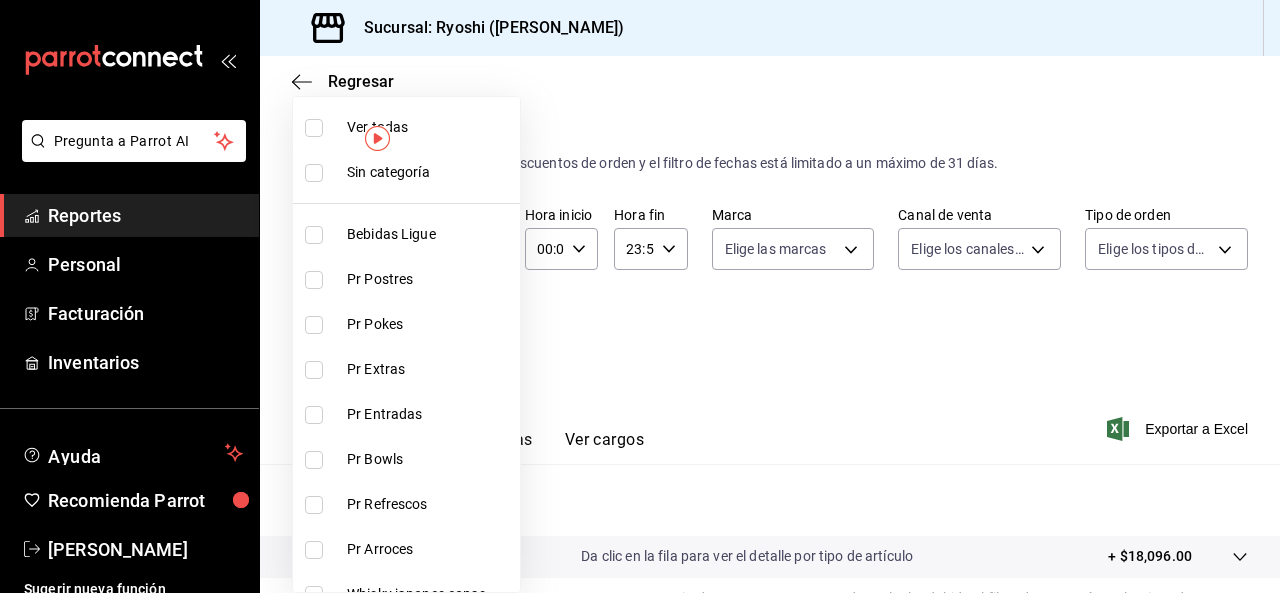 click at bounding box center (314, 128) 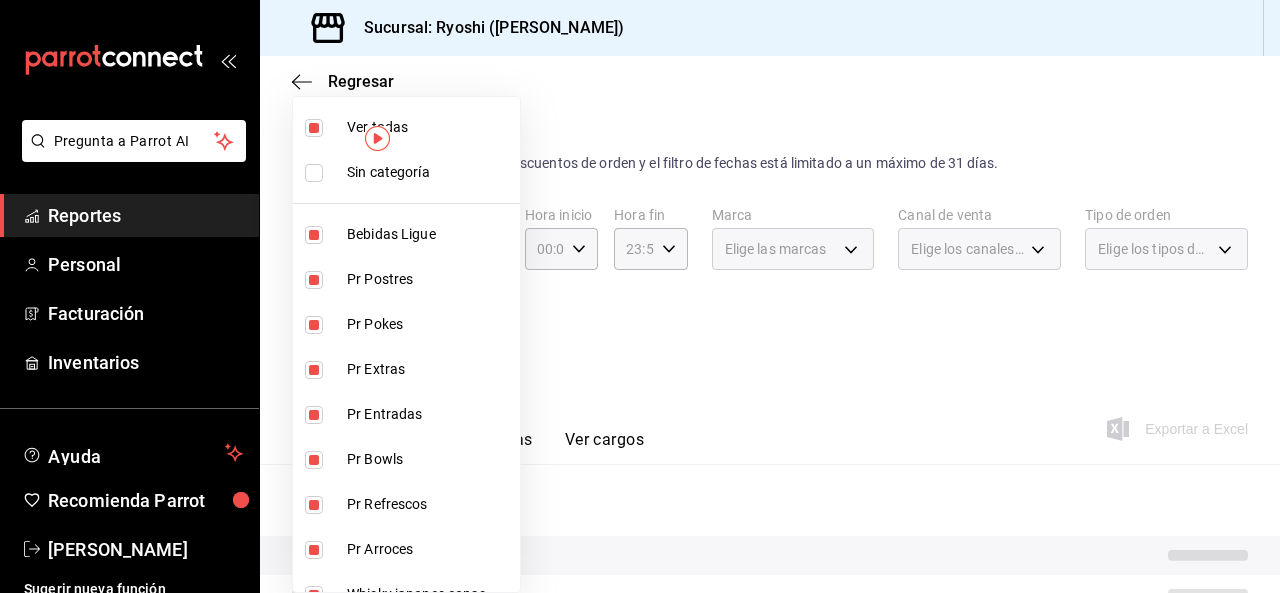 click at bounding box center (314, 128) 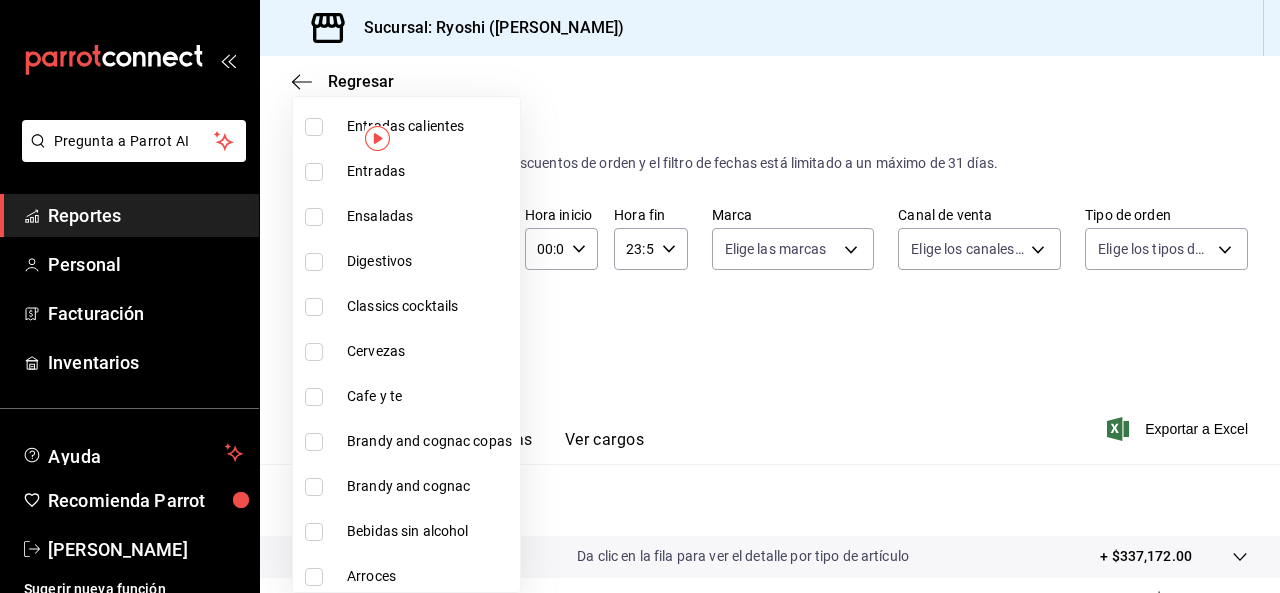 scroll, scrollTop: 2318, scrollLeft: 0, axis: vertical 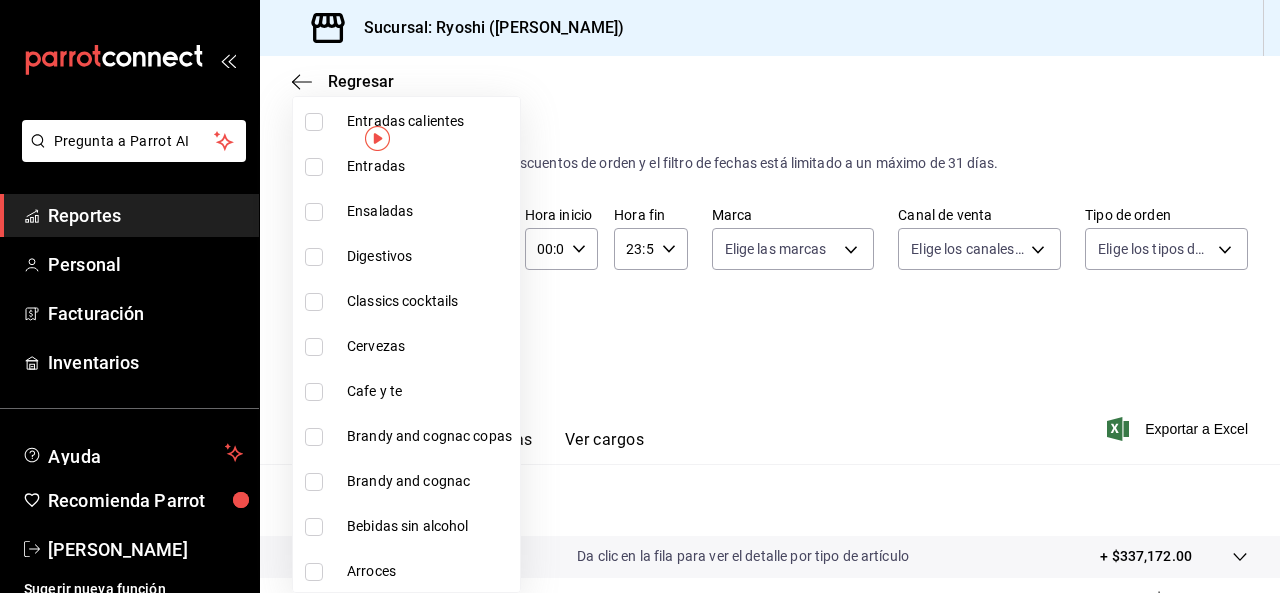 click on "Cafe y te" at bounding box center (429, 391) 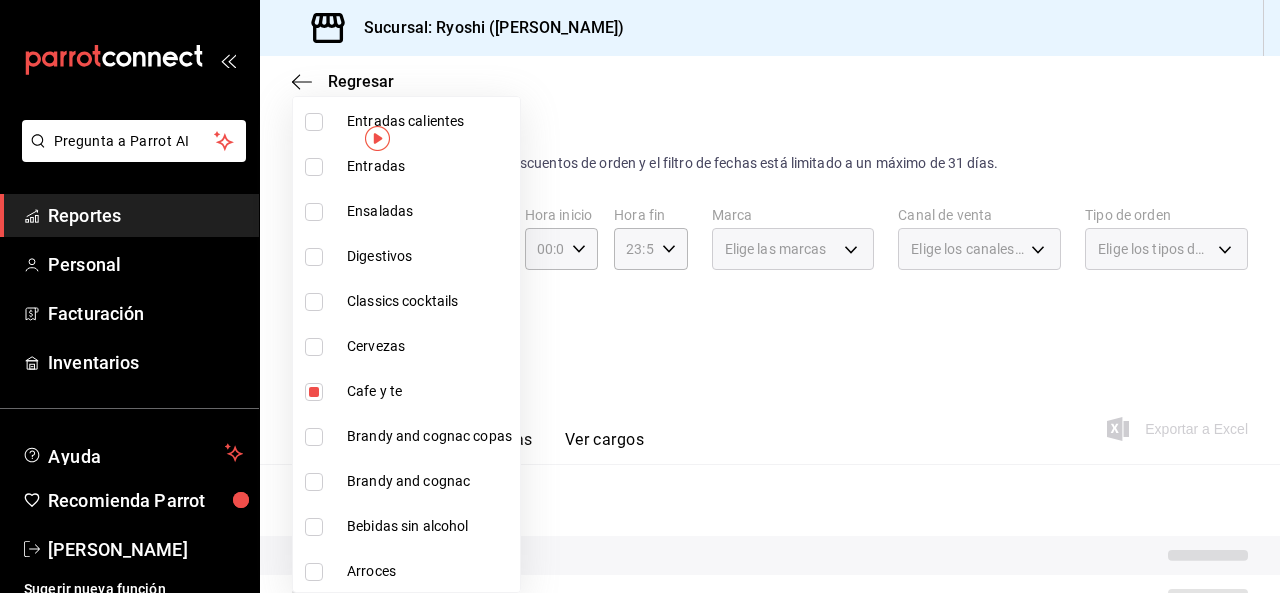 click at bounding box center (640, 296) 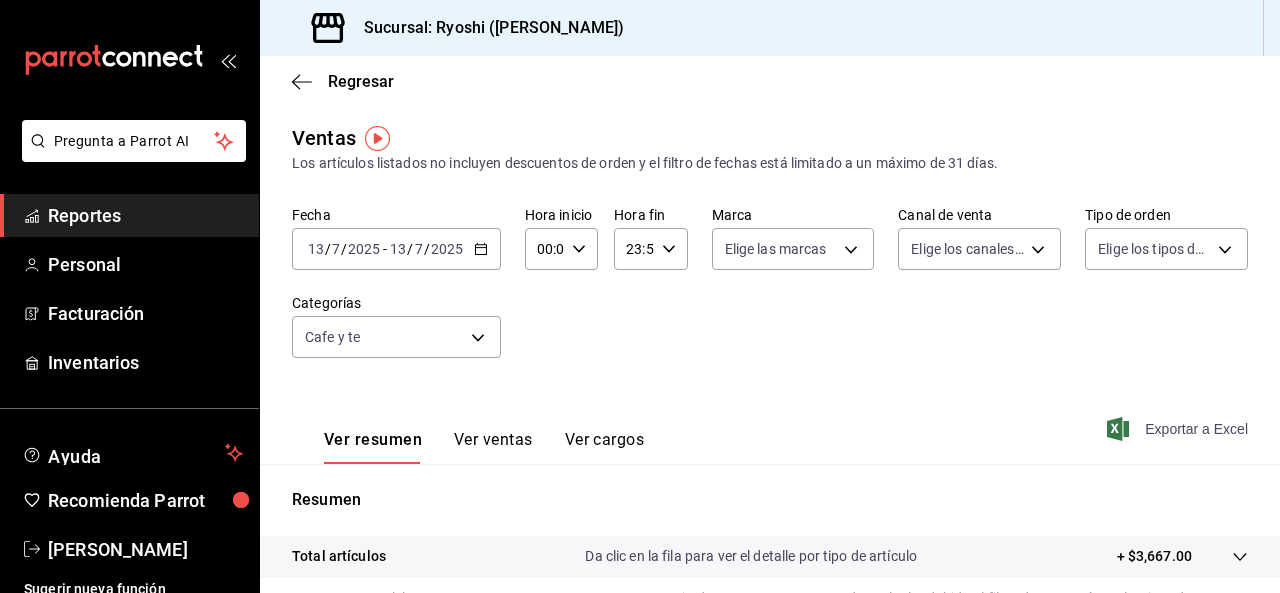 click on "Exportar a Excel" at bounding box center [1179, 429] 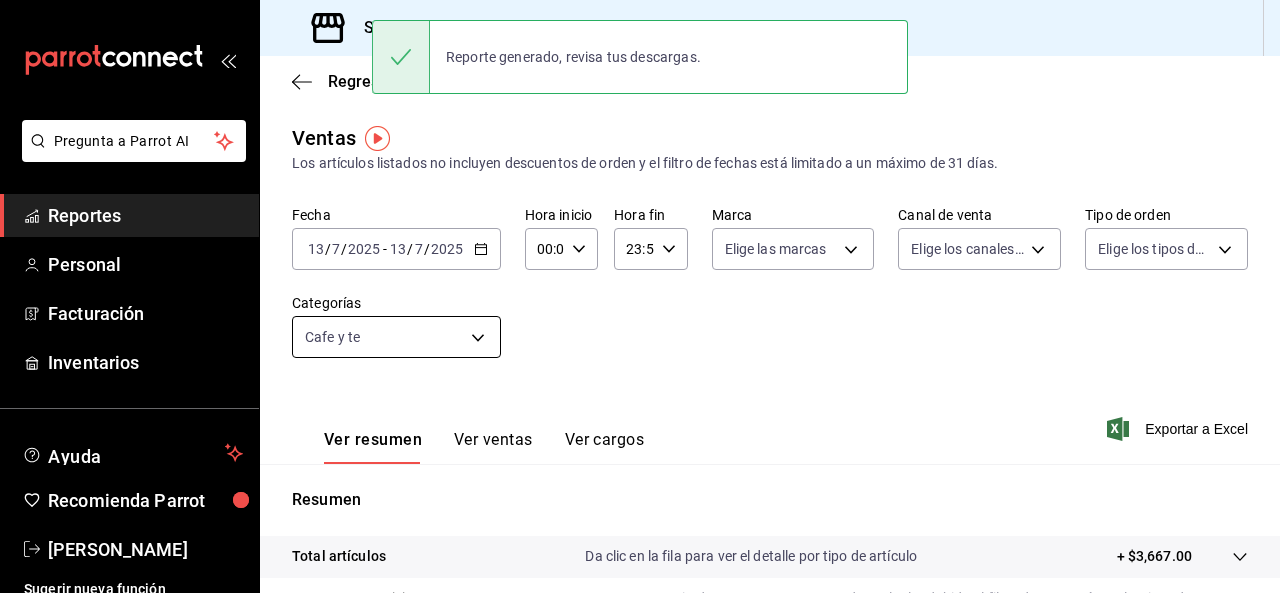 click on "Pregunta a Parrot AI Reportes   Personal   Facturación   Inventarios   Ayuda Recomienda Parrot   Ryoshi [PERSON_NAME] nueva función   Sucursal: Ryoshi ([PERSON_NAME]) Regresar Ventas Los artículos listados no incluyen descuentos de orden y el filtro de fechas está limitado a un máximo de 31 días. Fecha [DATE] [DATE] - [DATE] [DATE] Hora inicio 00:00 Hora inicio Hora fin 23:59 Hora fin Marca Elige las marcas Canal de venta Elige los canales de venta Tipo de orden Elige los tipos de orden Categorías Cafe y te e9d65df4-369a-41df-af20-a5332ddf0d85 Ver resumen Ver ventas Ver cargos Exportar a Excel Resumen Total artículos Da clic en la fila para ver el detalle por tipo de artículo + $3,667.00 Cargos por servicio  Sin datos por que no se pueden calcular debido al filtro de categorías seleccionado Venta bruta = $3,667.00 Descuentos totales  Sin datos por que no se pueden calcular debido al filtro de categorías seleccionado Certificados de regalo Venta total = $3,667.00 Impuestos" at bounding box center [640, 296] 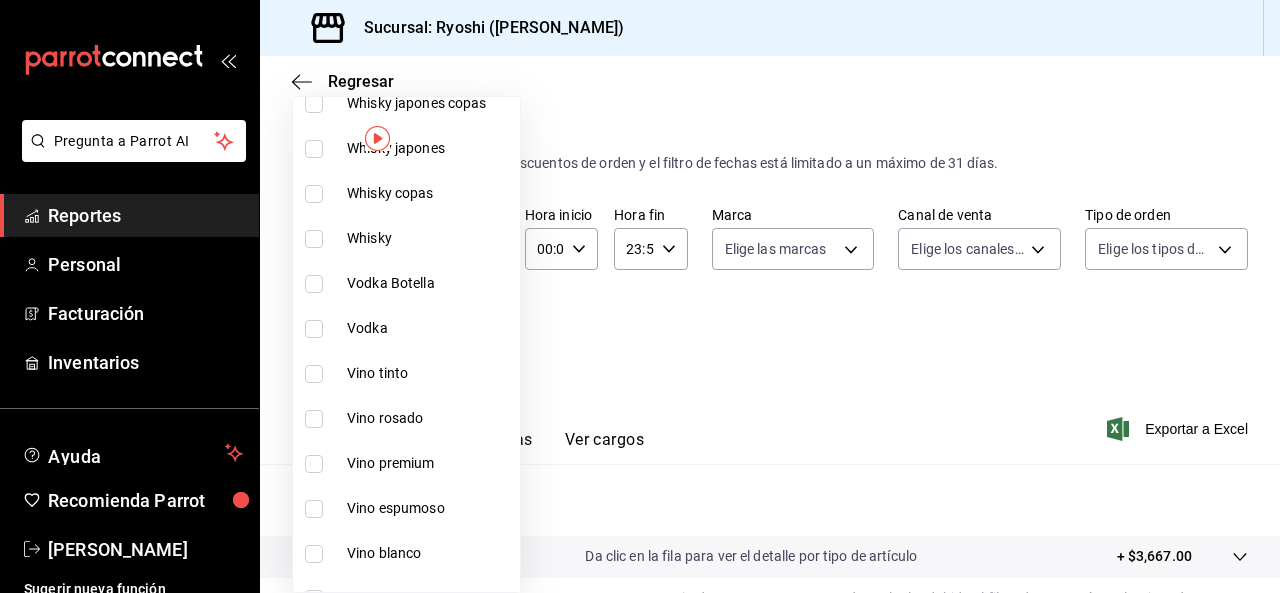 scroll, scrollTop: 492, scrollLeft: 0, axis: vertical 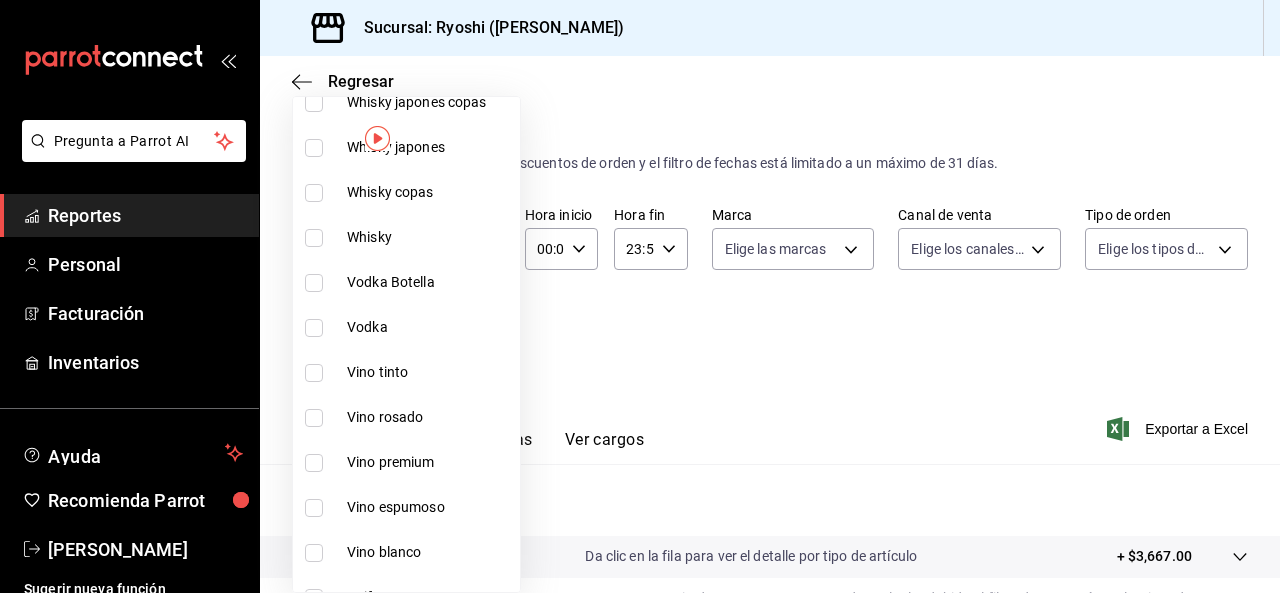 click at bounding box center [314, 373] 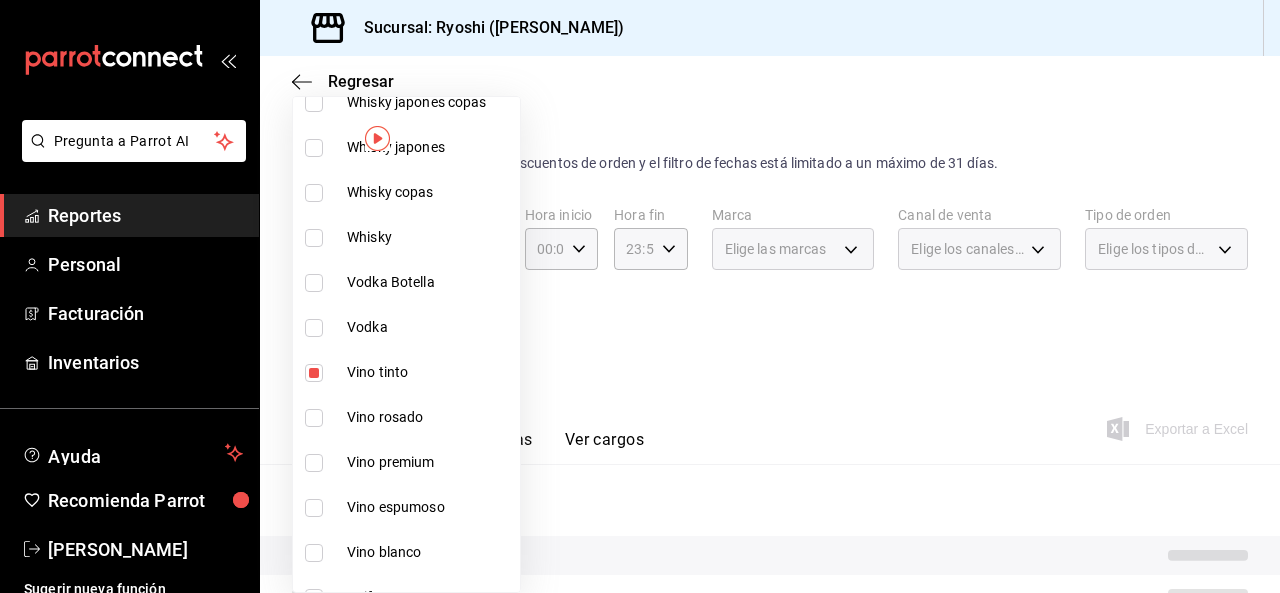 click at bounding box center (314, 418) 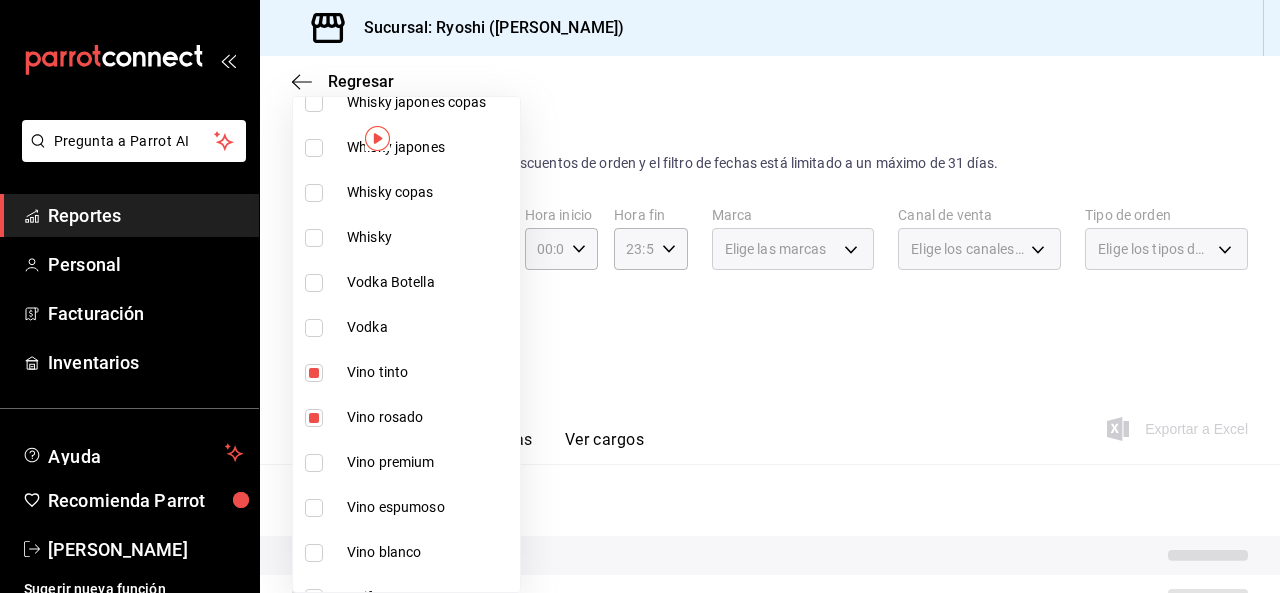 click at bounding box center (314, 463) 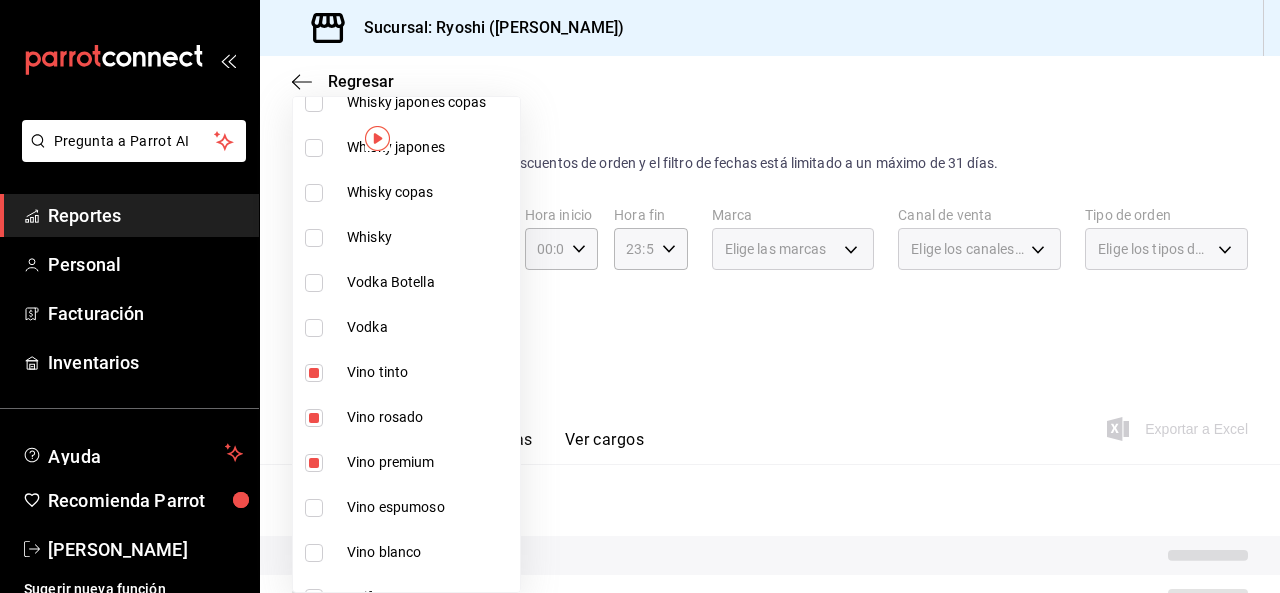 click at bounding box center [314, 508] 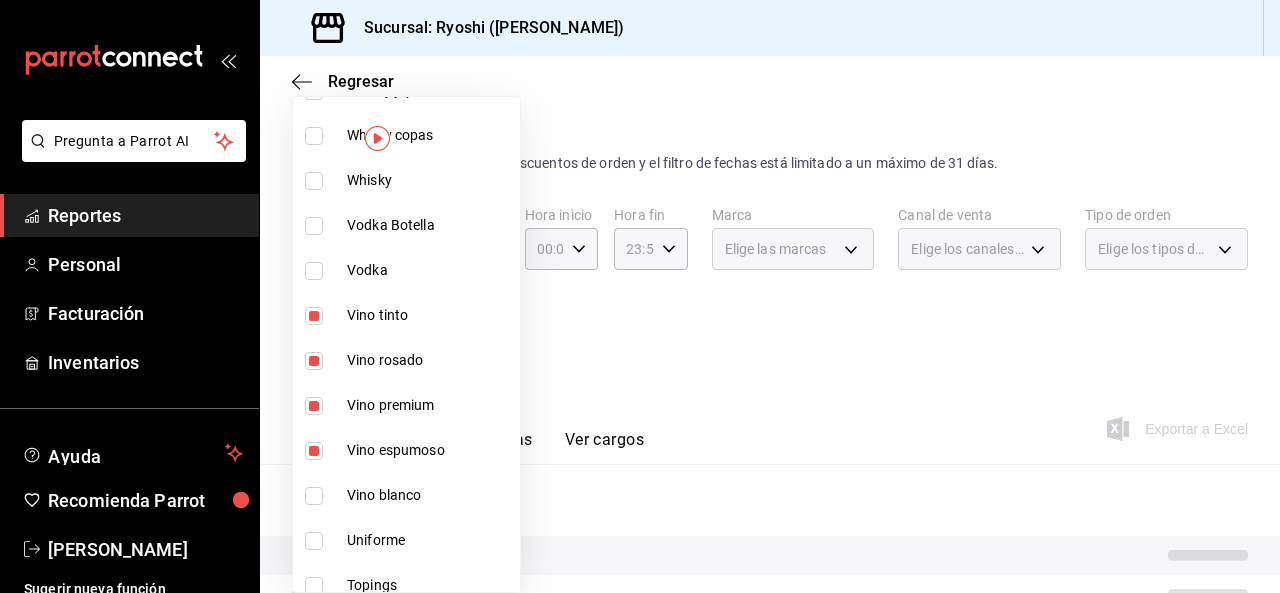 scroll, scrollTop: 550, scrollLeft: 0, axis: vertical 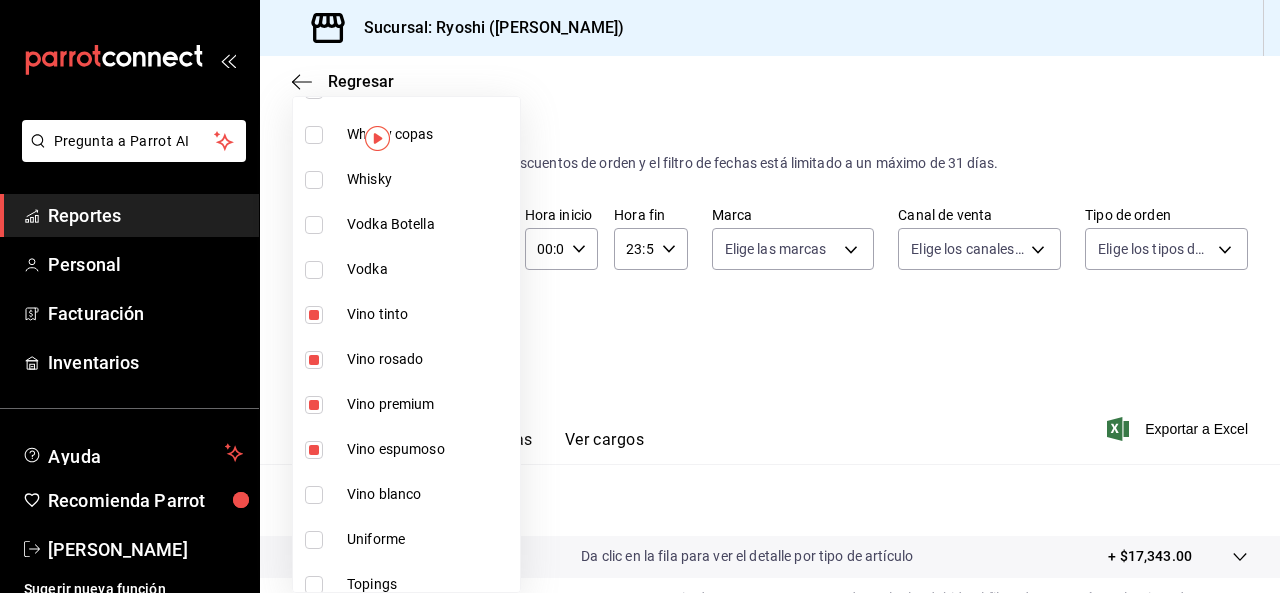 click at bounding box center [314, 495] 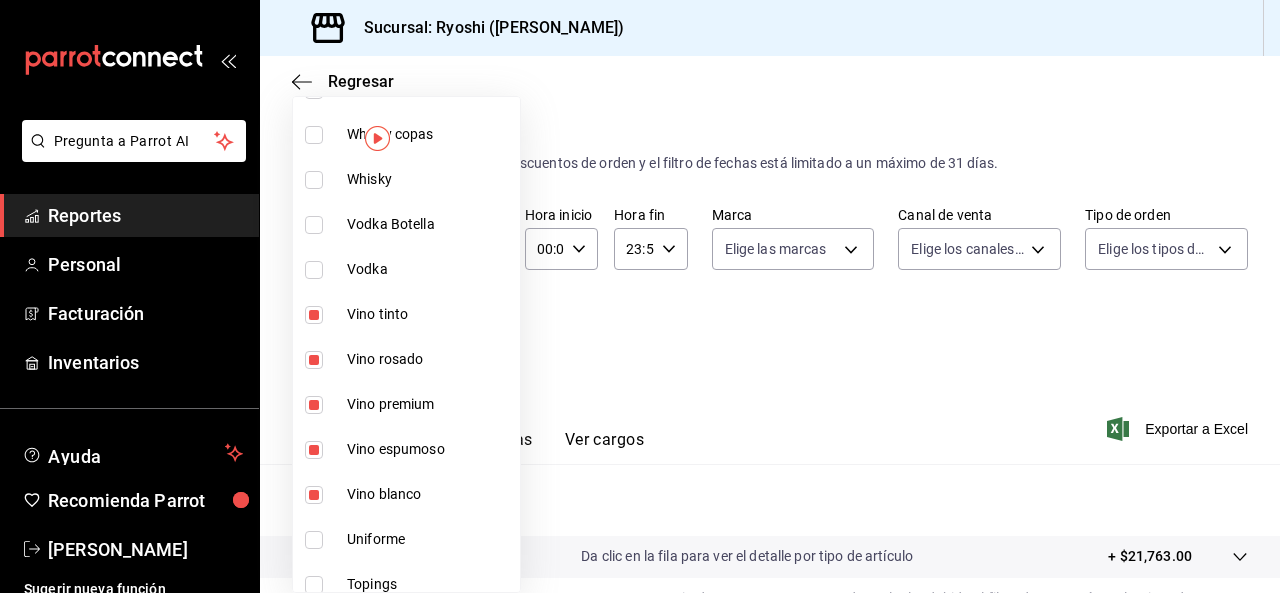 click at bounding box center (640, 296) 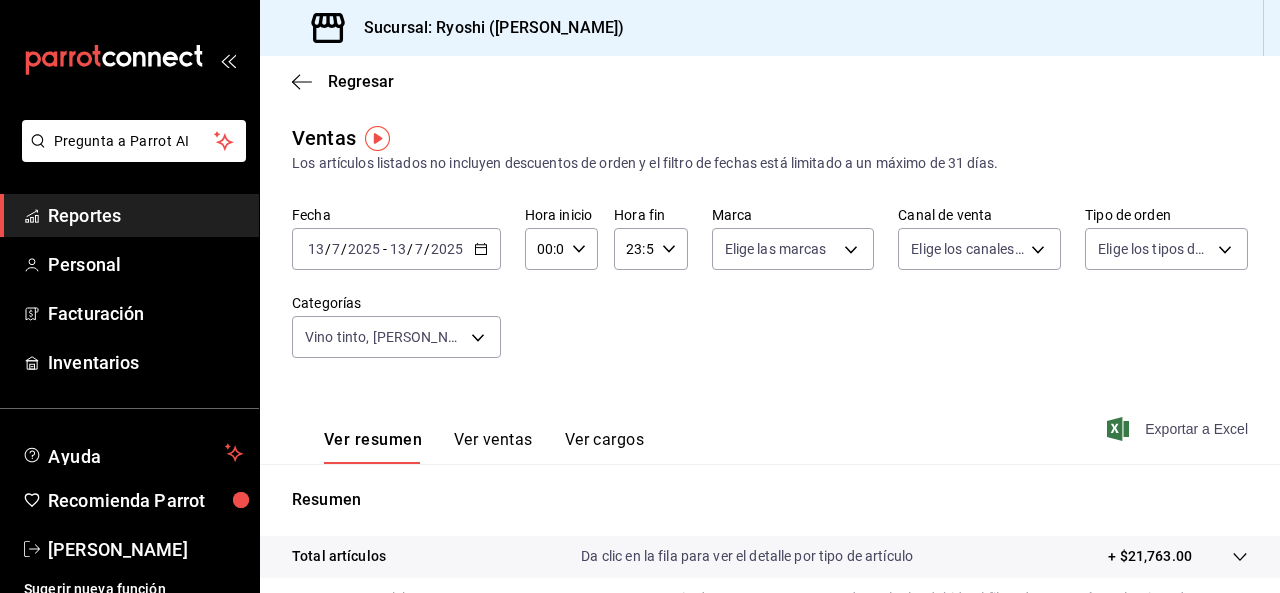 click on "Exportar a Excel" at bounding box center (1179, 429) 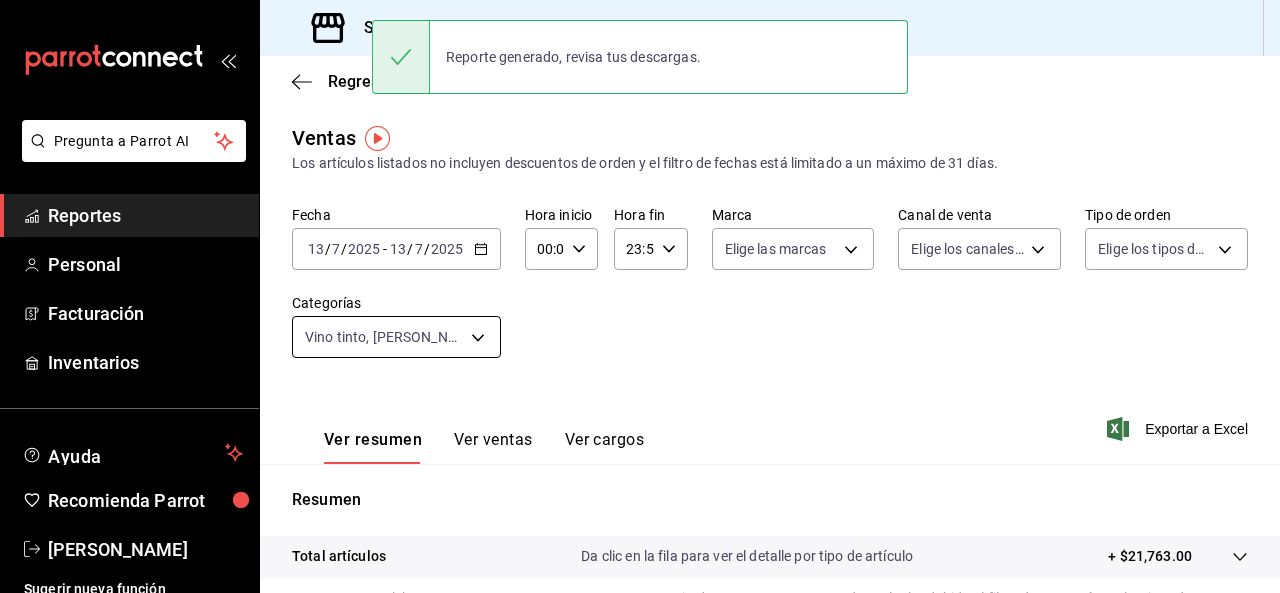 click on "Pregunta a Parrot AI Reportes   Personal   Facturación   Inventarios   Ayuda Recomienda Parrot   Ryoshi [PERSON_NAME] nueva función   Sucursal: Ryoshi ([PERSON_NAME]) Regresar Ventas Los artículos listados no incluyen descuentos de orden y el filtro de fechas está limitado a un máximo de 31 días. Fecha [DATE] [DATE] - [DATE] [DATE] Hora inicio 00:00 Hora inicio Hora fin 23:59 Hora fin Marca Elige las marcas Canal de venta Elige los canales de venta Tipo de orden Elige los tipos de orden Categorías Vino tinto, Vino rosado, Vino premium, Vino espumoso, Vino blanco, Cafe y te e9d65df4-369a-41df-af20-a5332ddf0d85,9e45836e-5165-411d-b9a9-a93703cb00e4,47d610a0-d442-4f9b-9646-d2a82839042c,211b57f8-7eeb-4048-bb38-7972acf88ad0,91cdf865-dc5d-4431-a3c0-9f145c17bb66,4428f692-70de-4f58-b5b8-261e3c3e212a Ver resumen Ver ventas Ver cargos Exportar a Excel Resumen Total artículos Da clic en la fila para ver el detalle por tipo de artículo + $21,763.00 Cargos por servicio Venta bruta = $21,763.00" at bounding box center (640, 296) 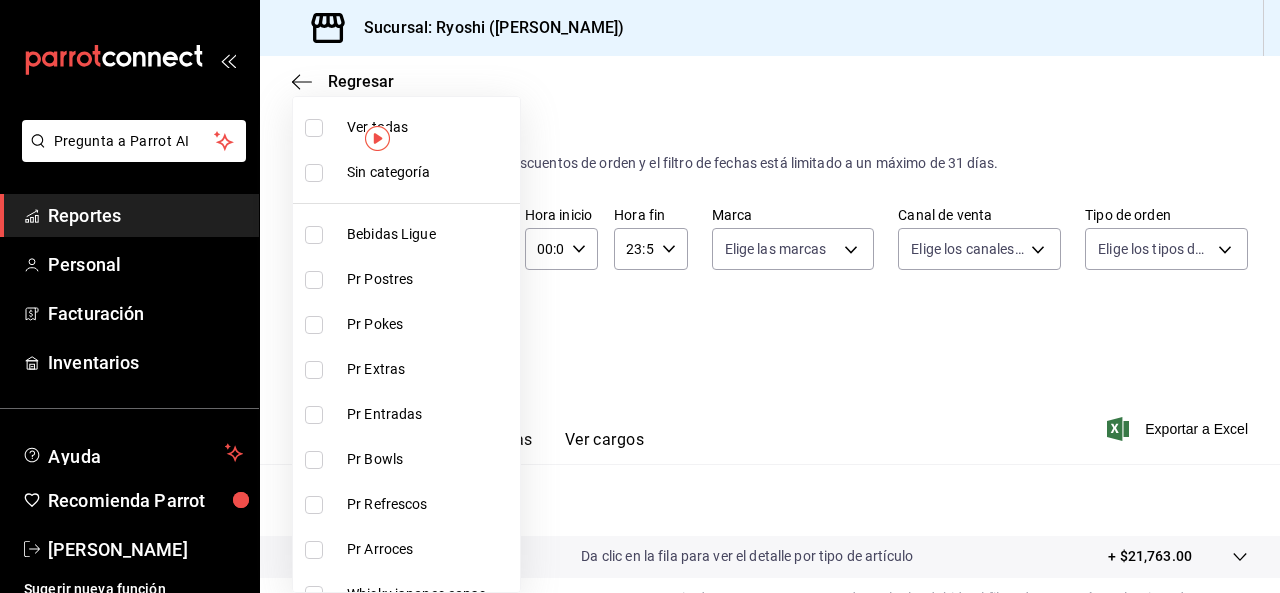 click at bounding box center [314, 128] 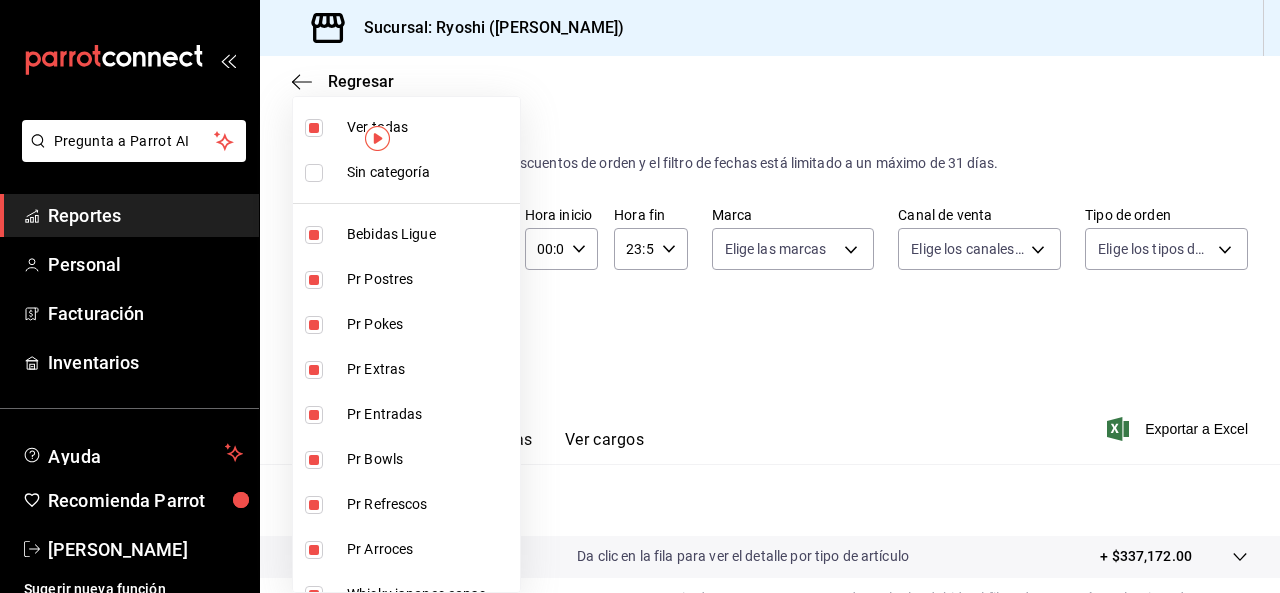 click at bounding box center (314, 128) 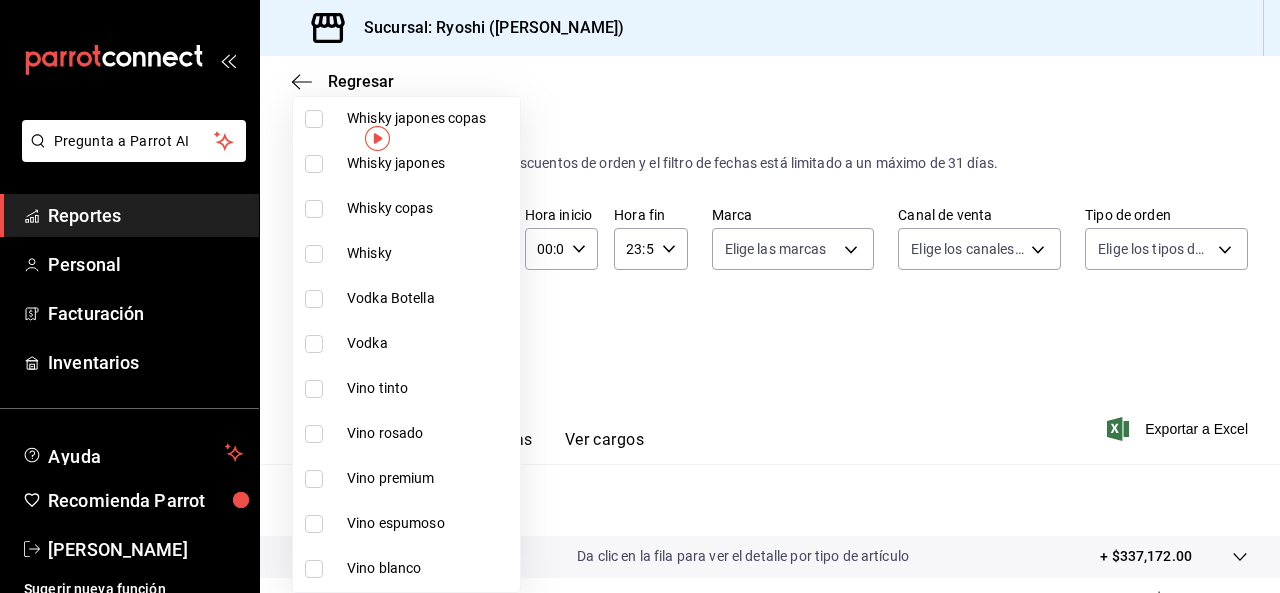 scroll, scrollTop: 477, scrollLeft: 0, axis: vertical 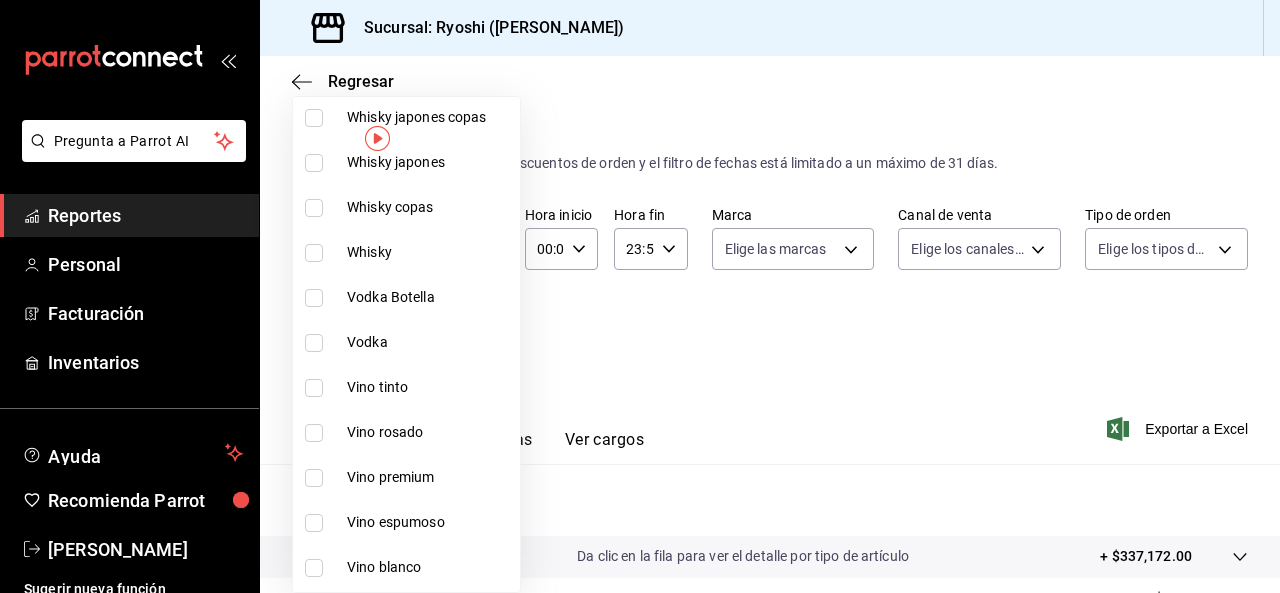 click at bounding box center [314, 388] 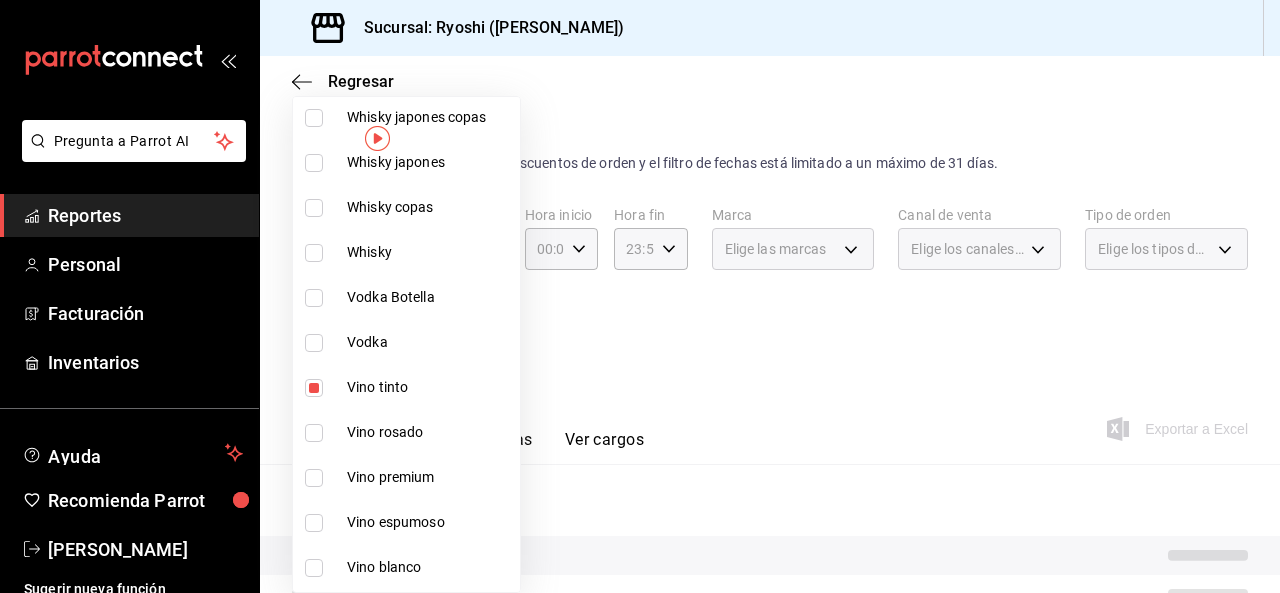 click at bounding box center (314, 433) 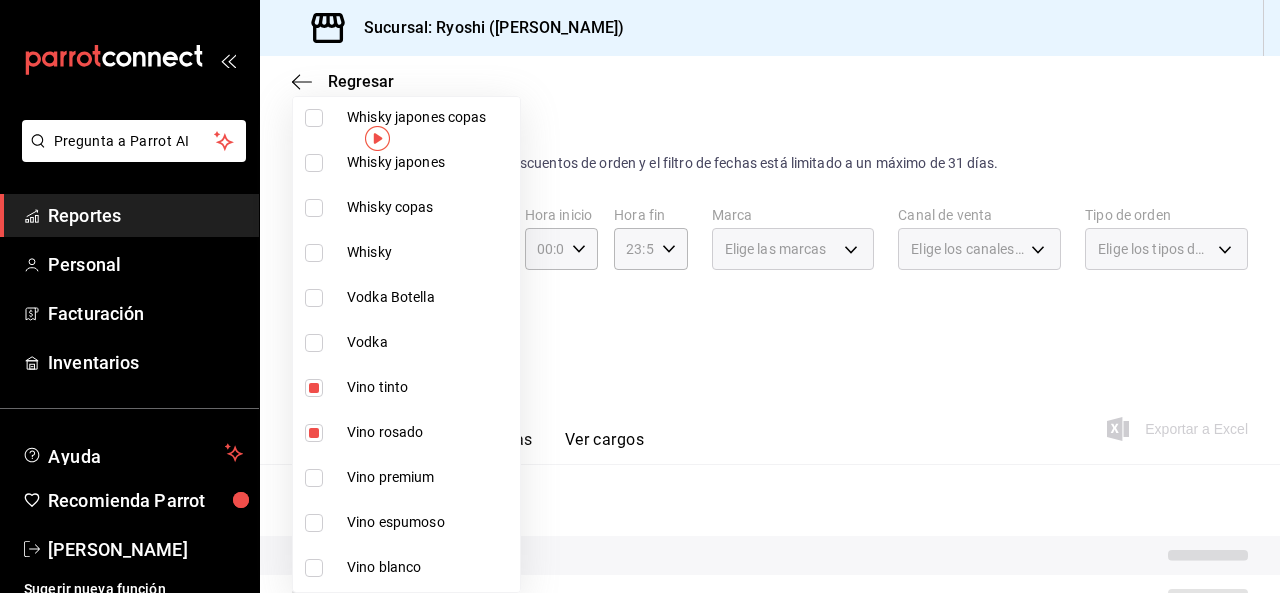 scroll, scrollTop: 514, scrollLeft: 0, axis: vertical 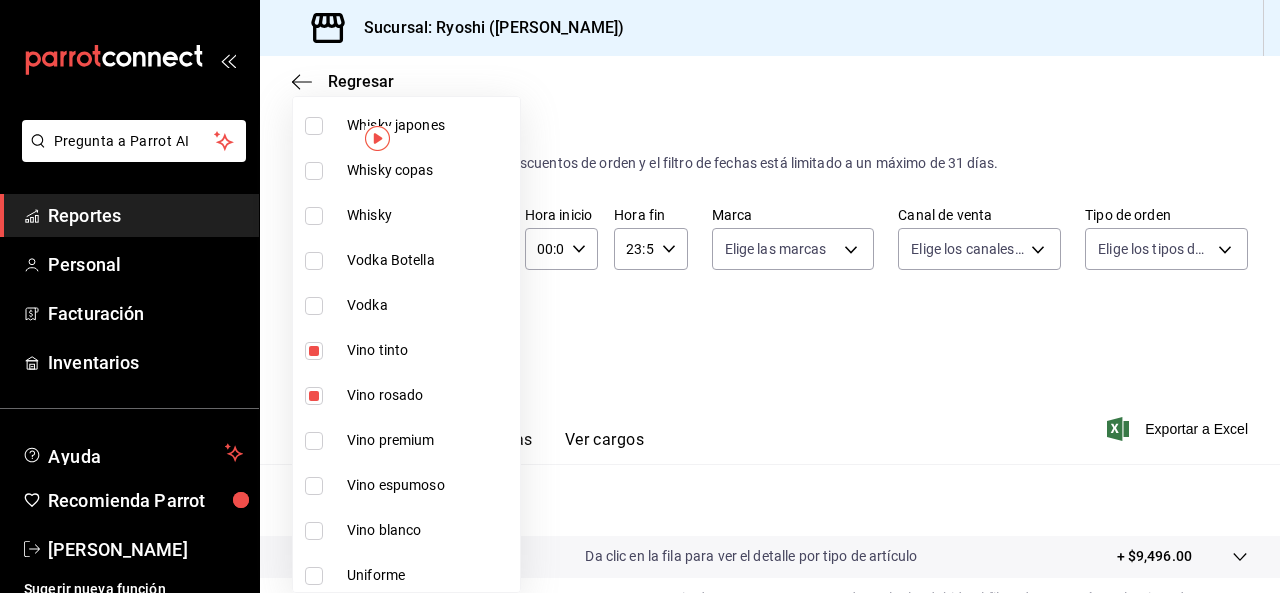 click at bounding box center (314, 441) 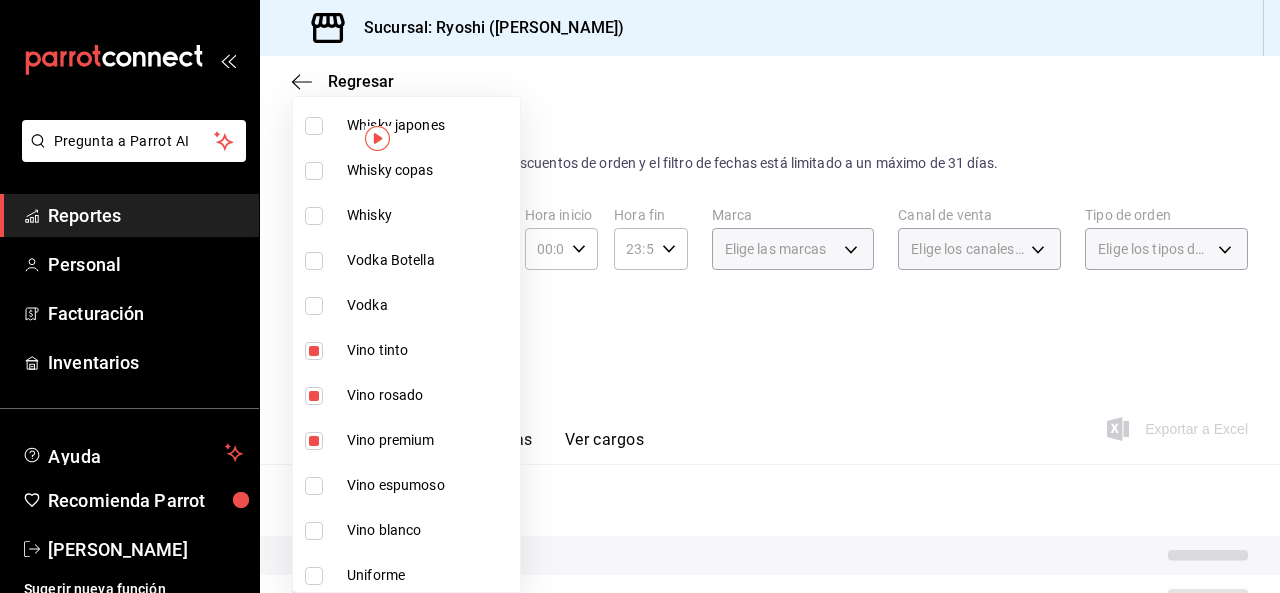 scroll, scrollTop: 587, scrollLeft: 0, axis: vertical 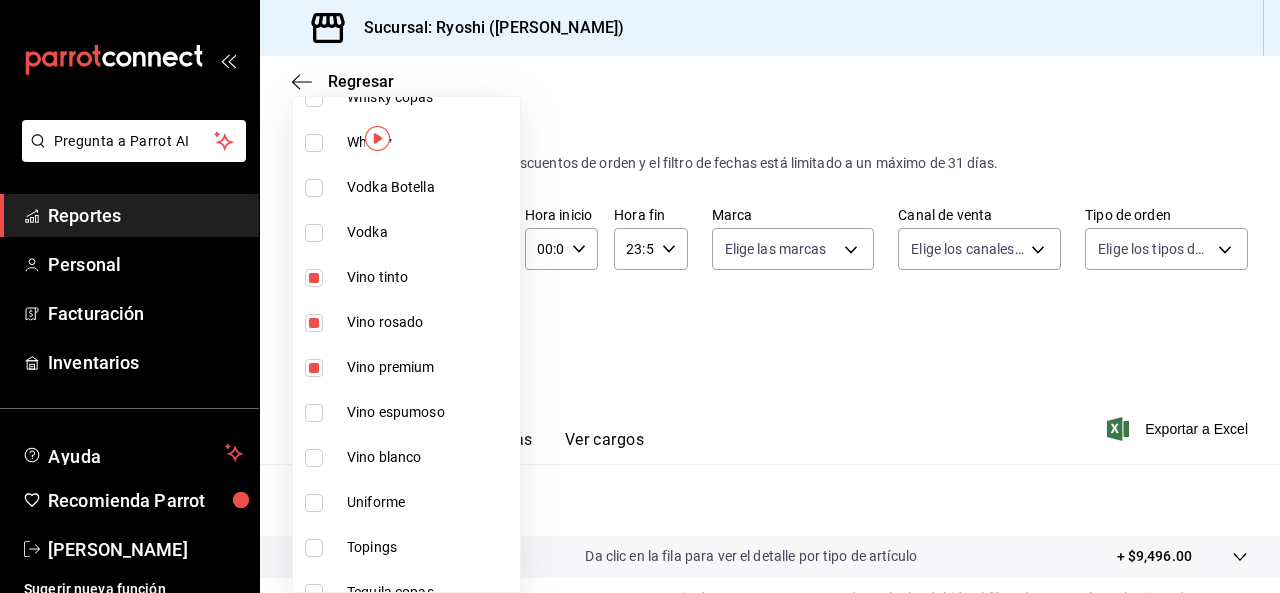 click at bounding box center (314, 413) 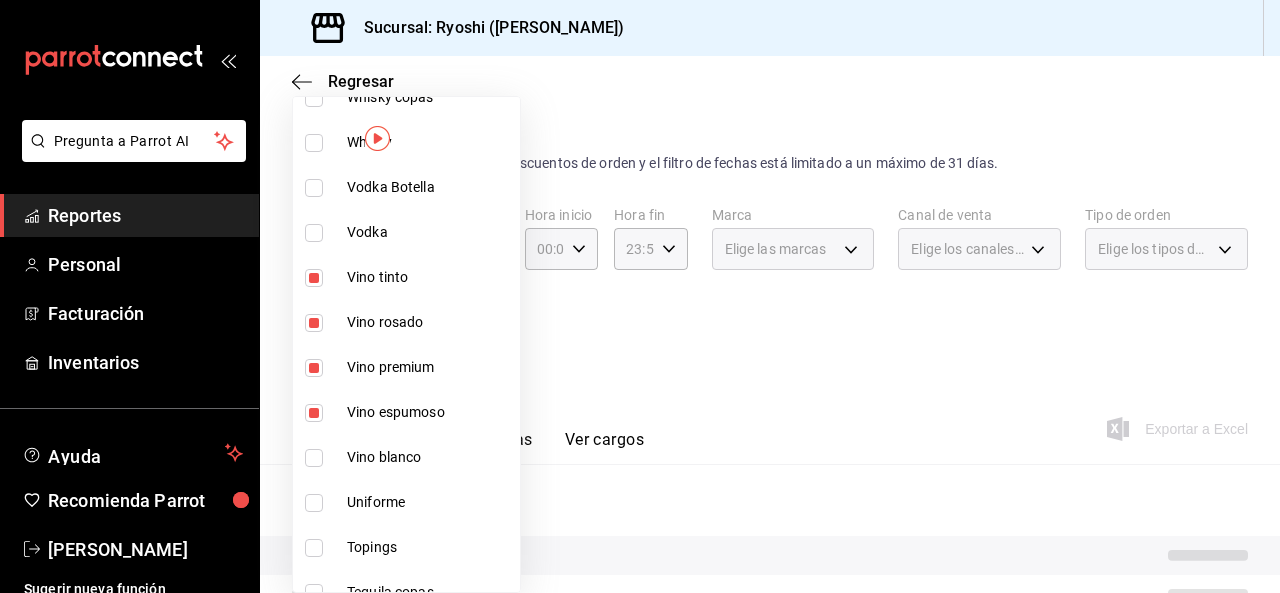 click at bounding box center [314, 458] 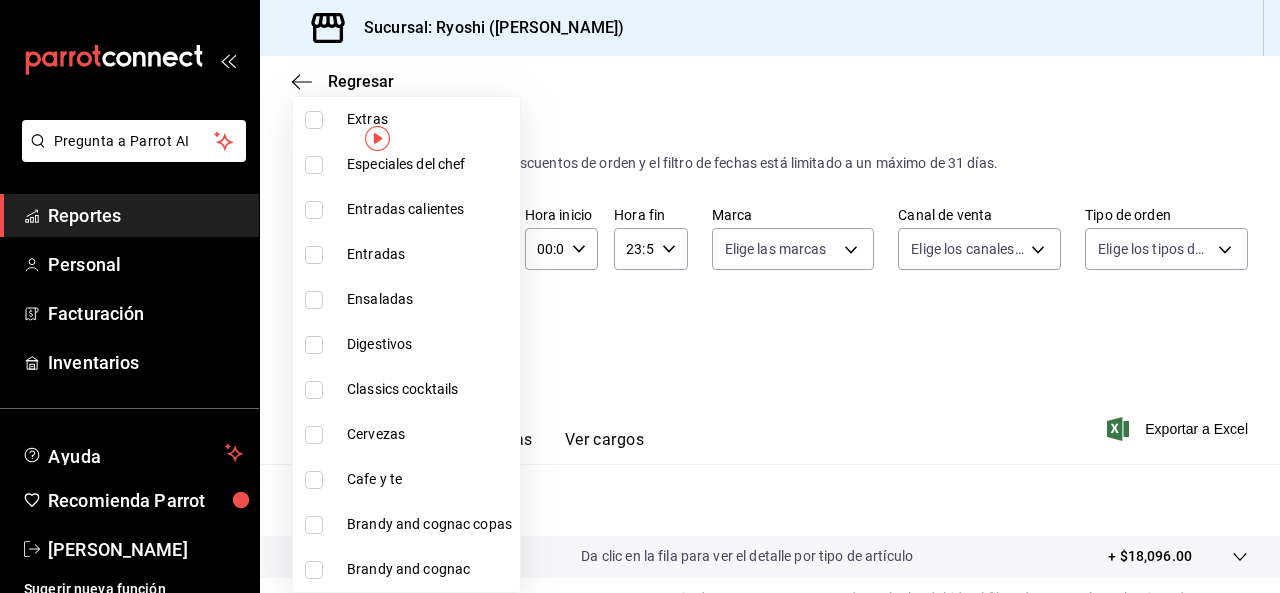 scroll, scrollTop: 2318, scrollLeft: 0, axis: vertical 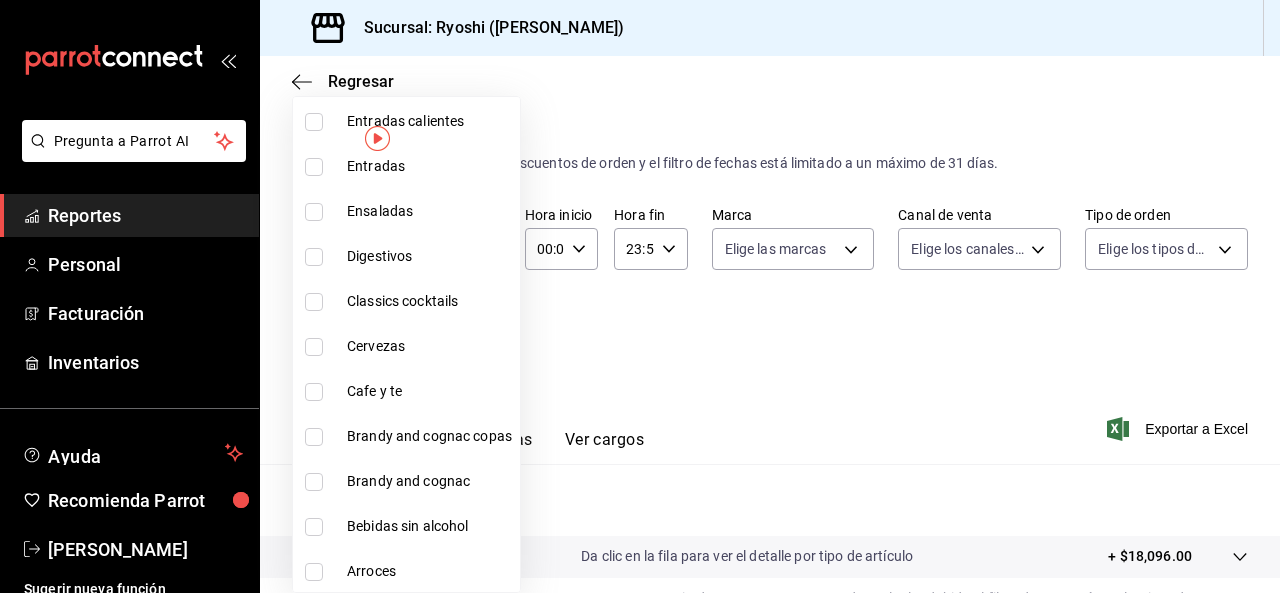 click at bounding box center [640, 296] 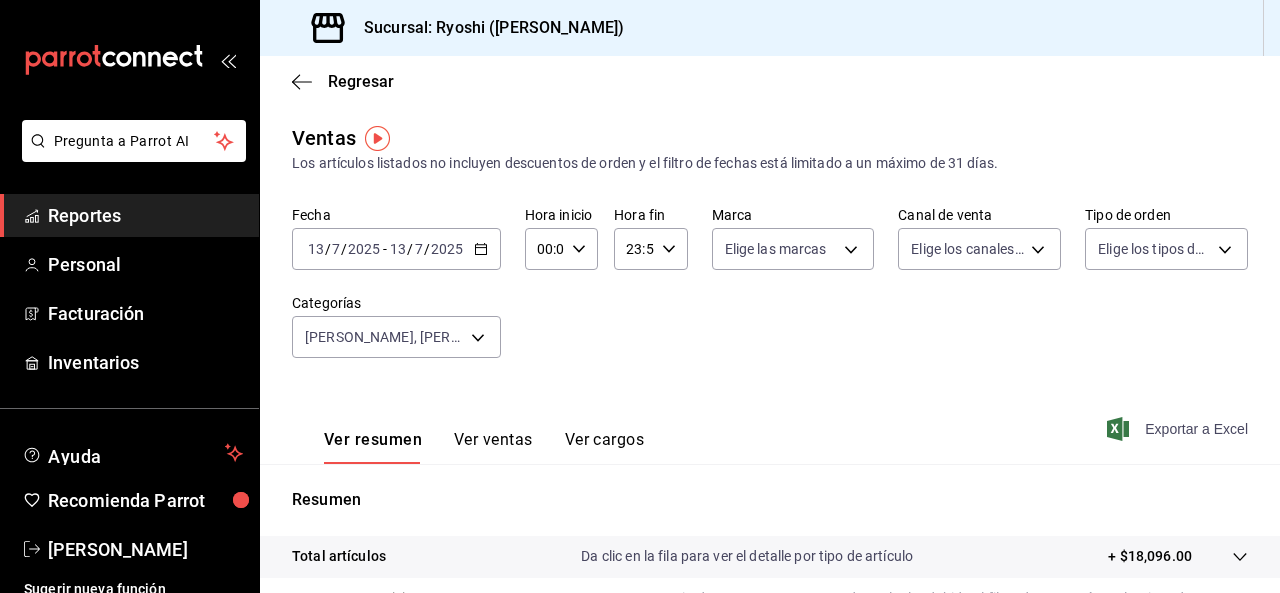 click on "Exportar a Excel" at bounding box center [1179, 429] 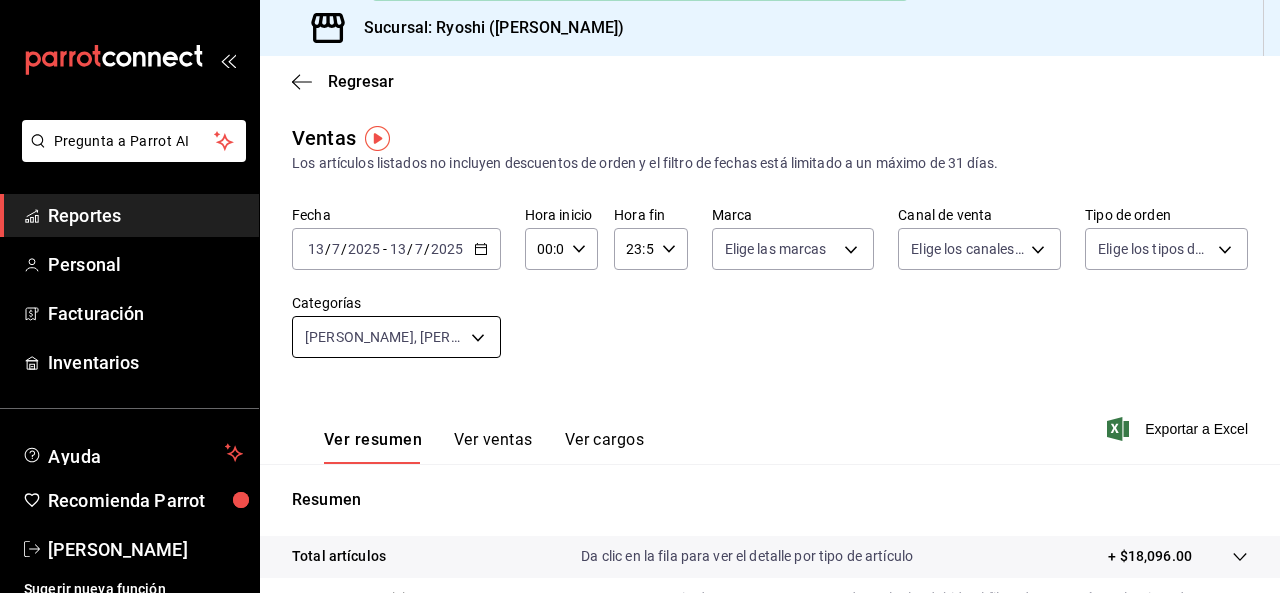 click on "Pregunta a Parrot AI Reportes   Personal   Facturación   Inventarios   Ayuda Recomienda Parrot   Ryoshi [PERSON_NAME] nueva función   Sucursal: Ryoshi ([PERSON_NAME]) Regresar Ventas Los artículos listados no incluyen descuentos de orden y el filtro de fechas está limitado a un máximo de 31 días. Fecha [DATE] [DATE] - [DATE] [DATE] Hora inicio 00:00 Hora inicio Hora fin 23:59 Hora fin Marca Elige las marcas Canal de venta Elige los canales de venta Tipo de orden Elige los tipos de orden Categorías Vino tinto, Vino rosado, Vino premium, Vino espumoso, Vino blanco 9e45836e-5165-411d-b9a9-a93703cb00e4,47d610a0-d442-4f9b-9646-d2a82839042c,211b57f8-7eeb-4048-bb38-7972acf88ad0,91cdf865-dc5d-4431-a3c0-9f145c17bb66,4428f692-70de-4f58-b5b8-261e3c3e212a Ver resumen Ver ventas Ver cargos Exportar a Excel Resumen Total artículos Da clic en la fila para ver el detalle por tipo de artículo + $18,096.00 Cargos por servicio Venta bruta = $18,096.00 Descuentos totales Certificados de regalo" at bounding box center [640, 296] 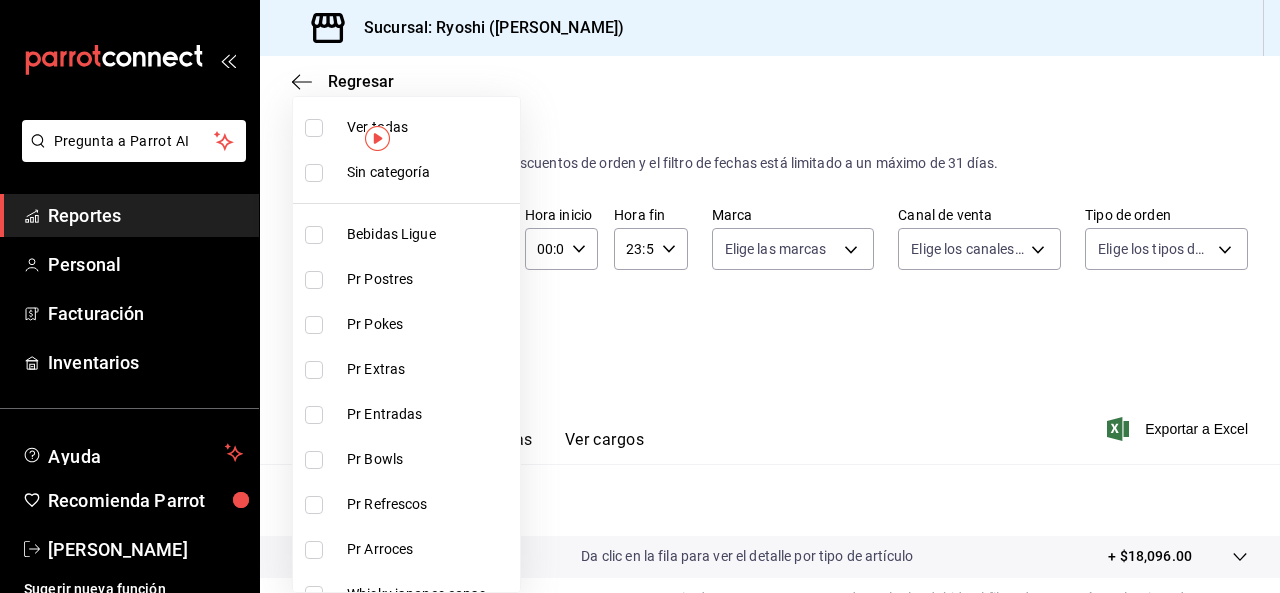 click at bounding box center (640, 296) 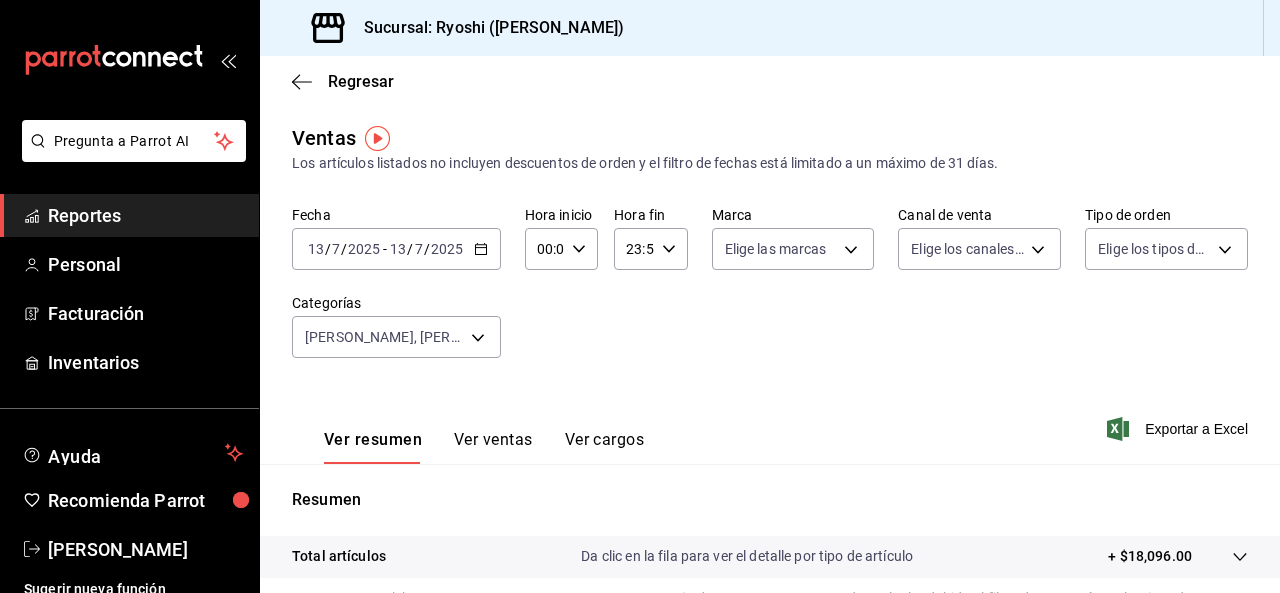 click on "Exportar a Excel" at bounding box center (1179, 429) 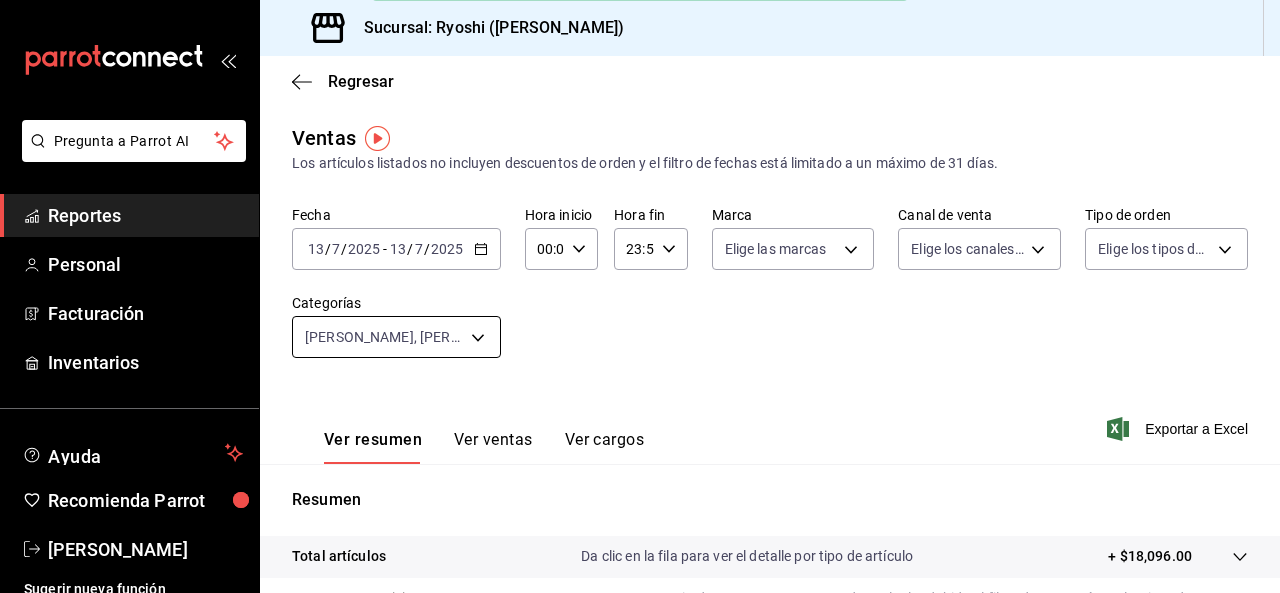 click on "Pregunta a Parrot AI Reportes   Personal   Facturación   Inventarios   Ayuda Recomienda Parrot   Ryoshi [PERSON_NAME] nueva función   Sucursal: Ryoshi ([PERSON_NAME]) Regresar Ventas Los artículos listados no incluyen descuentos de orden y el filtro de fechas está limitado a un máximo de 31 días. Fecha [DATE] [DATE] - [DATE] [DATE] Hora inicio 00:00 Hora inicio Hora fin 23:59 Hora fin Marca Elige las marcas Canal de venta Elige los canales de venta Tipo de orden Elige los tipos de orden Categorías Vino tinto, Vino rosado, Vino premium, Vino espumoso, Vino blanco 9e45836e-5165-411d-b9a9-a93703cb00e4,47d610a0-d442-4f9b-9646-d2a82839042c,211b57f8-7eeb-4048-bb38-7972acf88ad0,91cdf865-dc5d-4431-a3c0-9f145c17bb66,4428f692-70de-4f58-b5b8-261e3c3e212a Ver resumen Ver ventas Ver cargos Exportar a Excel Resumen Total artículos Da clic en la fila para ver el detalle por tipo de artículo + $18,096.00 Cargos por servicio Venta bruta = $18,096.00 Descuentos totales Certificados de regalo" at bounding box center (640, 296) 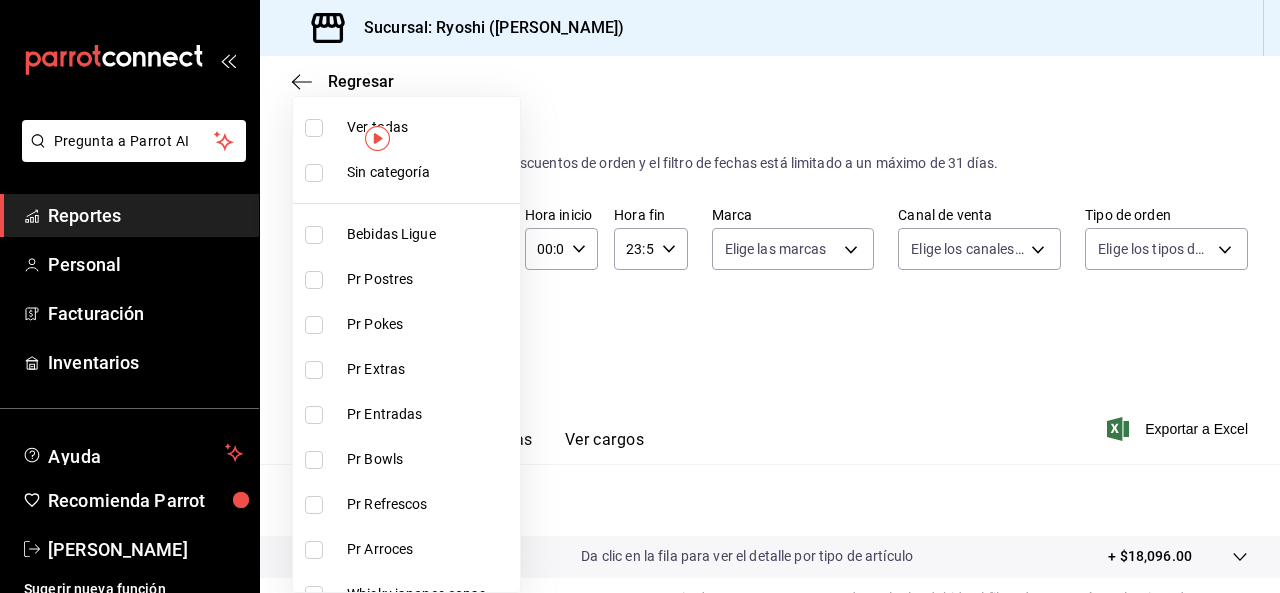 click at bounding box center [318, 128] 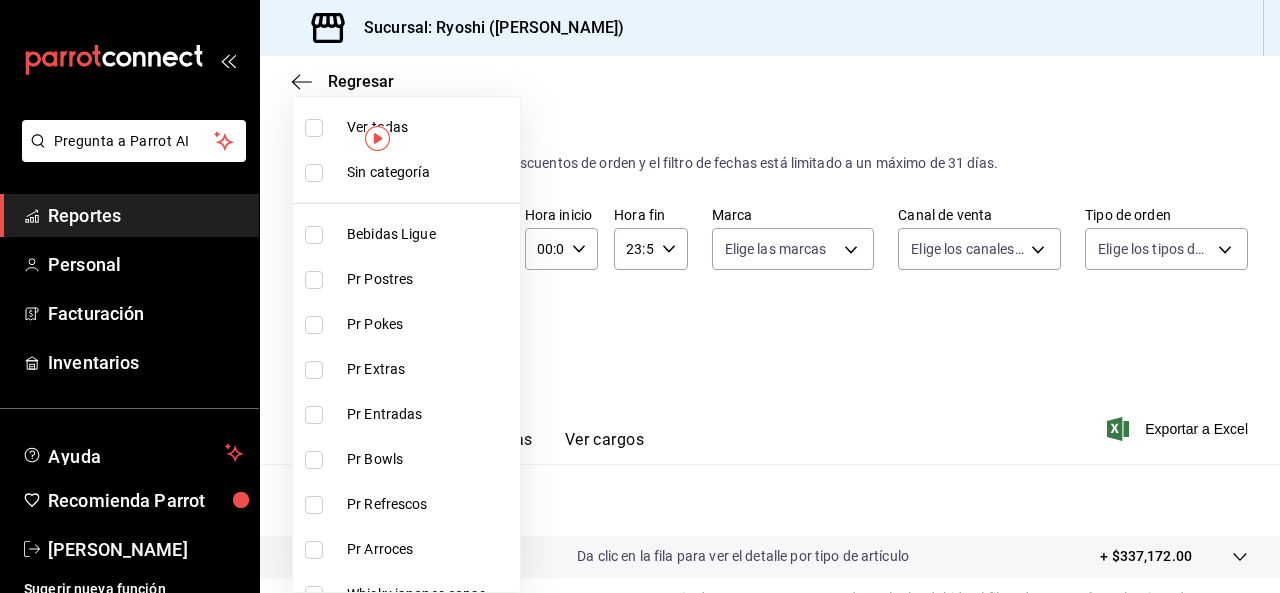 click at bounding box center (314, 128) 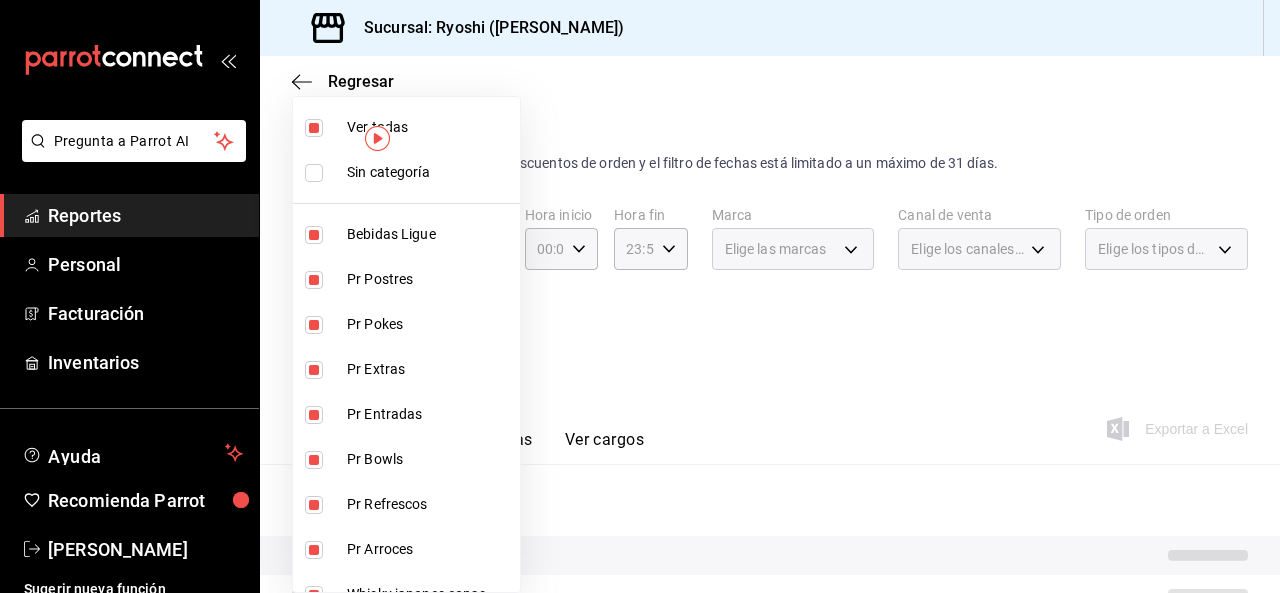 click on "Ver todas" at bounding box center (406, 127) 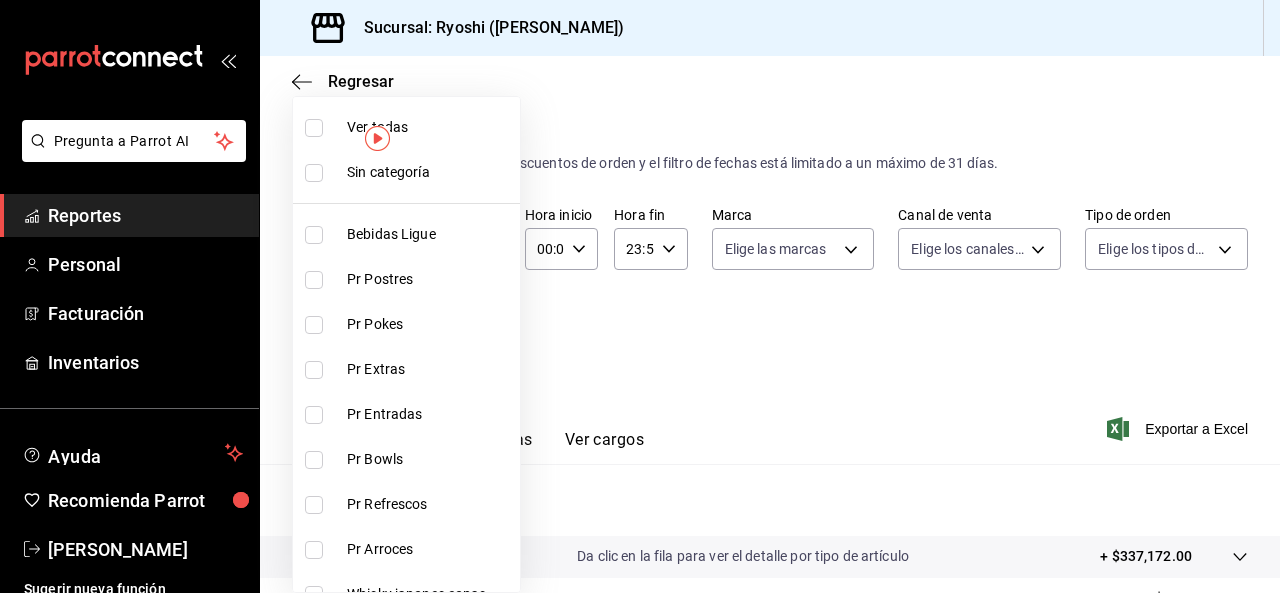 drag, startPoint x: 315, startPoint y: 137, endPoint x: 309, endPoint y: 157, distance: 20.880613 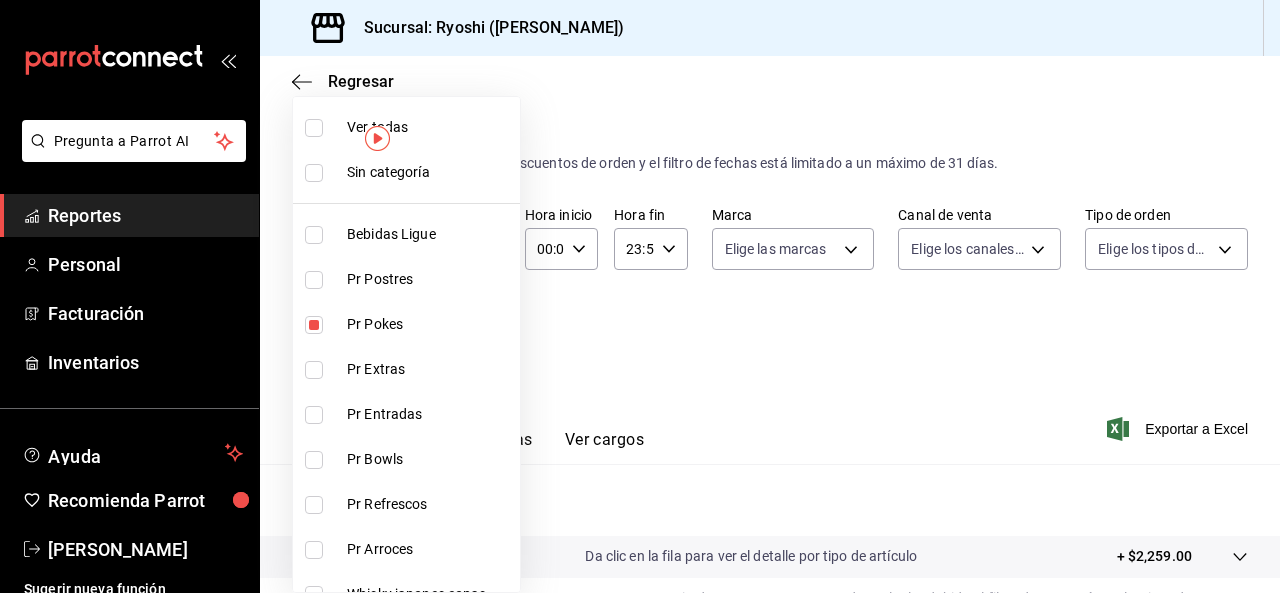 click at bounding box center (314, 325) 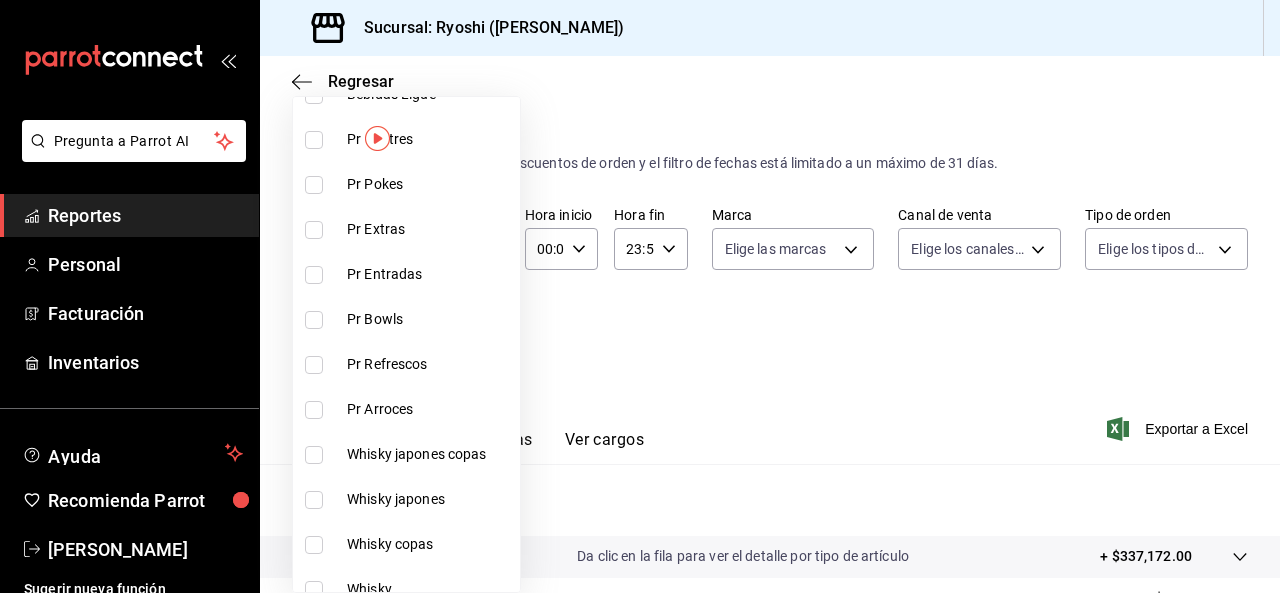 scroll, scrollTop: 145, scrollLeft: 0, axis: vertical 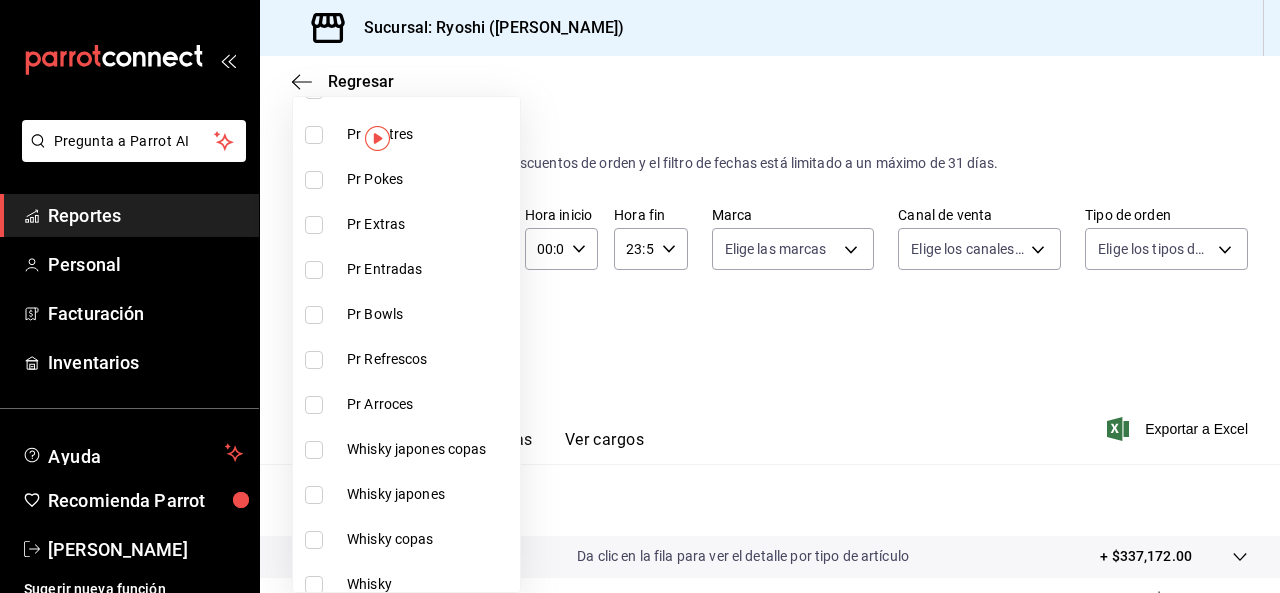 click at bounding box center (314, 450) 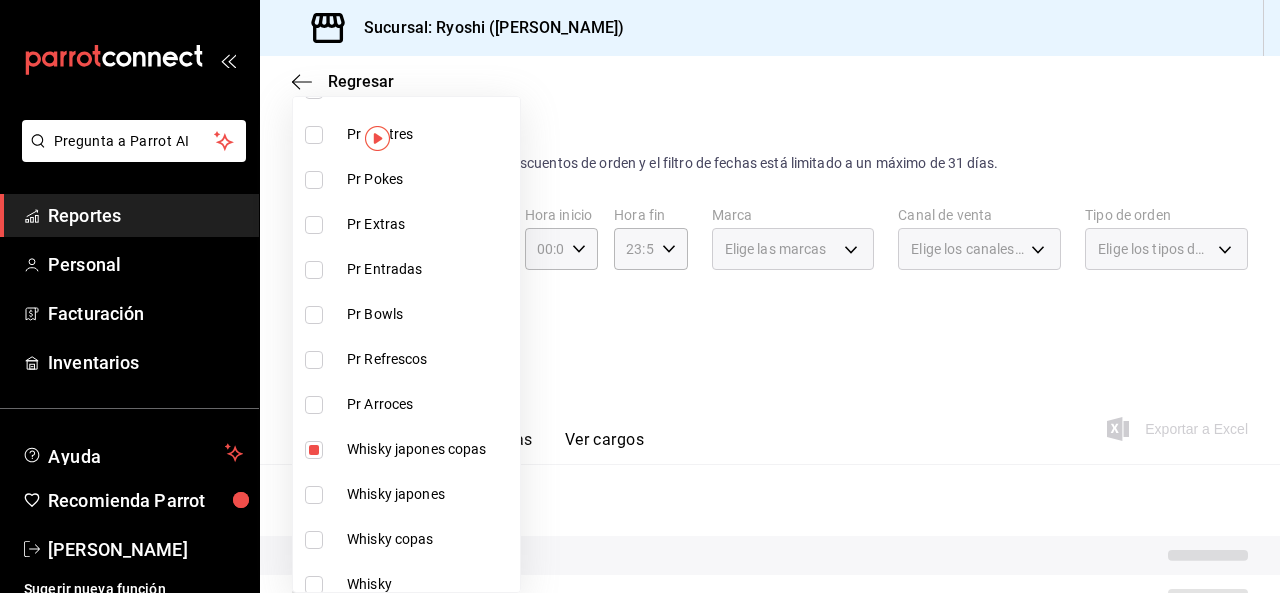 click on "Whisky japones" at bounding box center (406, 494) 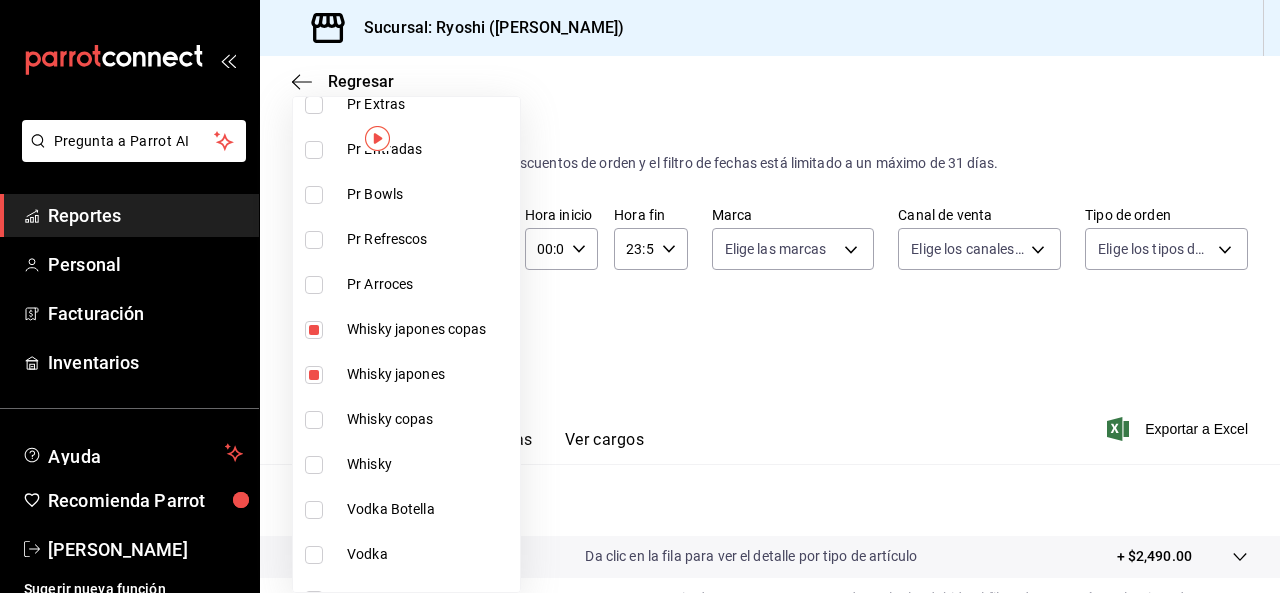 scroll, scrollTop: 273, scrollLeft: 0, axis: vertical 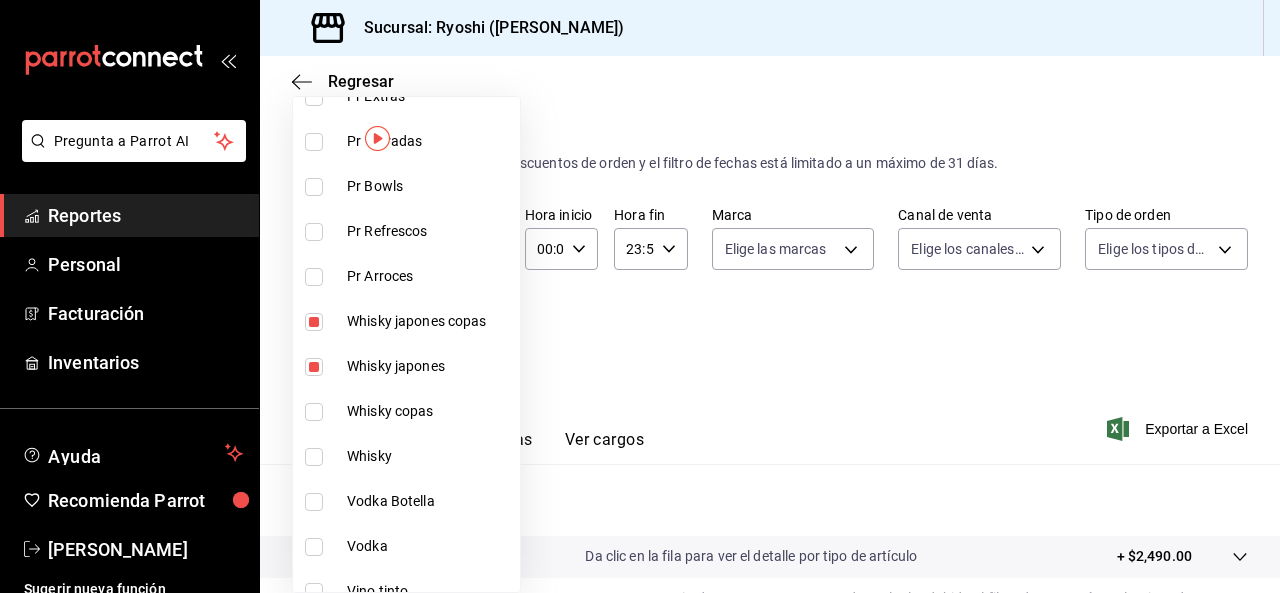 click at bounding box center [314, 412] 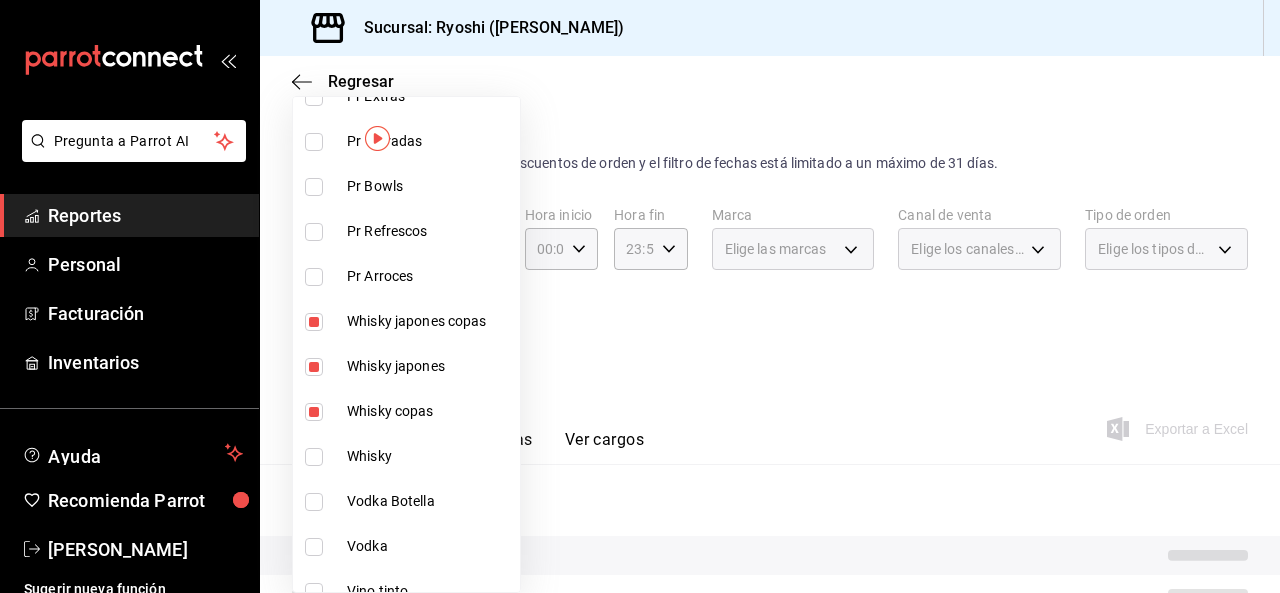 click at bounding box center (318, 457) 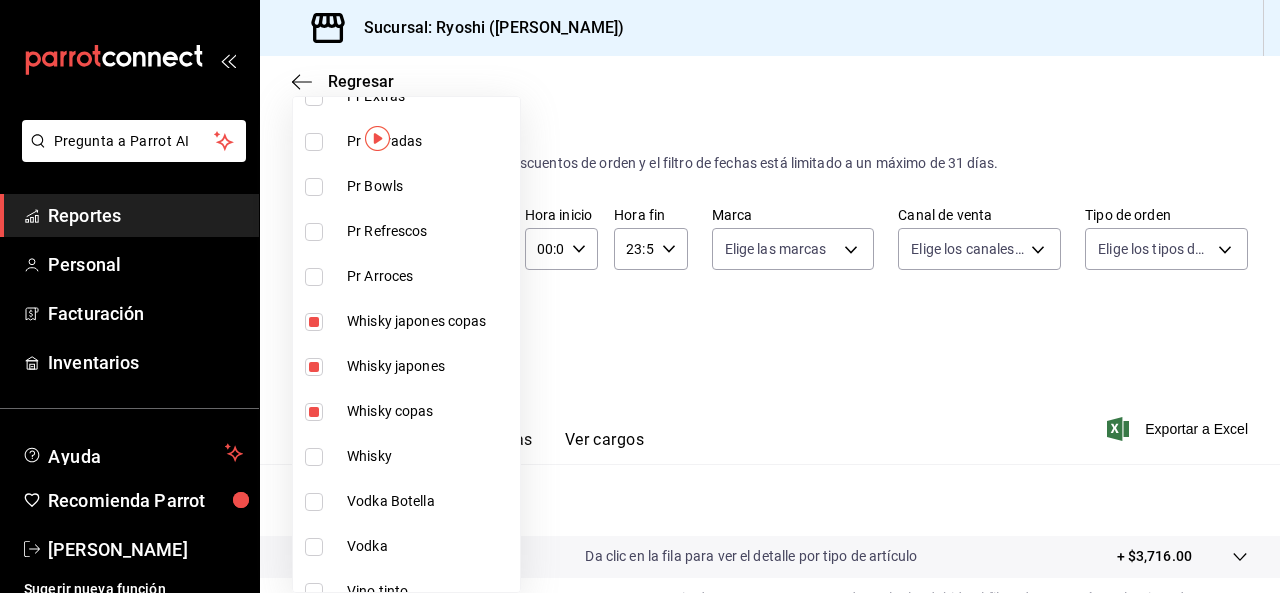 click at bounding box center [314, 502] 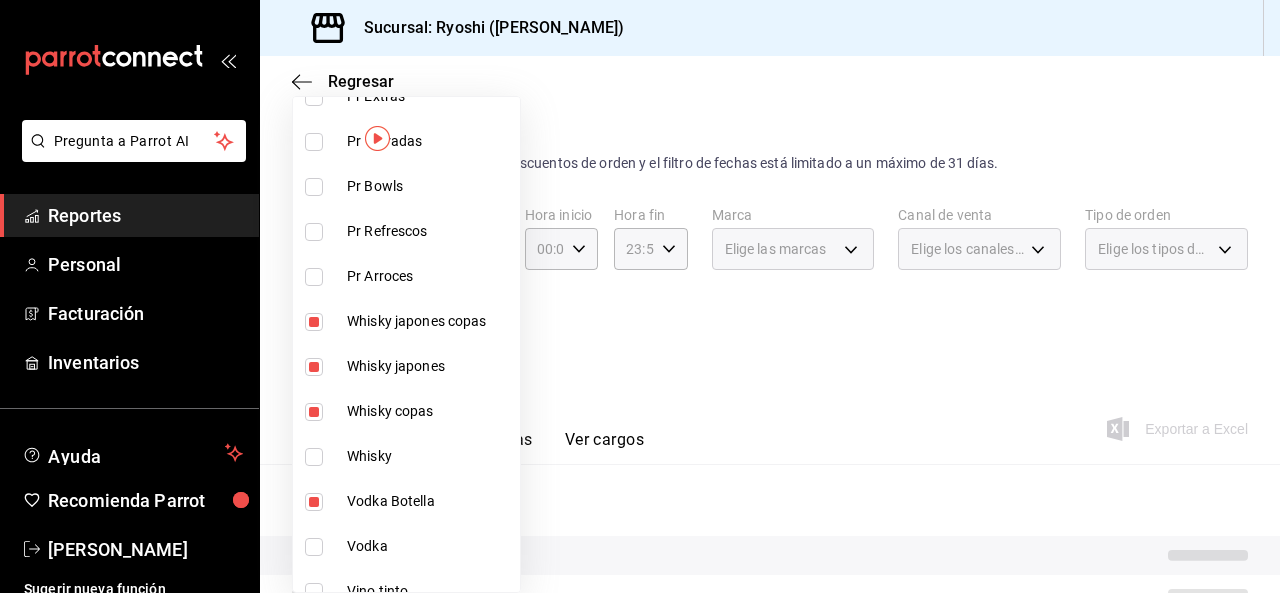 click at bounding box center [314, 457] 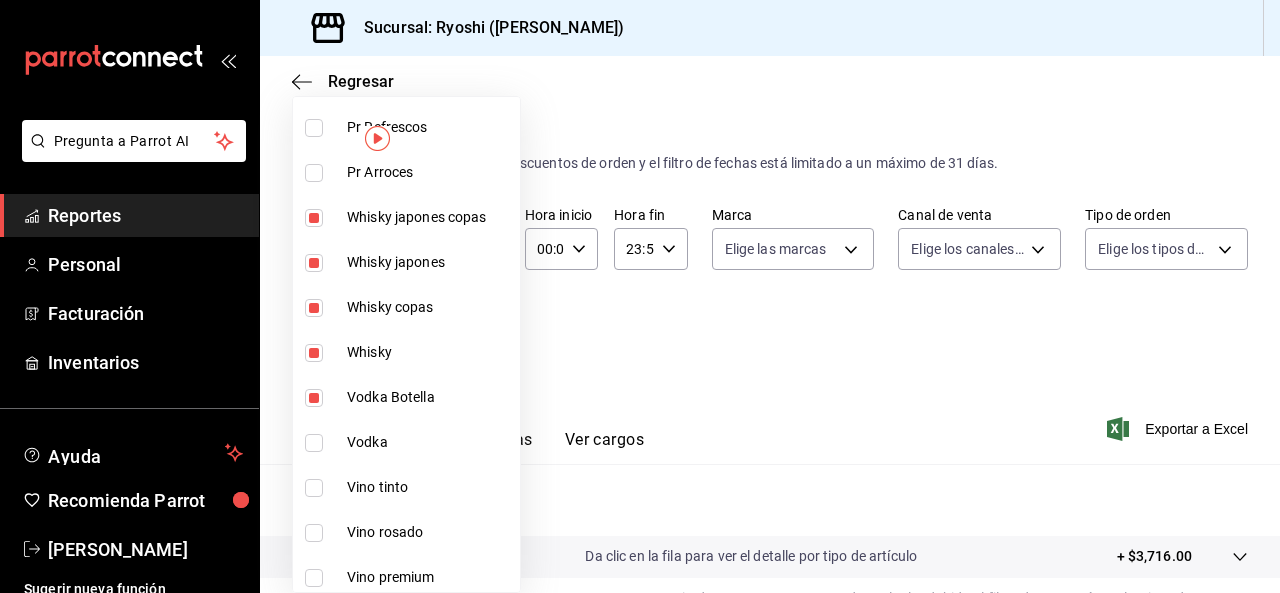 scroll, scrollTop: 379, scrollLeft: 0, axis: vertical 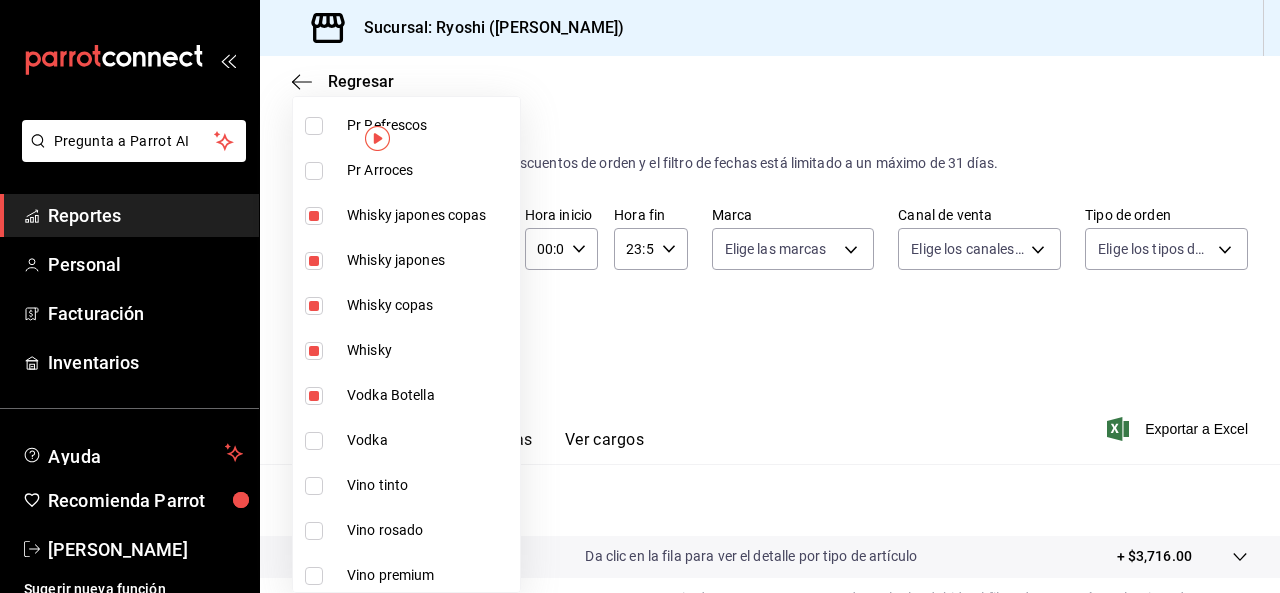 click at bounding box center (314, 441) 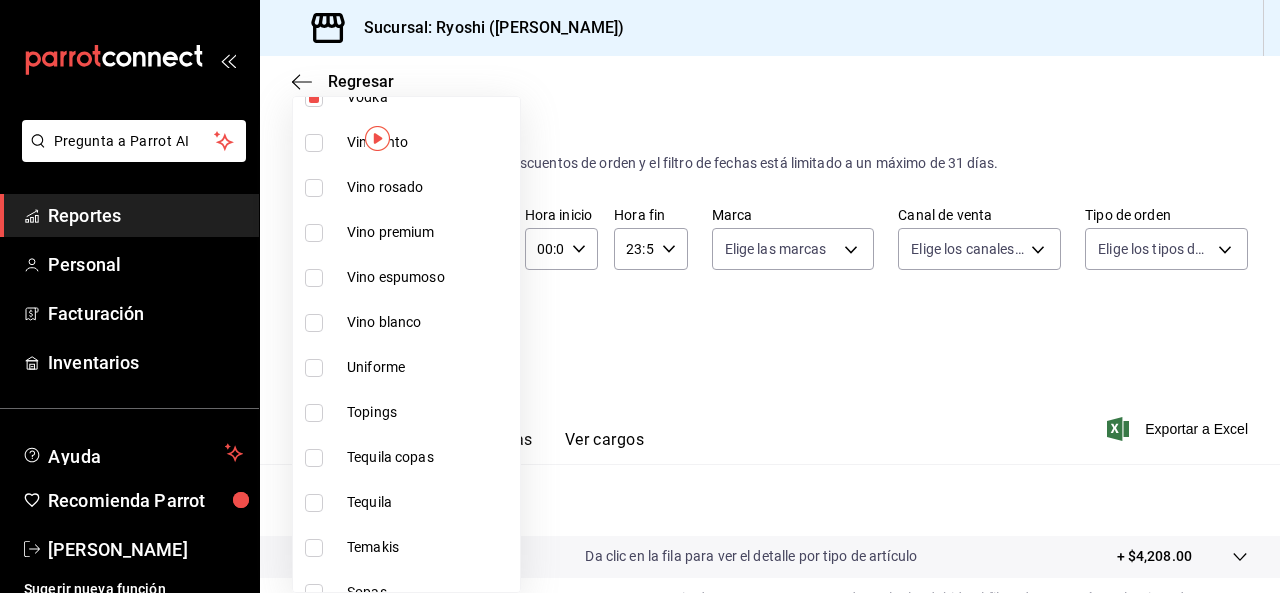 scroll, scrollTop: 727, scrollLeft: 0, axis: vertical 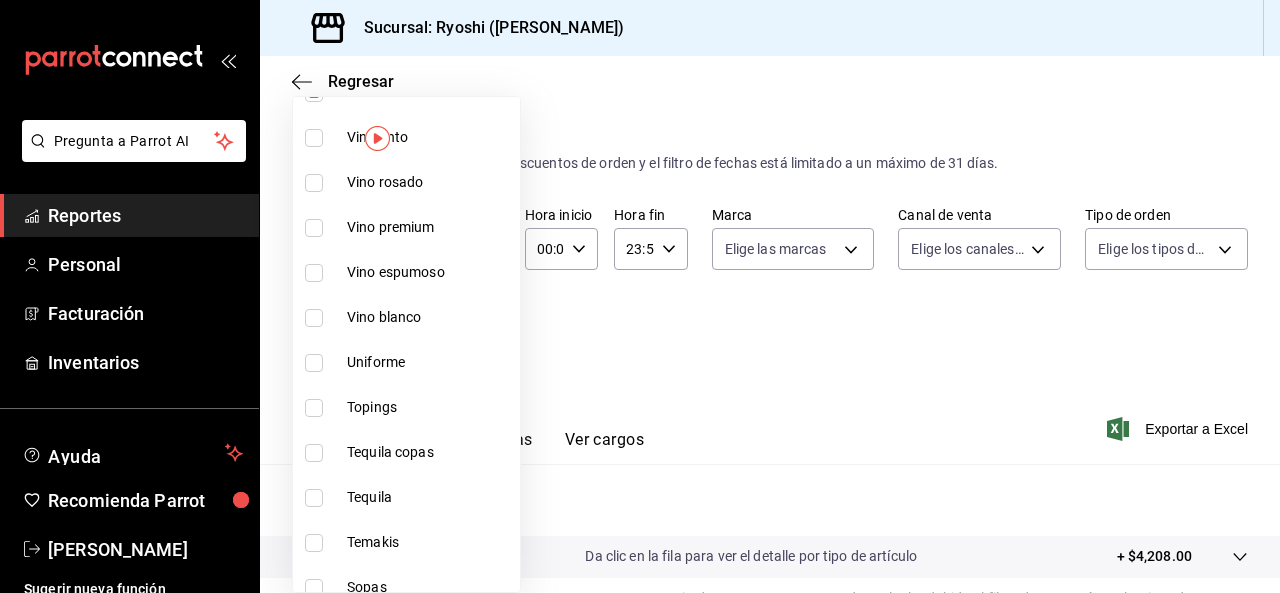 click at bounding box center (314, 453) 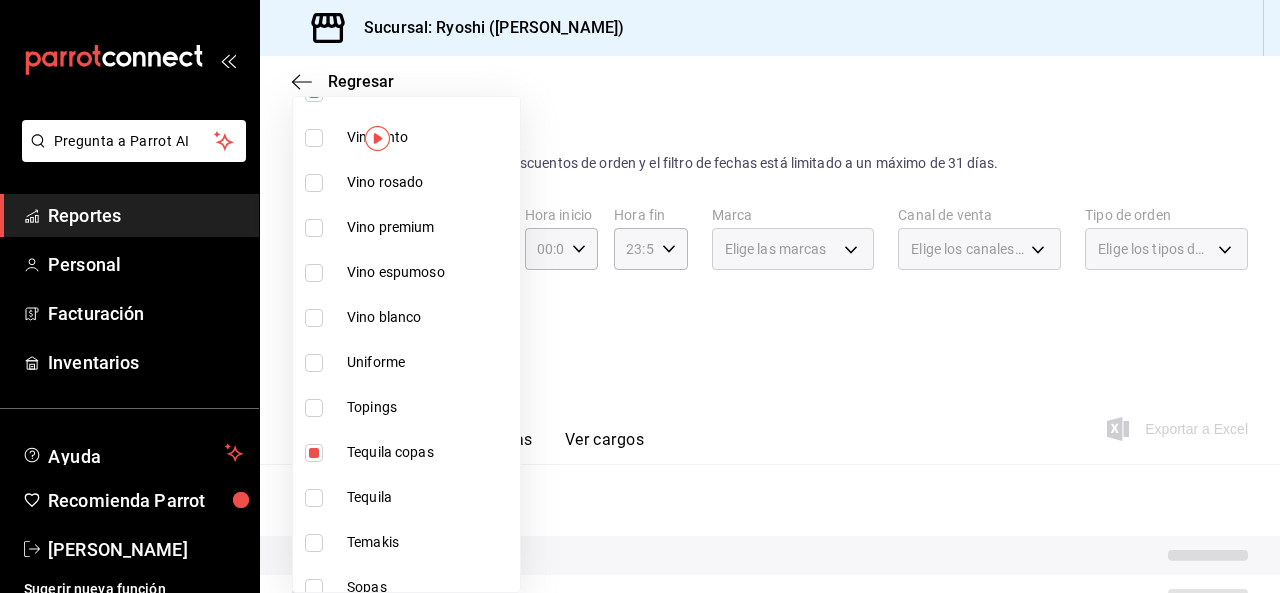 click at bounding box center [314, 498] 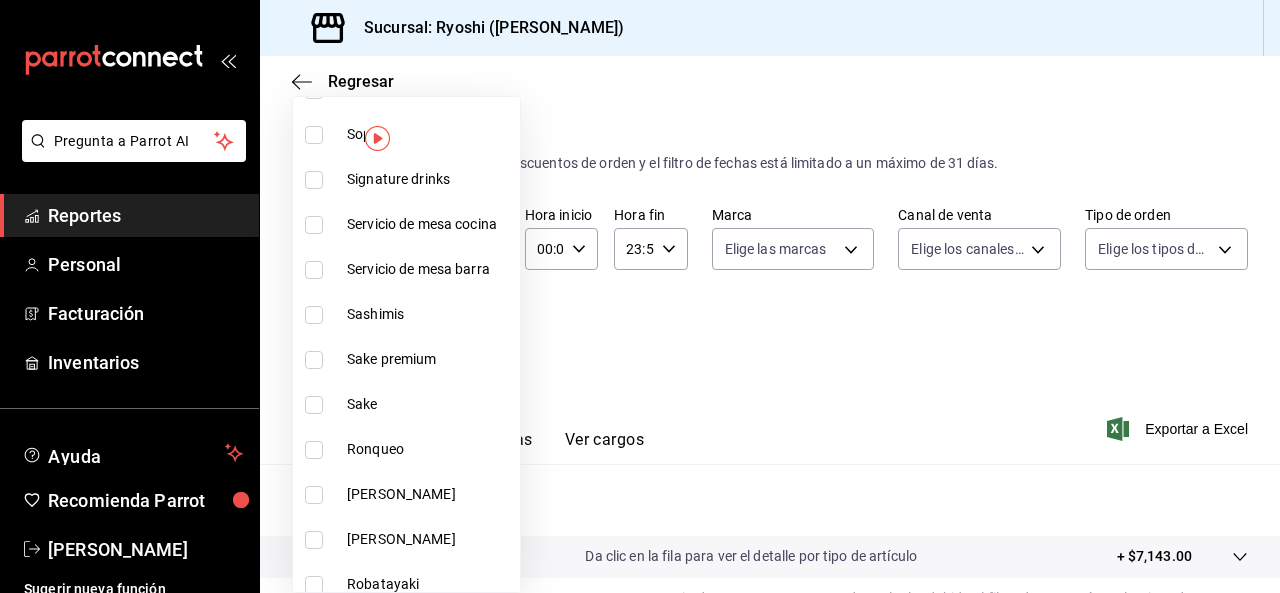 scroll, scrollTop: 1184, scrollLeft: 0, axis: vertical 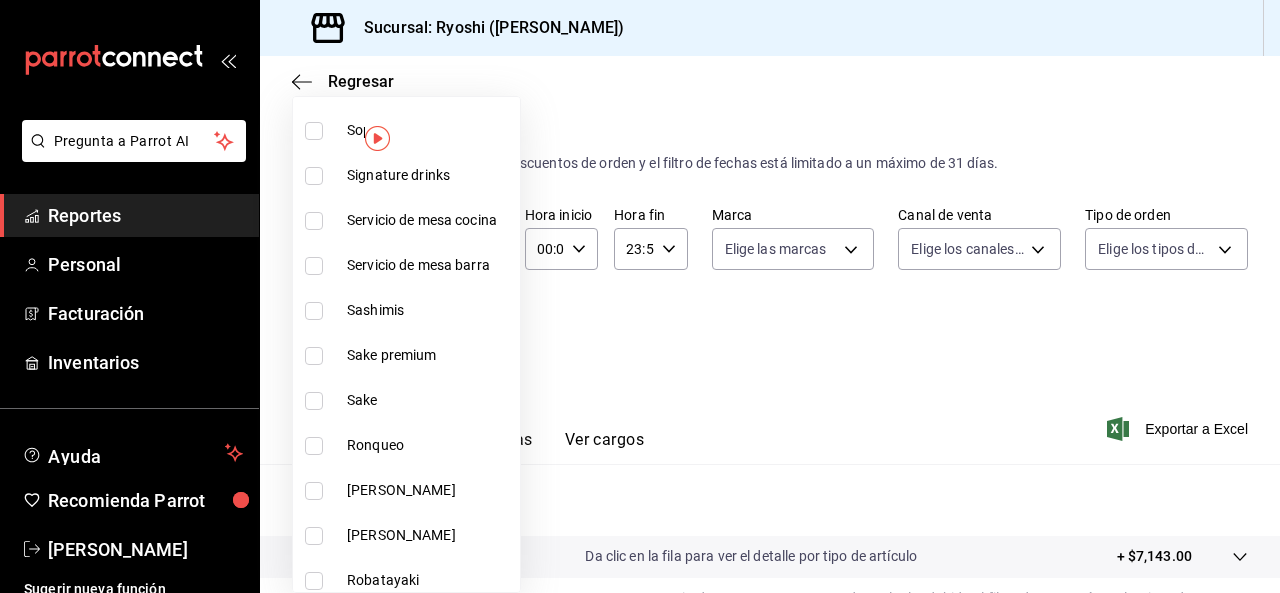 click at bounding box center [314, 491] 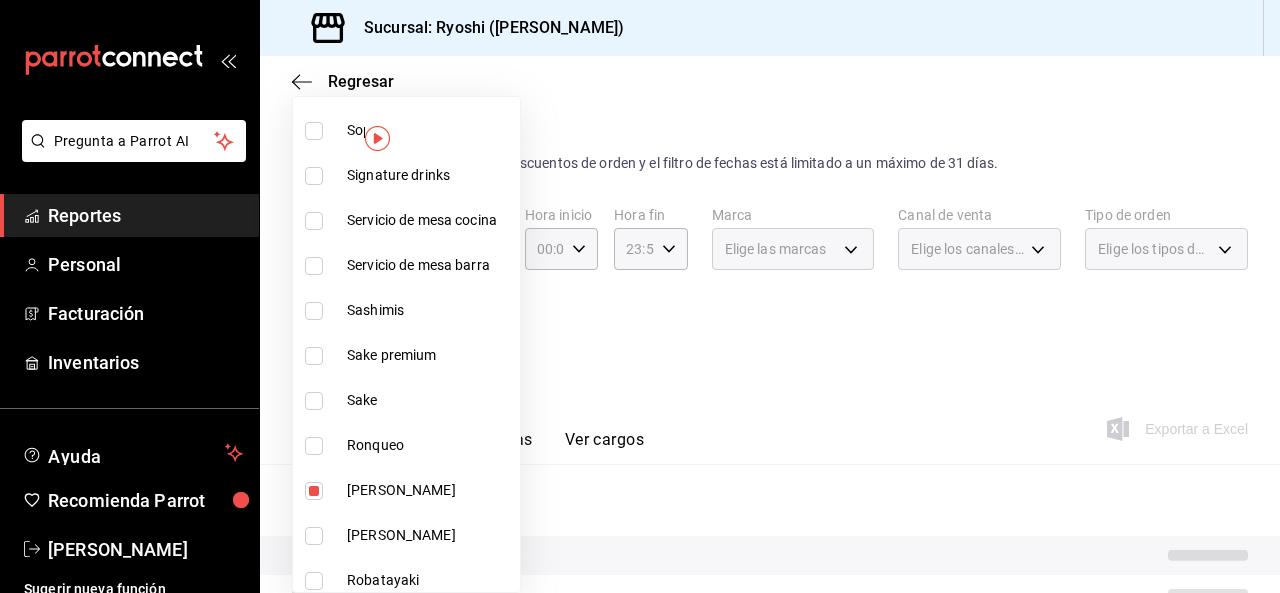 click at bounding box center (314, 536) 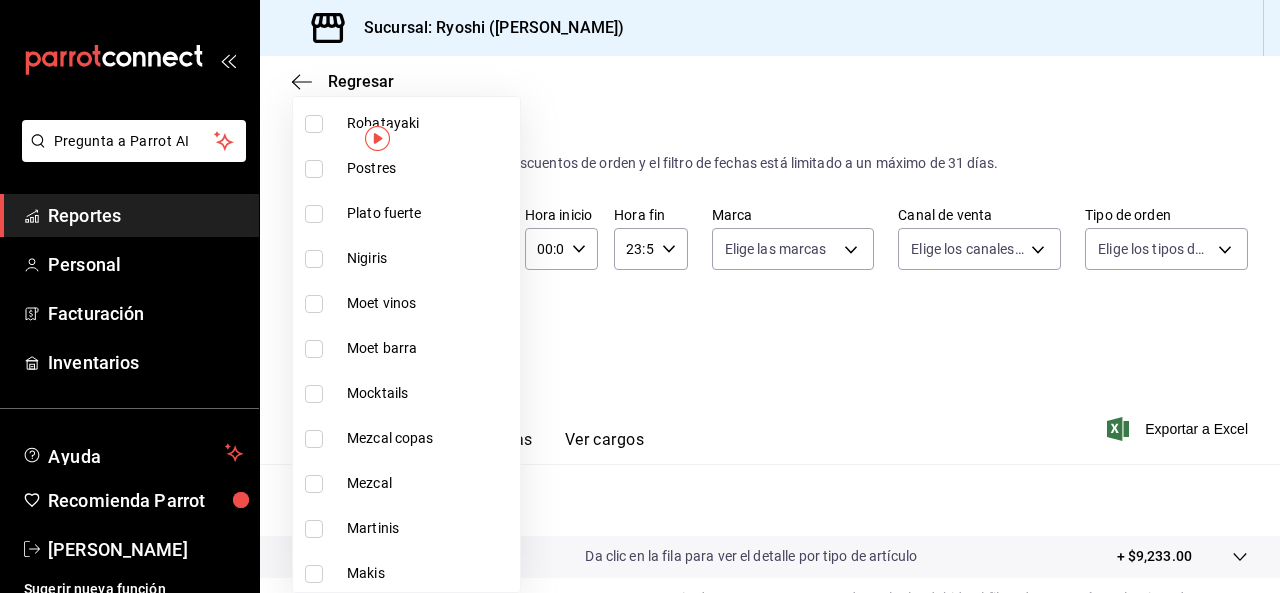 scroll, scrollTop: 1645, scrollLeft: 0, axis: vertical 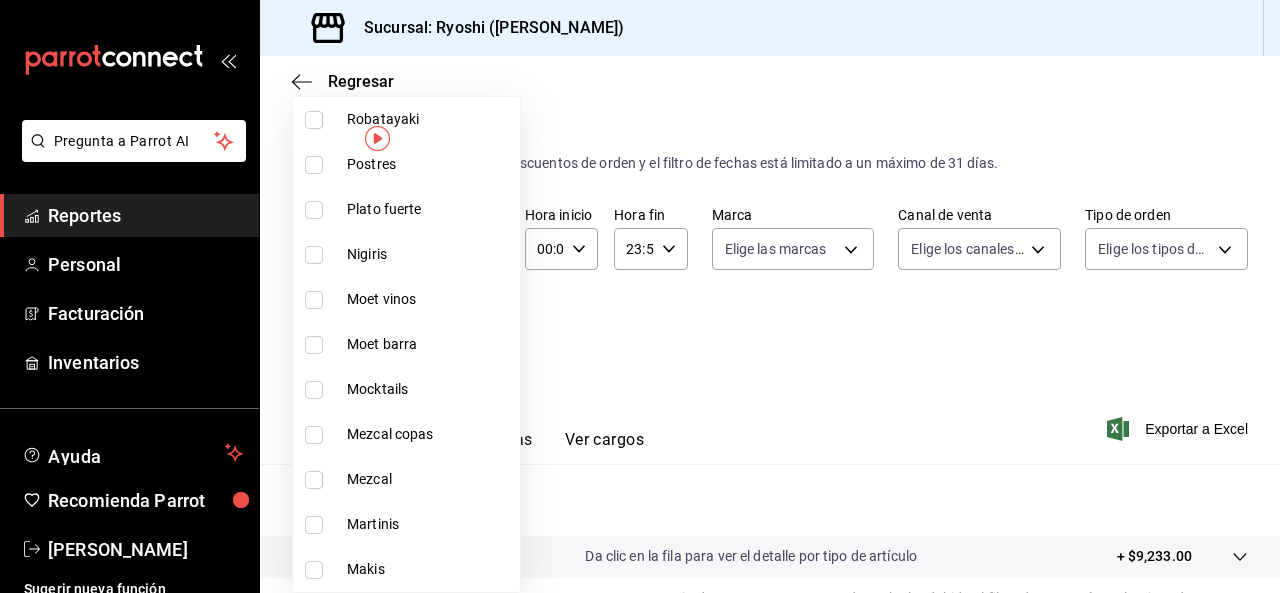 click at bounding box center (314, 435) 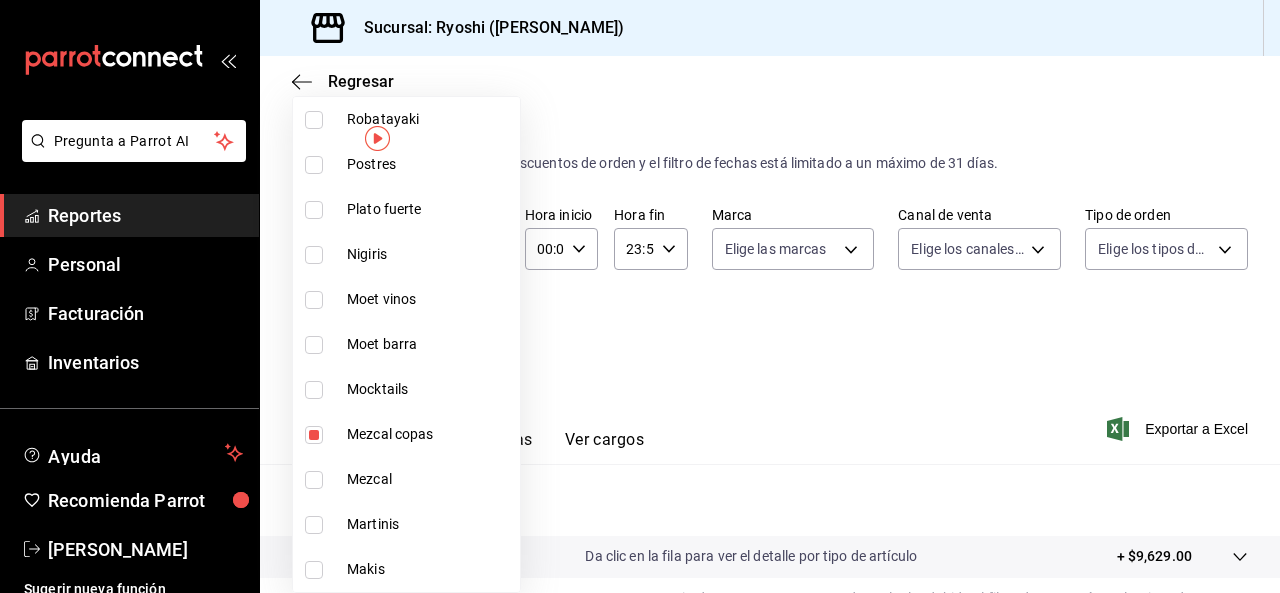 click at bounding box center (314, 480) 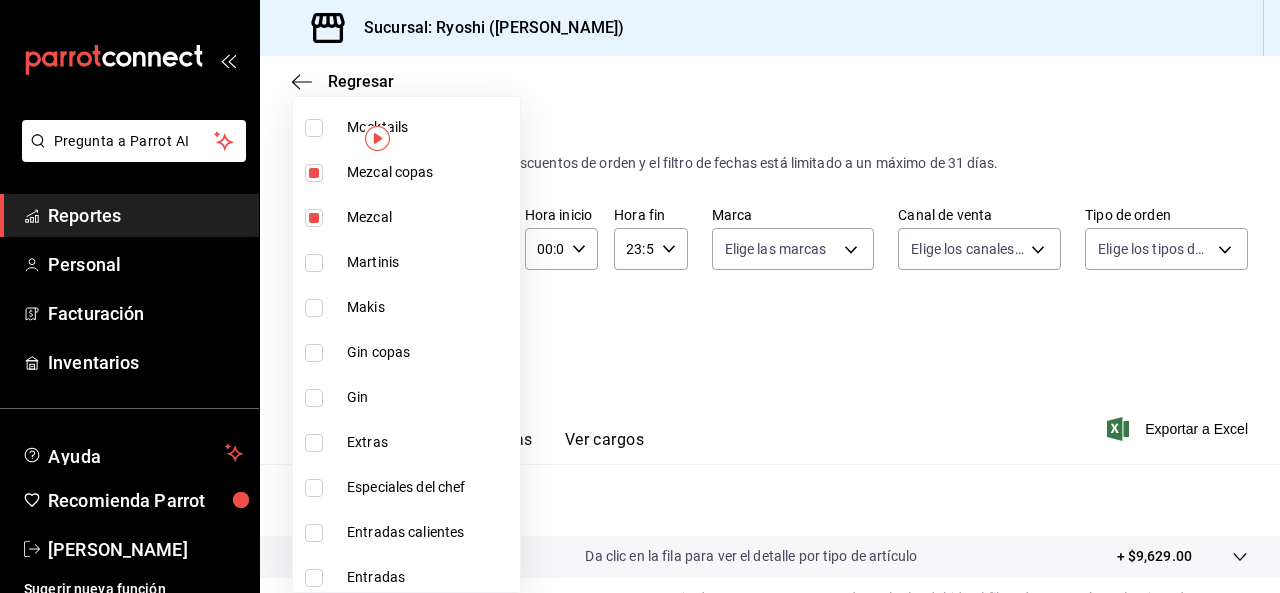 scroll, scrollTop: 1925, scrollLeft: 0, axis: vertical 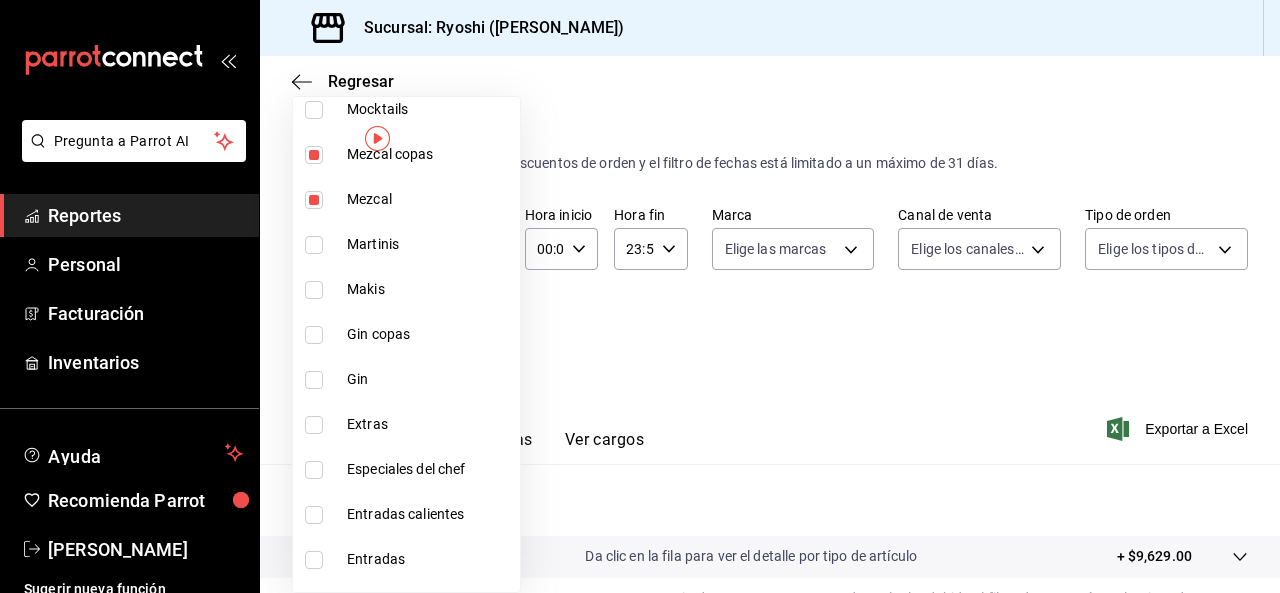 click at bounding box center (318, 335) 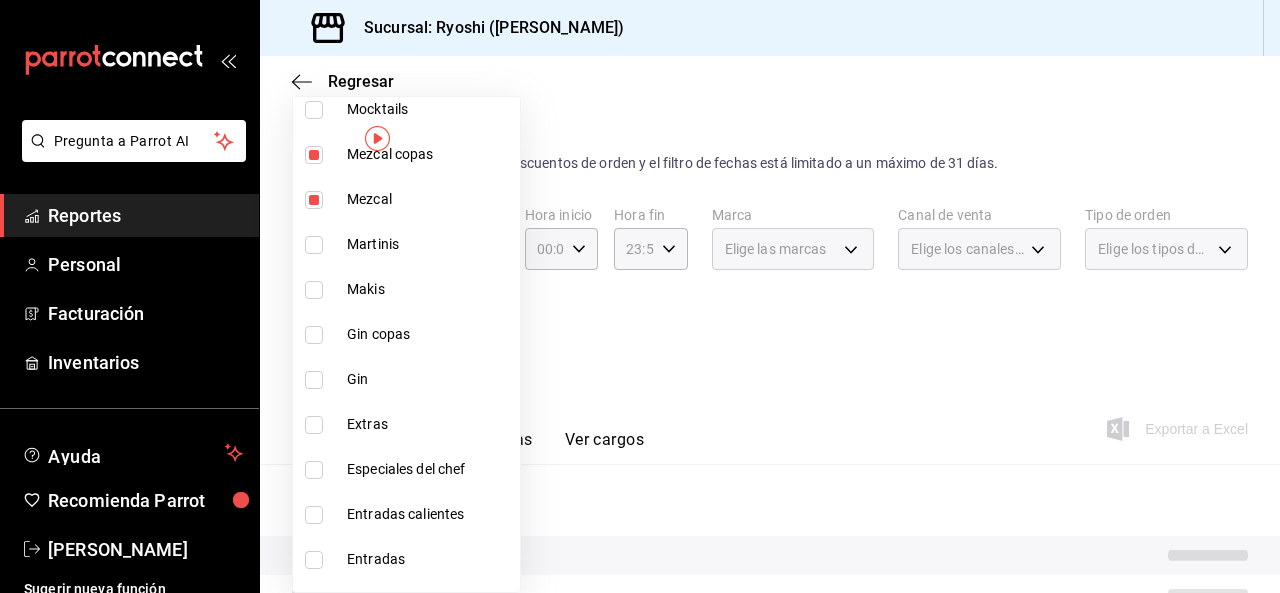 click at bounding box center [314, 380] 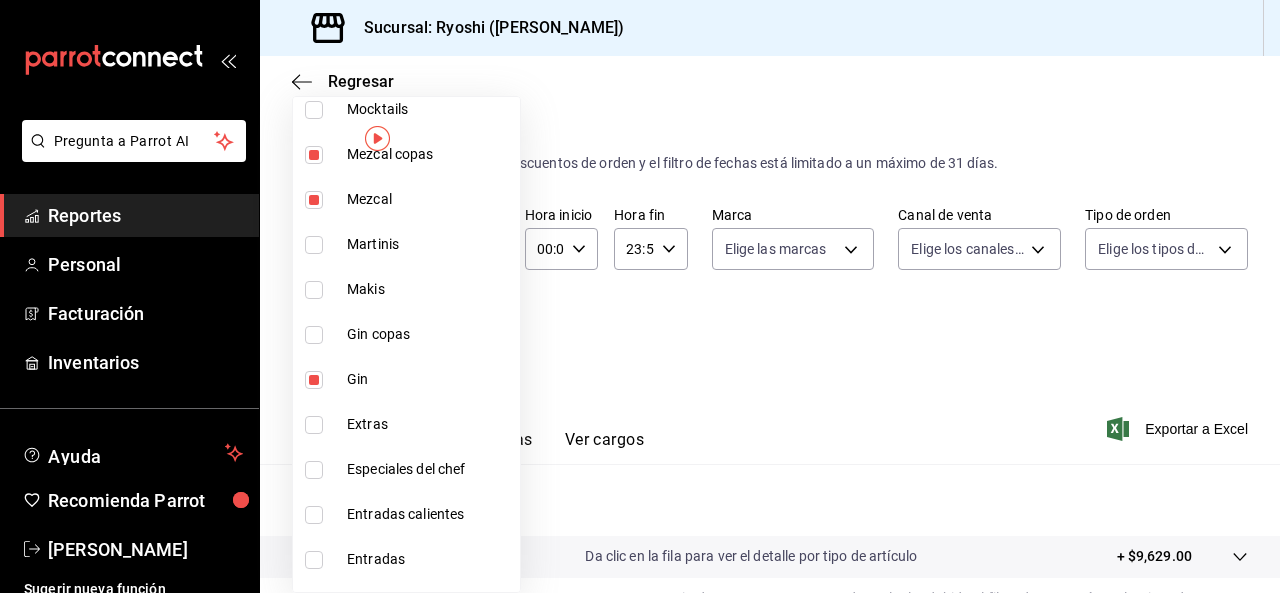click at bounding box center [314, 335] 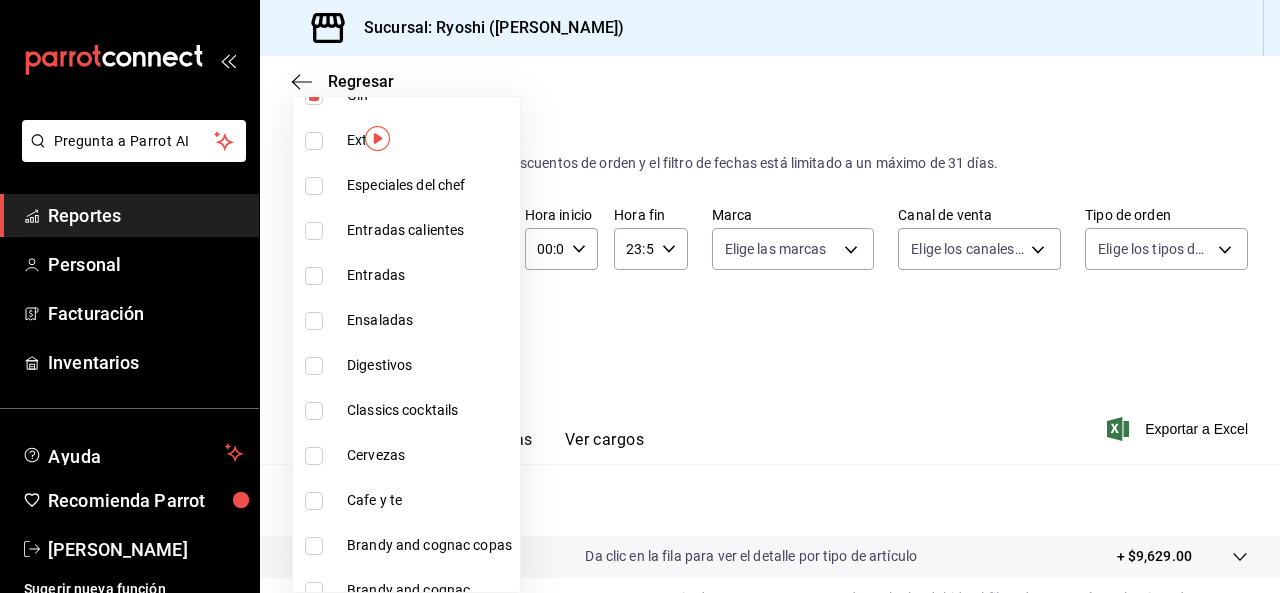 scroll, scrollTop: 2215, scrollLeft: 0, axis: vertical 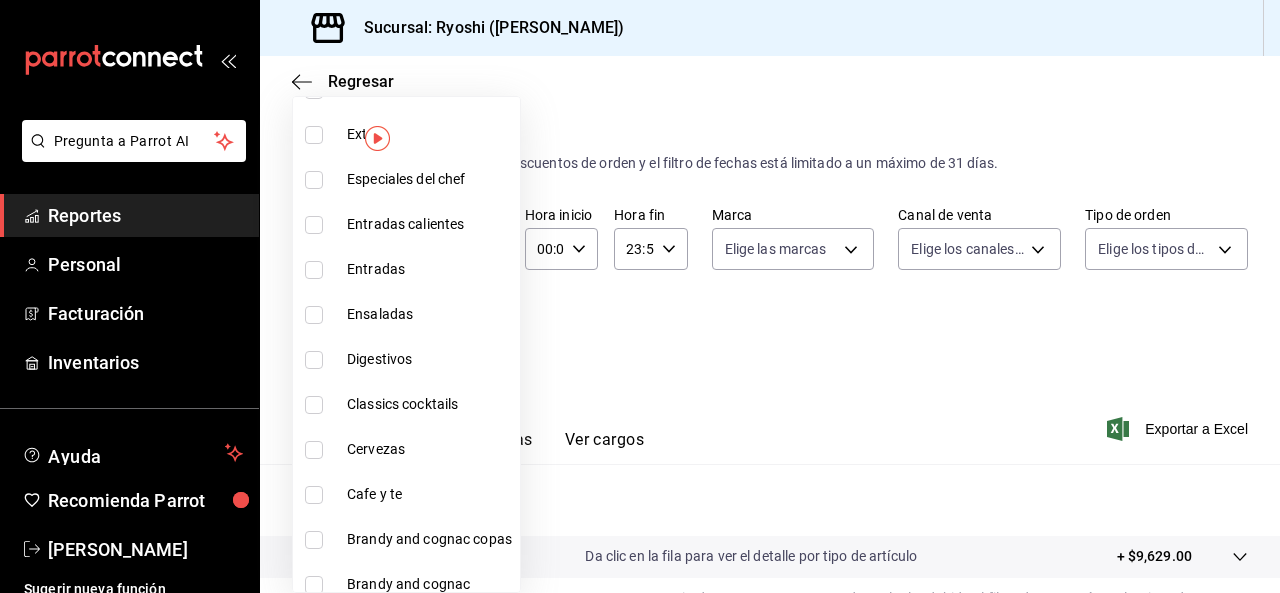 click at bounding box center [318, 360] 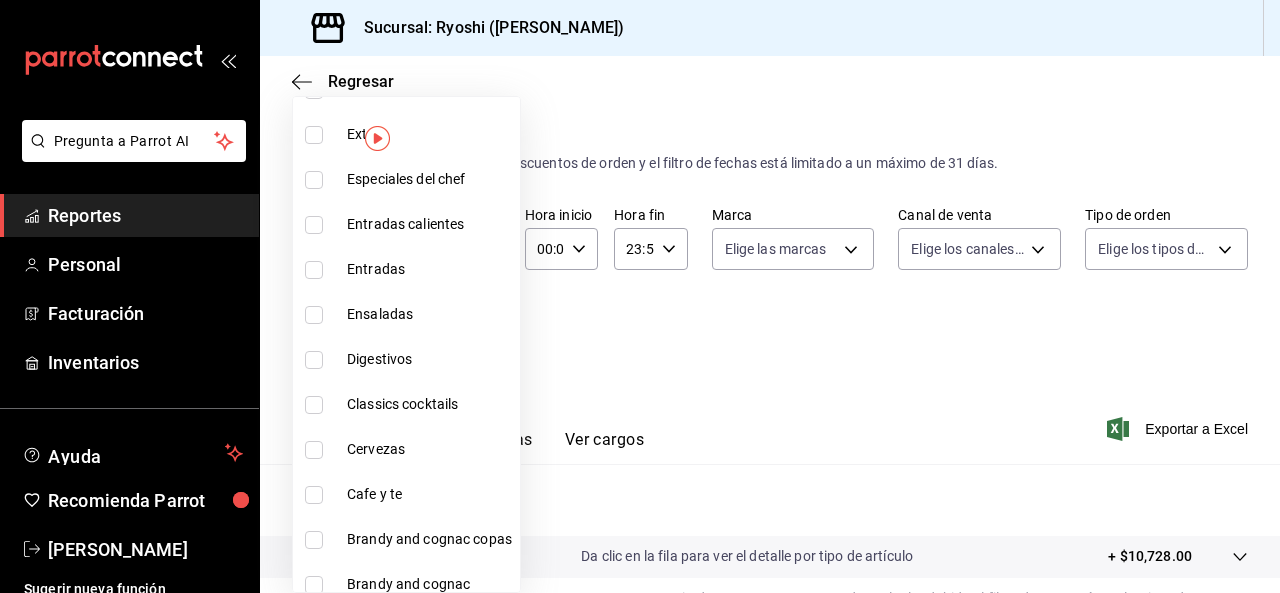 click at bounding box center (314, 360) 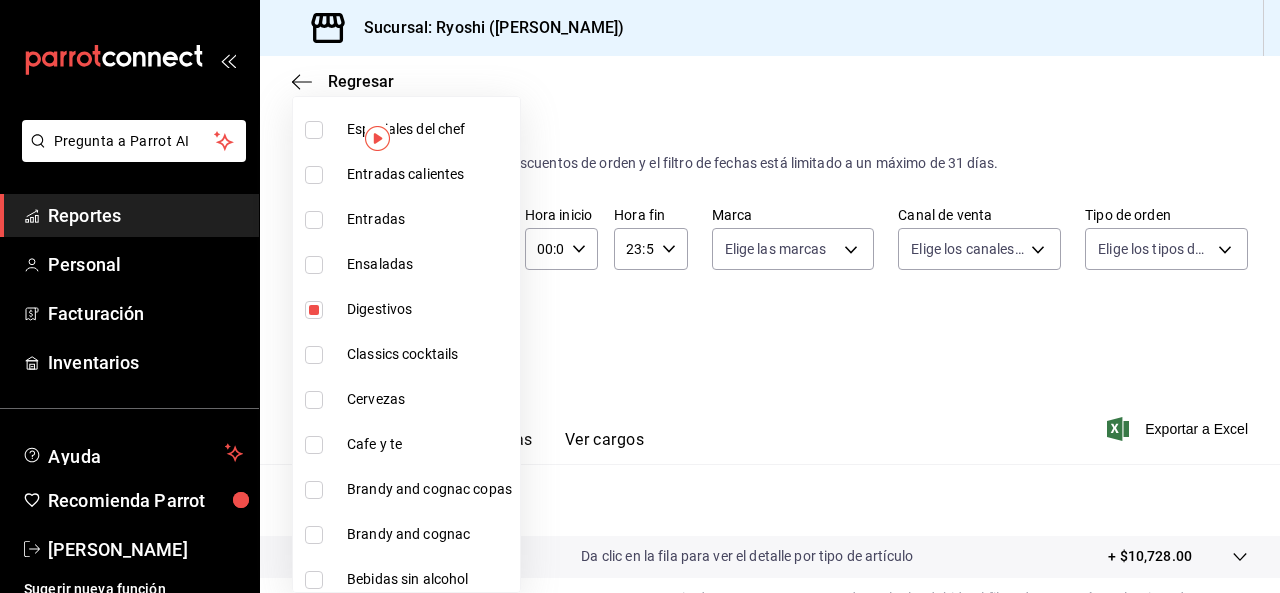 scroll, scrollTop: 2269, scrollLeft: 0, axis: vertical 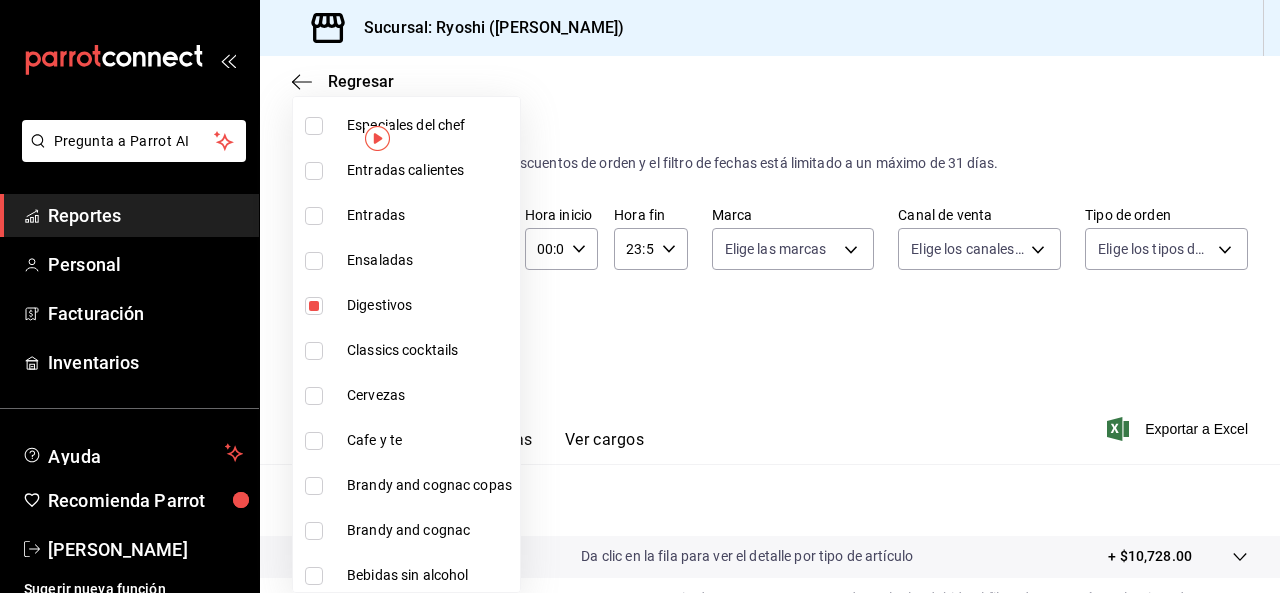 click at bounding box center (314, 396) 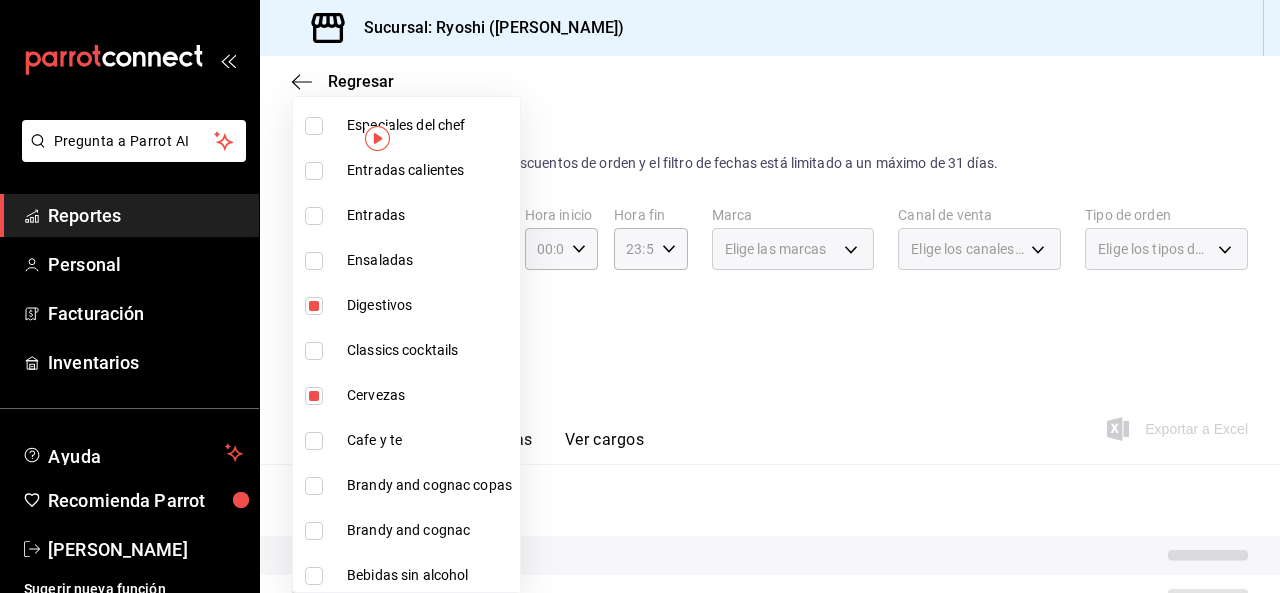 scroll, scrollTop: 2318, scrollLeft: 0, axis: vertical 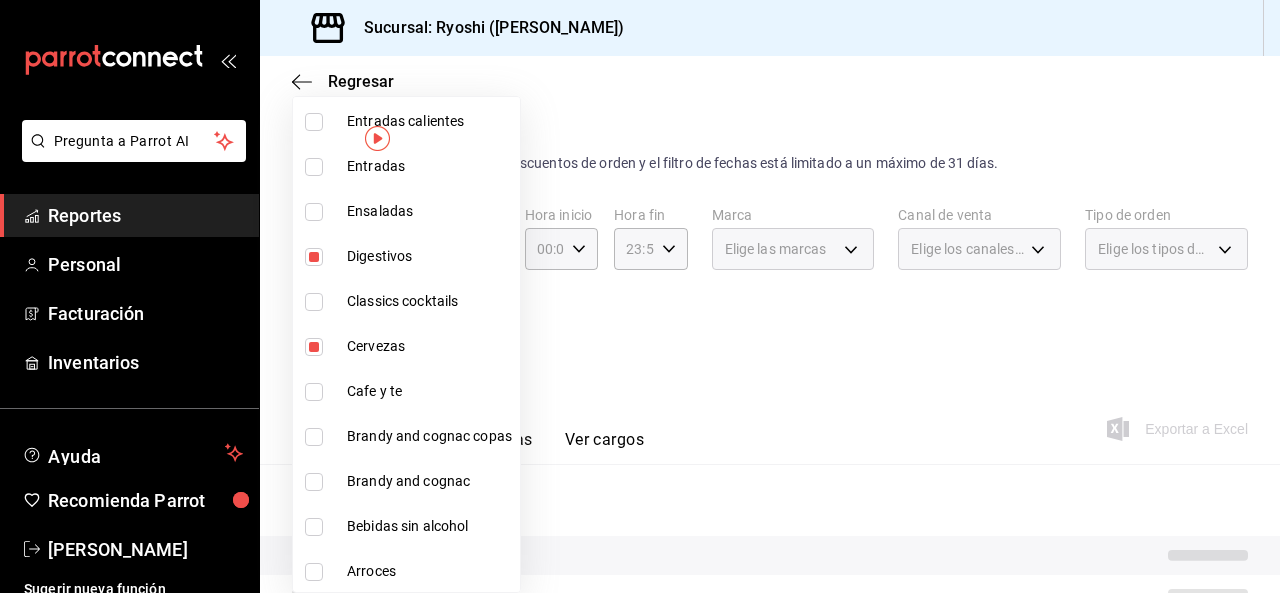 click at bounding box center (314, 437) 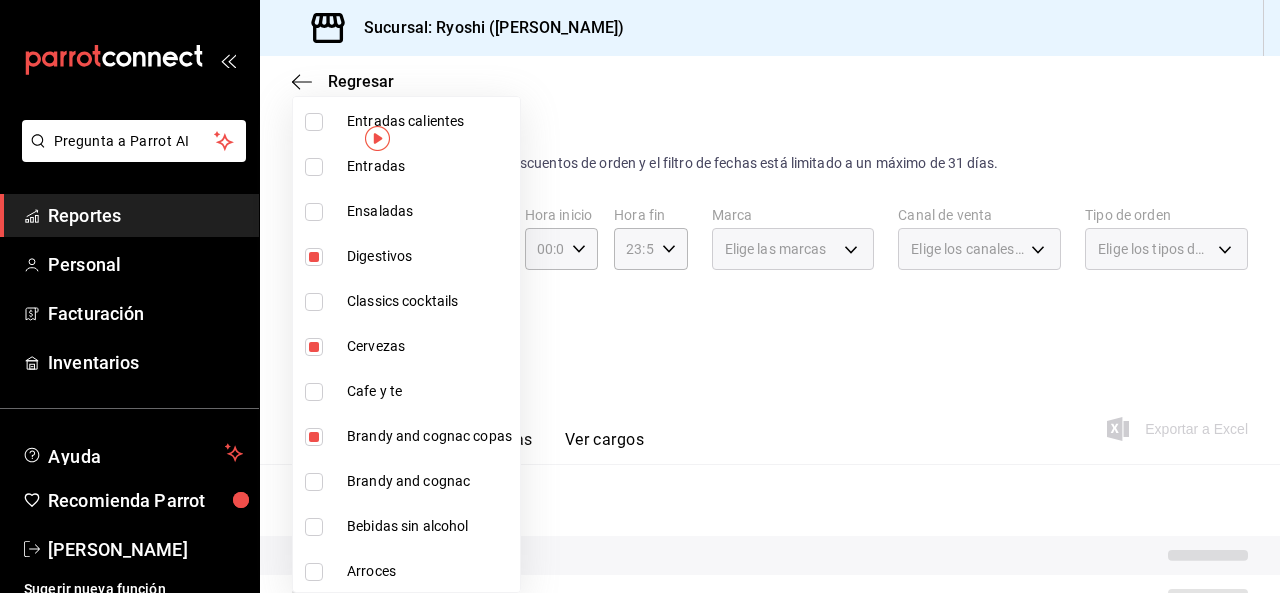 click at bounding box center [314, 482] 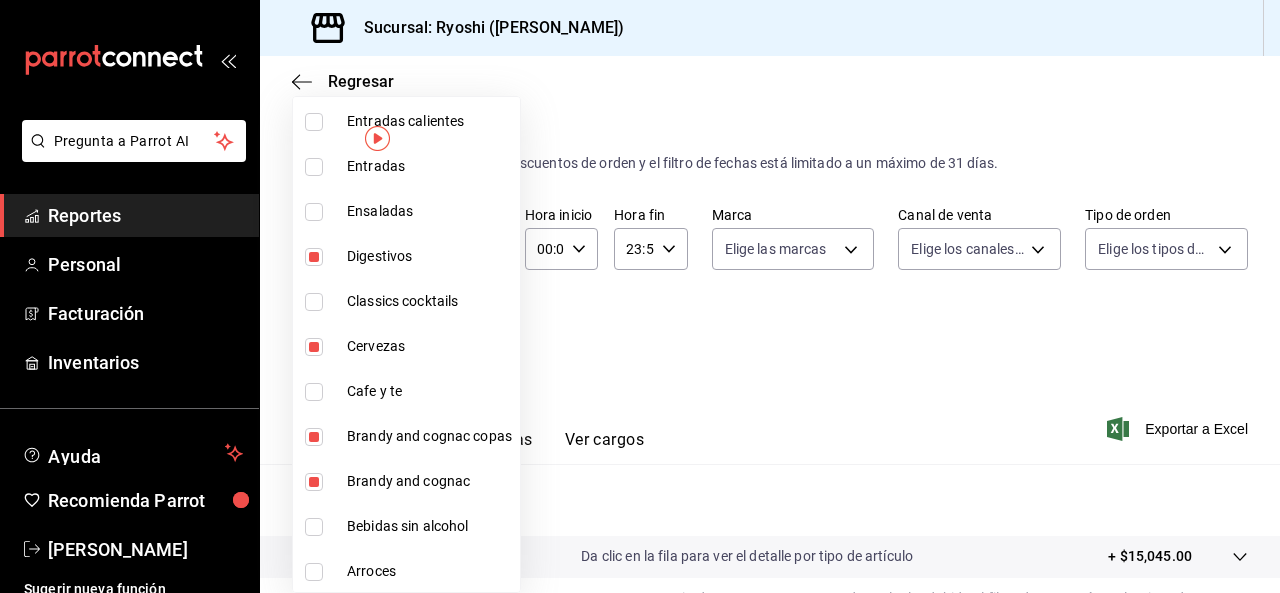 click at bounding box center (640, 296) 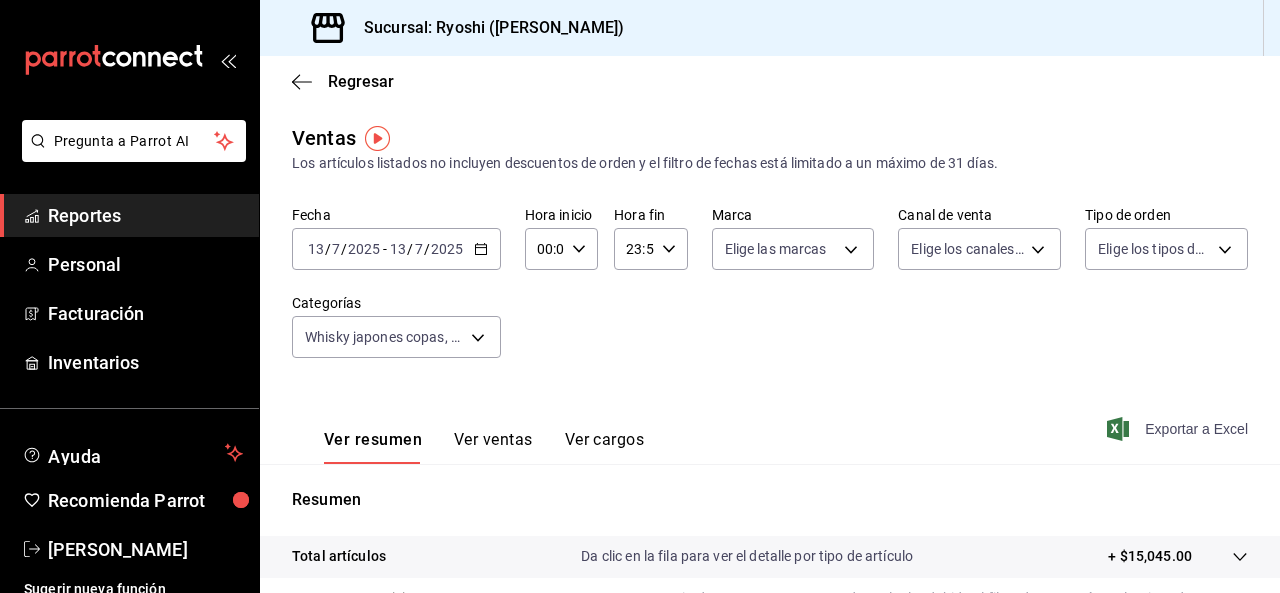 click on "Exportar a Excel" at bounding box center (1179, 429) 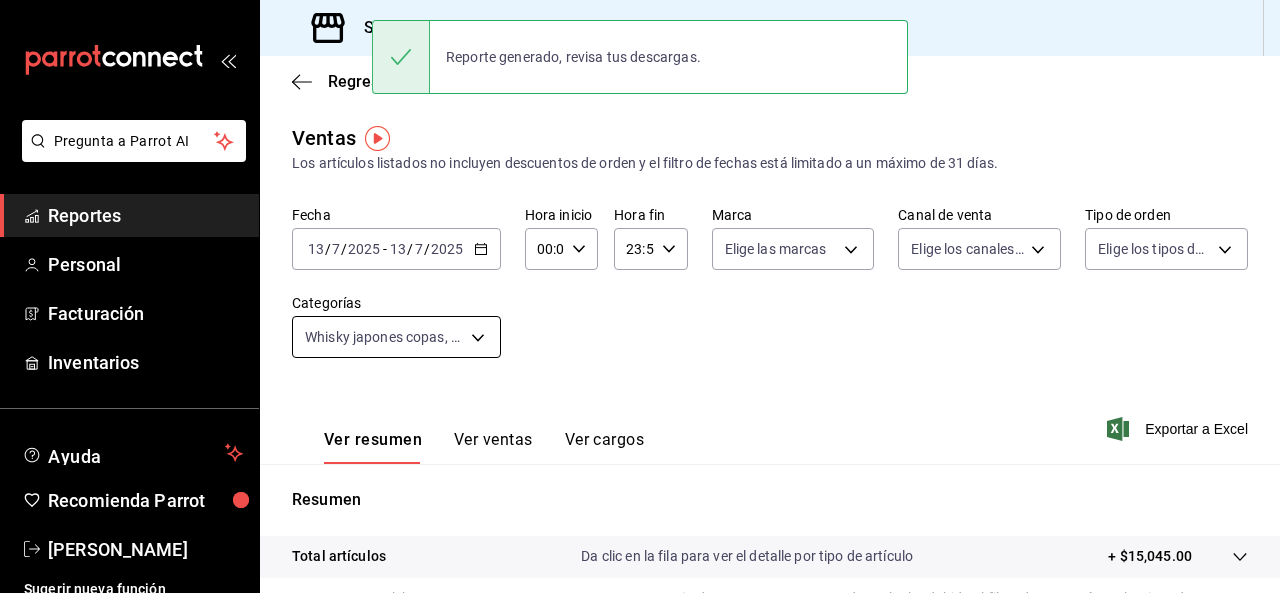 click on "Pregunta a Parrot AI Reportes   Personal   Facturación   Inventarios   Ayuda Recomienda Parrot   Ryoshi [PERSON_NAME] nueva función   Sucursal: Ryoshi ([PERSON_NAME]) Regresar Ventas Los artículos listados no incluyen descuentos de orden y el filtro de fechas está limitado a un máximo de 31 días. Fecha [DATE] [DATE] - [DATE] [DATE] Hora inicio 00:00 Hora inicio Hora fin 23:59 Hora fin Marca Elige las marcas Canal de venta Elige los canales de venta Tipo de orden Elige los tipos de orden Categorías Whisky japones copas, Whisky japones, Whisky copas, Whisky, Vodka Botella, Vodka, Tequila copas, Tequila, [PERSON_NAME] copas, [PERSON_NAME], Mezcal copas, Mezcal, Gin copas, Gin, Digestivos, Cervezas, Brandy and cognac copas, Brandy and cognac Ver resumen Ver ventas Ver cargos Exportar a Excel Resumen Total artículos Da clic en la fila para ver el detalle por tipo de artículo + $15,045.00 Cargos por servicio  Sin datos por que no se pueden calcular debido al filtro de categorías seleccionado Venta bruta" at bounding box center (640, 296) 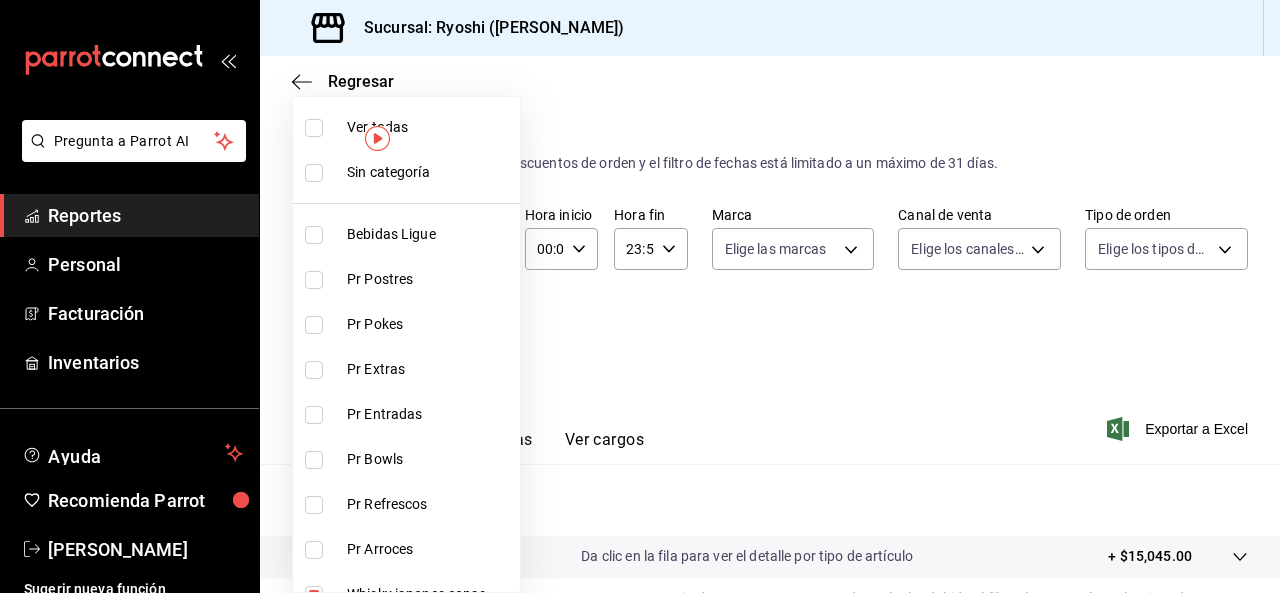 click at bounding box center (314, 128) 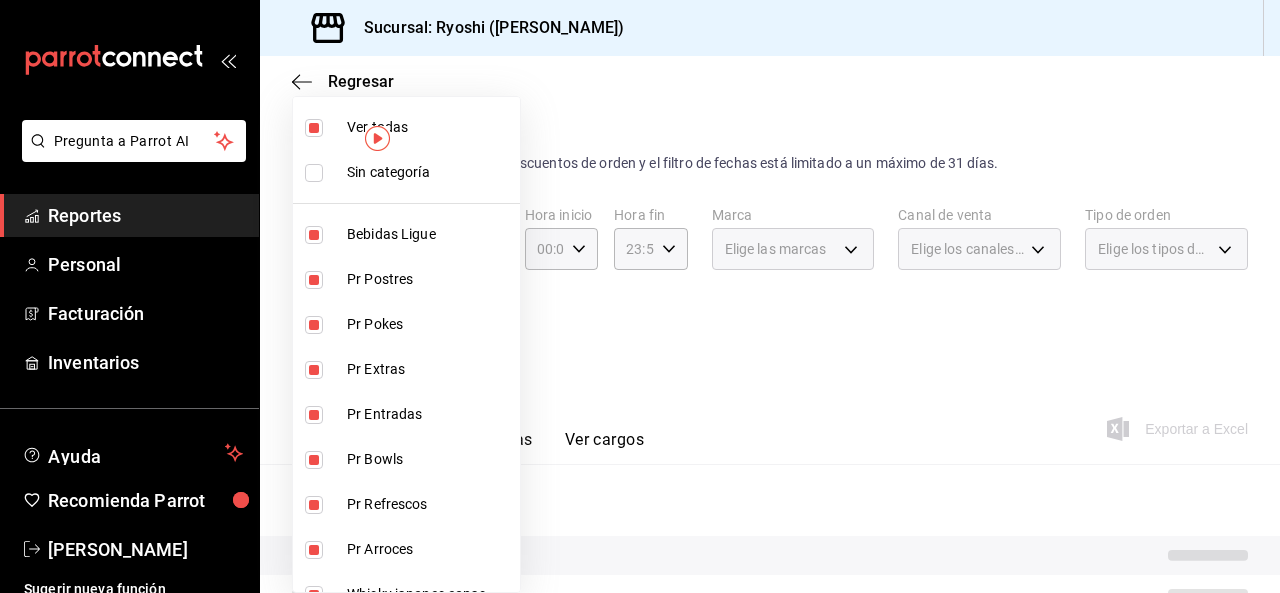 click at bounding box center [314, 128] 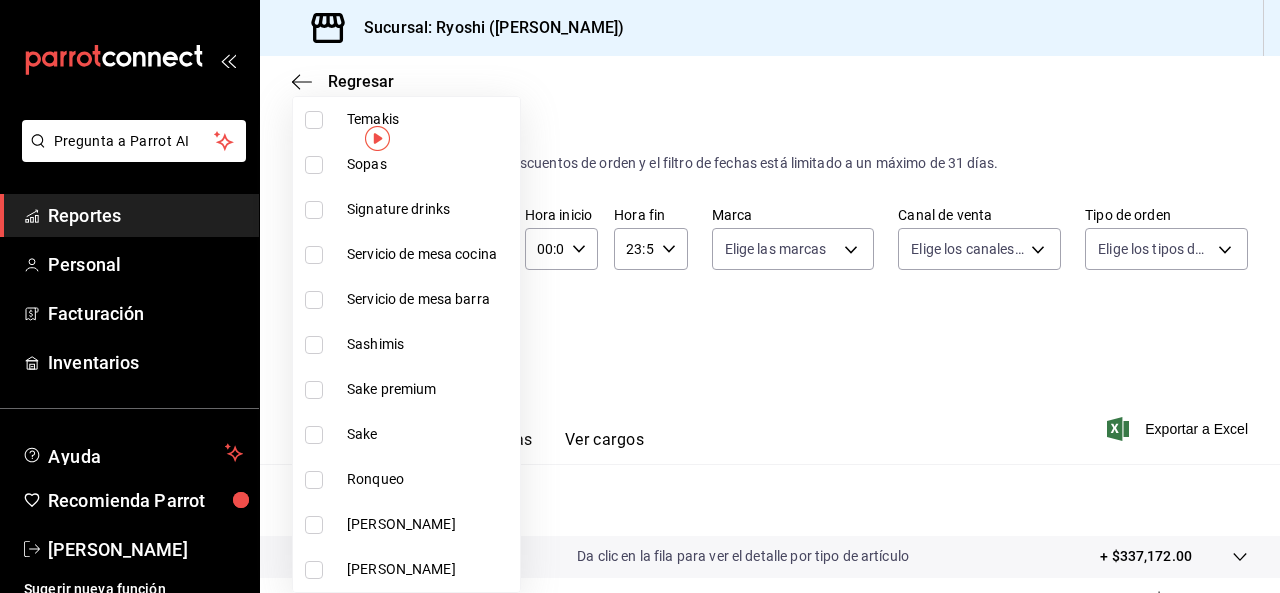 scroll, scrollTop: 1154, scrollLeft: 0, axis: vertical 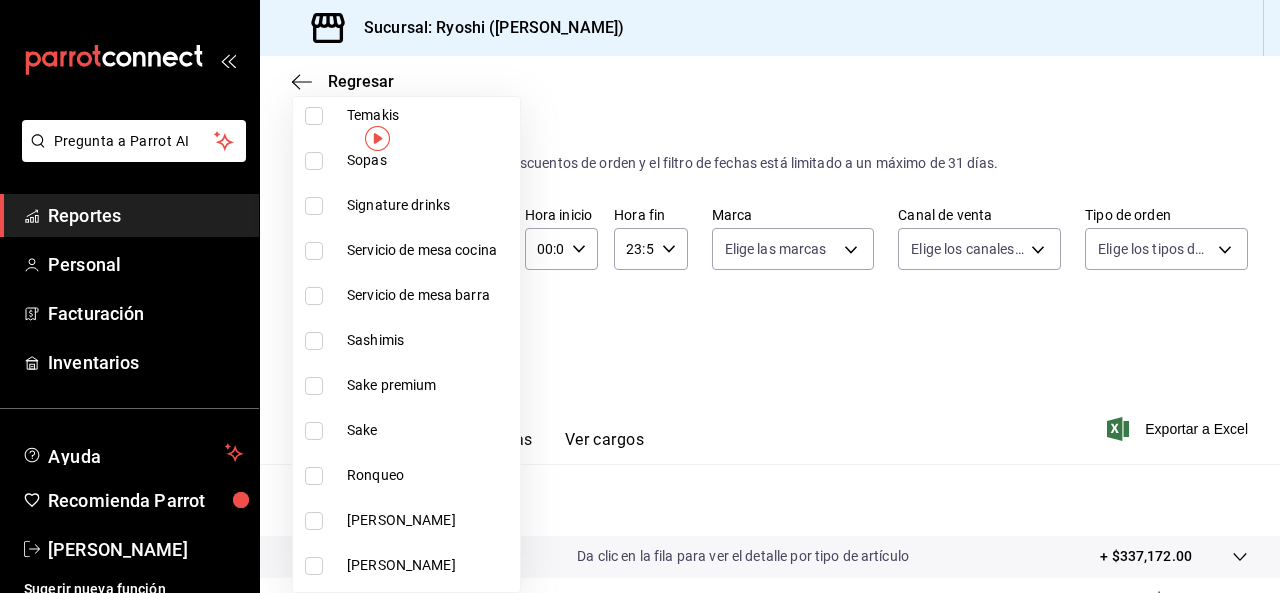 click at bounding box center (314, 386) 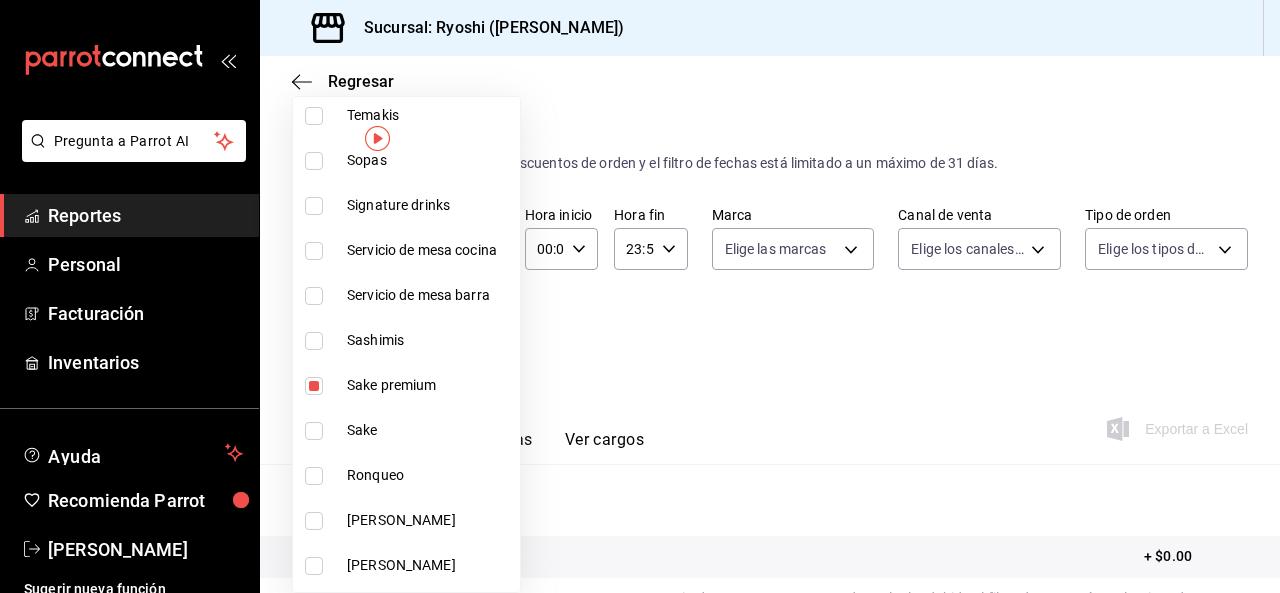 click at bounding box center [314, 431] 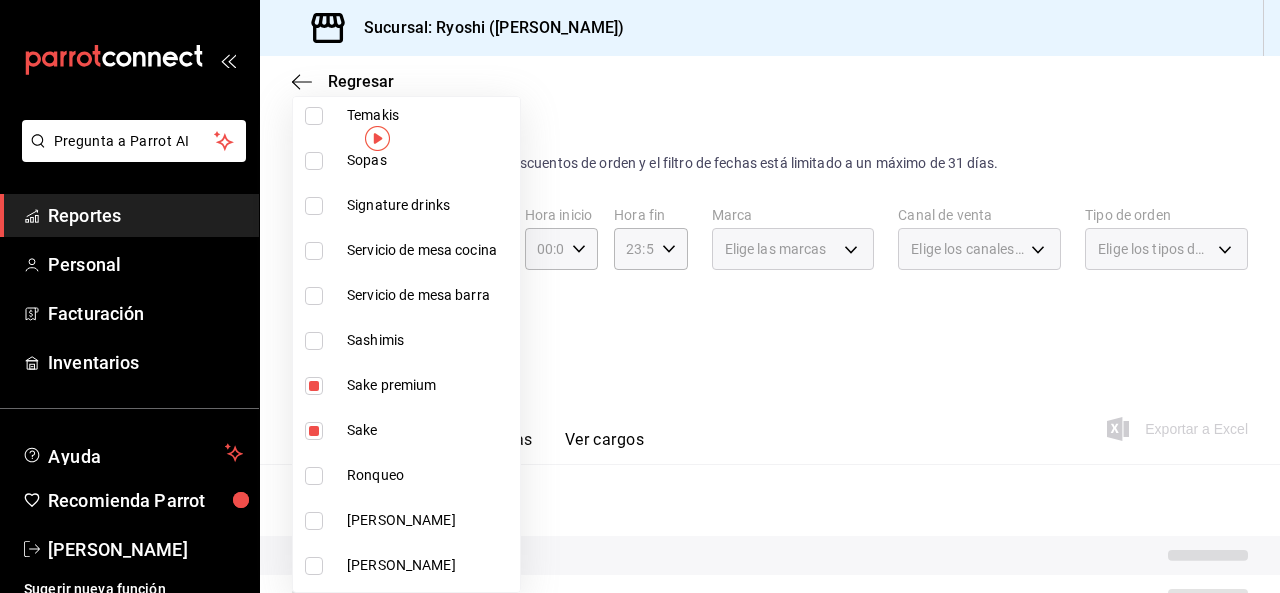 click at bounding box center [640, 296] 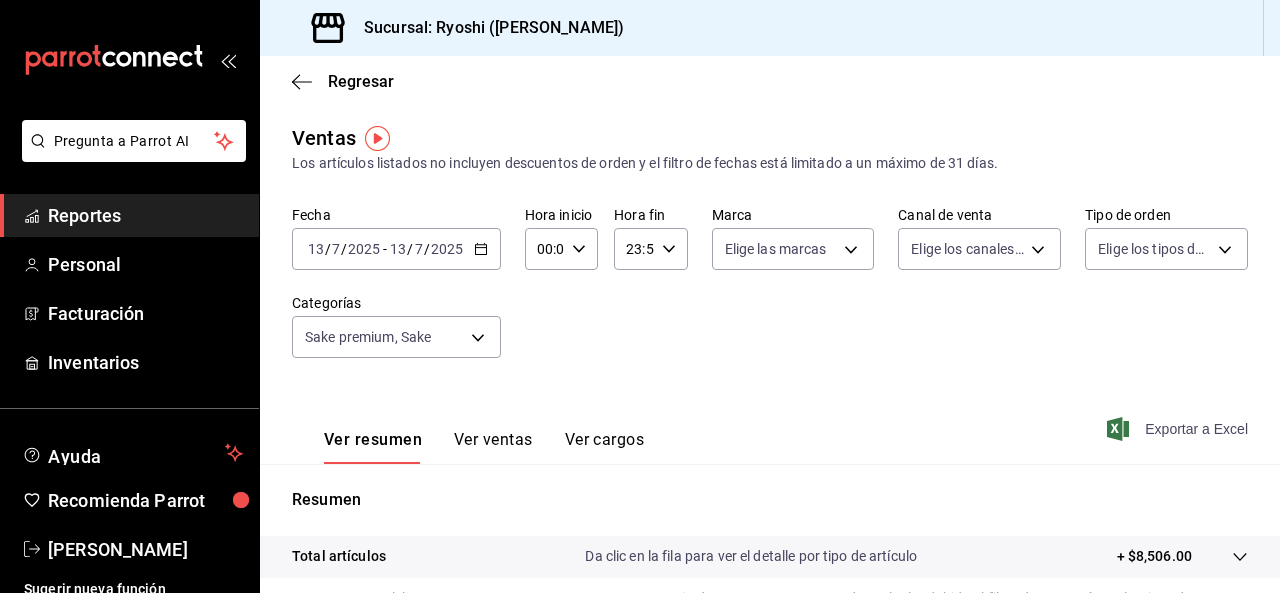click on "Exportar a Excel" at bounding box center (1179, 429) 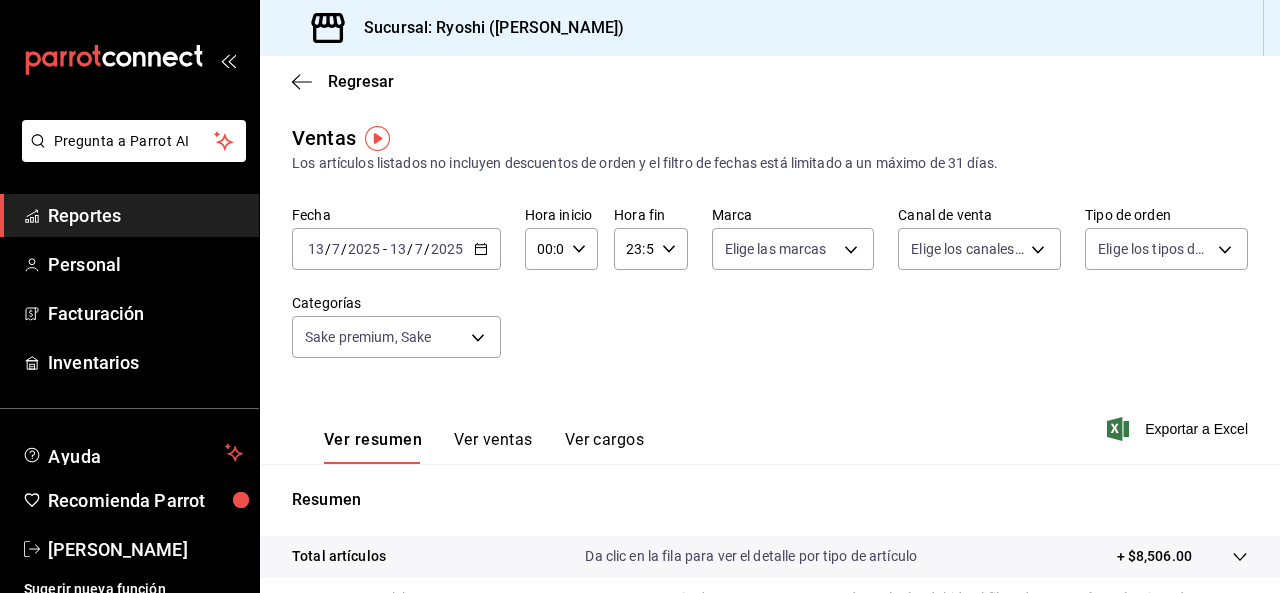 click 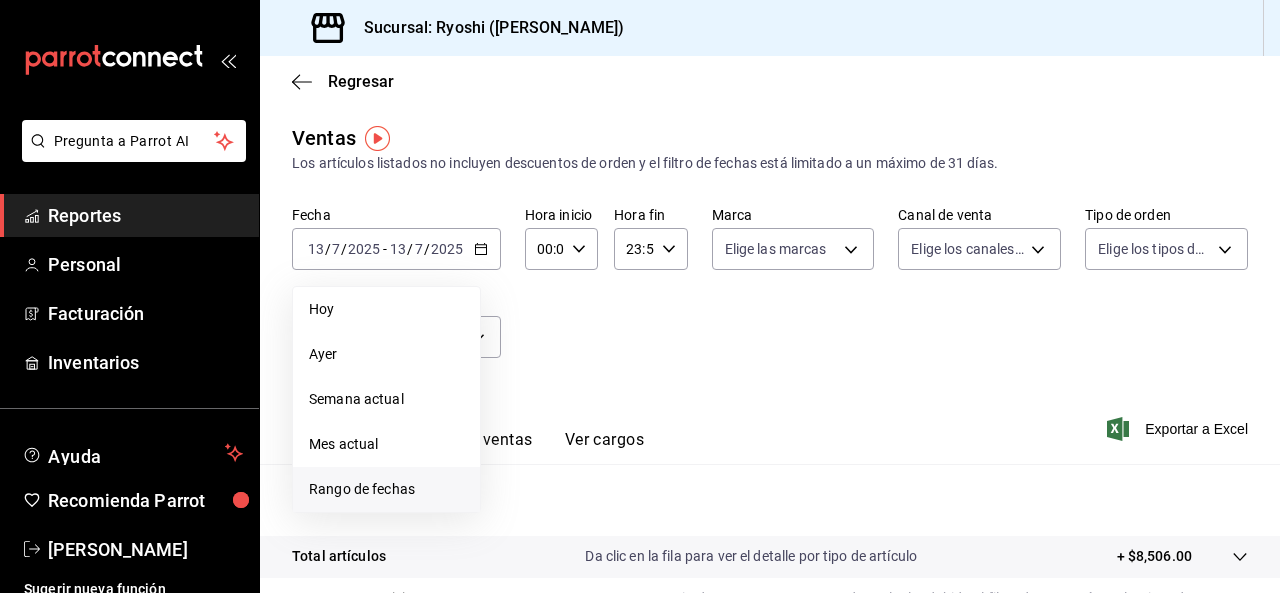 click on "Rango de fechas" at bounding box center (386, 489) 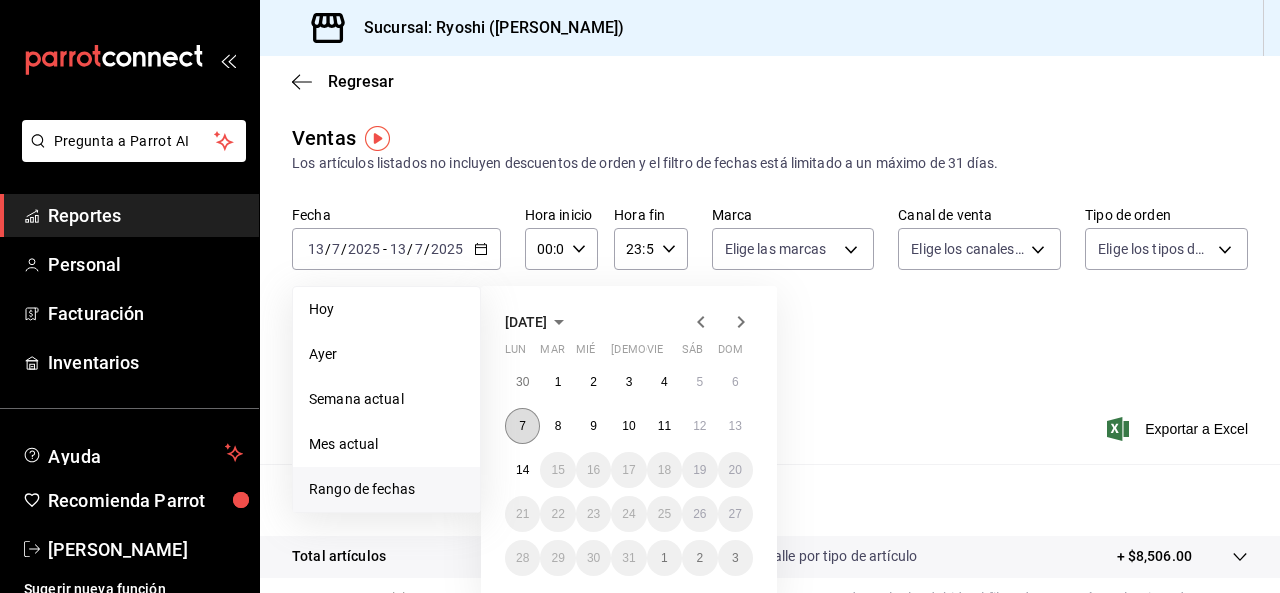 click on "7" at bounding box center (522, 426) 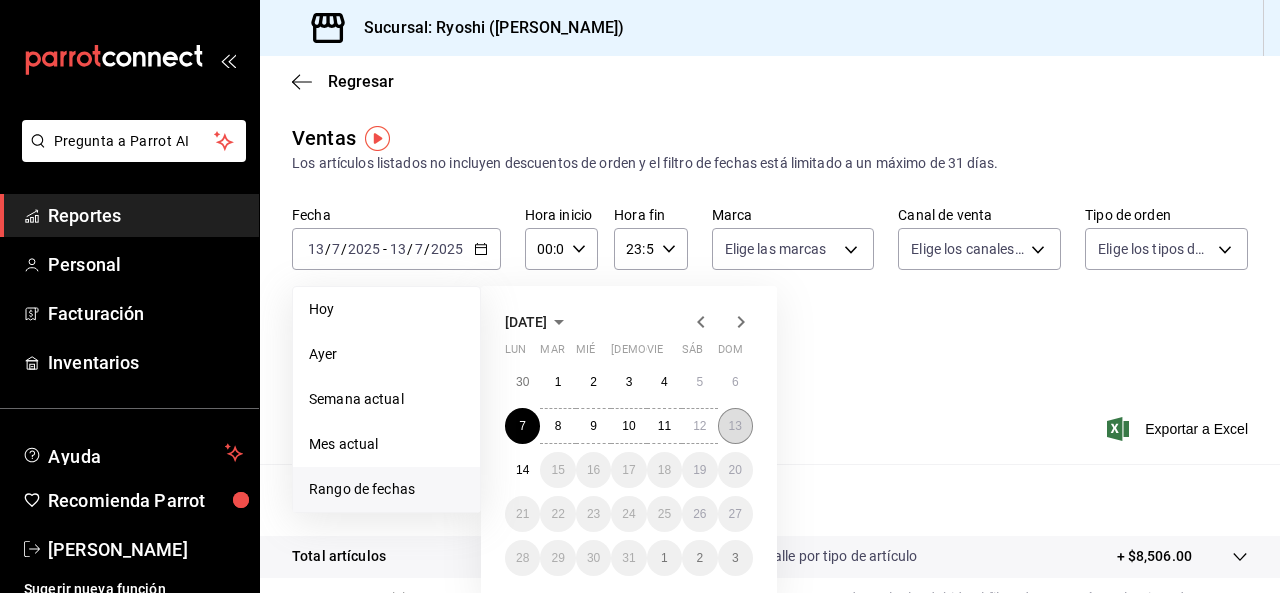 click on "13" at bounding box center [735, 426] 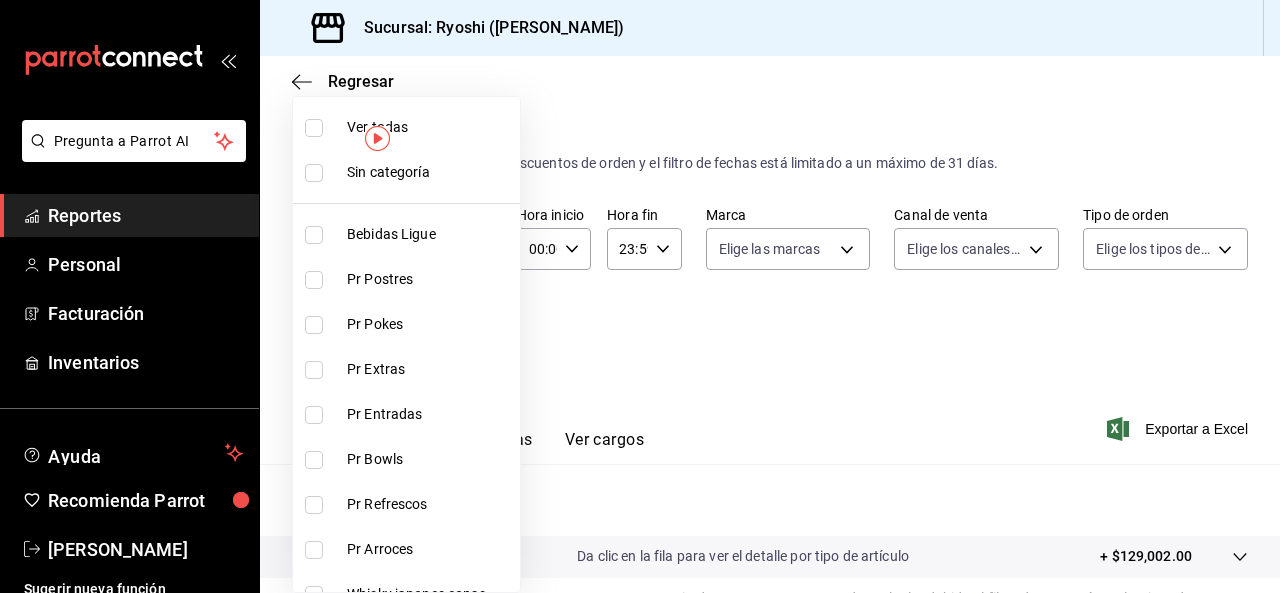 click on "Pregunta a Parrot AI Reportes   Personal   Facturación   Inventarios   Ayuda Recomienda Parrot   Ryoshi [PERSON_NAME] nueva función   Sucursal: Ryoshi ([PERSON_NAME]) Regresar Ventas Los artículos listados no incluyen descuentos de orden y el filtro de fechas está limitado a un máximo de 31 días. Fecha [DATE] [DATE] - [DATE] [DATE] Hora inicio 00:00 Hora inicio Hora fin 23:59 Hora fin Marca Elige las marcas Canal de venta Elige los canales de venta Tipo de orden Elige los tipos de orden Categorías Sake premium, Sake 4dc88bab-a57b-40d4-938a-f2d8c146497d,1d493c56-9e8a-41bc-8b21-c30132ae2fd2 Ver resumen Ver ventas Ver cargos Exportar a Excel Resumen Total artículos Da clic en la fila para ver el detalle por tipo de artículo + $129,002.00 Cargos por servicio  Sin datos por que no se pueden calcular debido al filtro de categorías seleccionado Venta bruta = $129,002.00 Descuentos totales  Sin datos por que no se pueden calcular debido al filtro de categorías seleccionado Venta total" at bounding box center [640, 296] 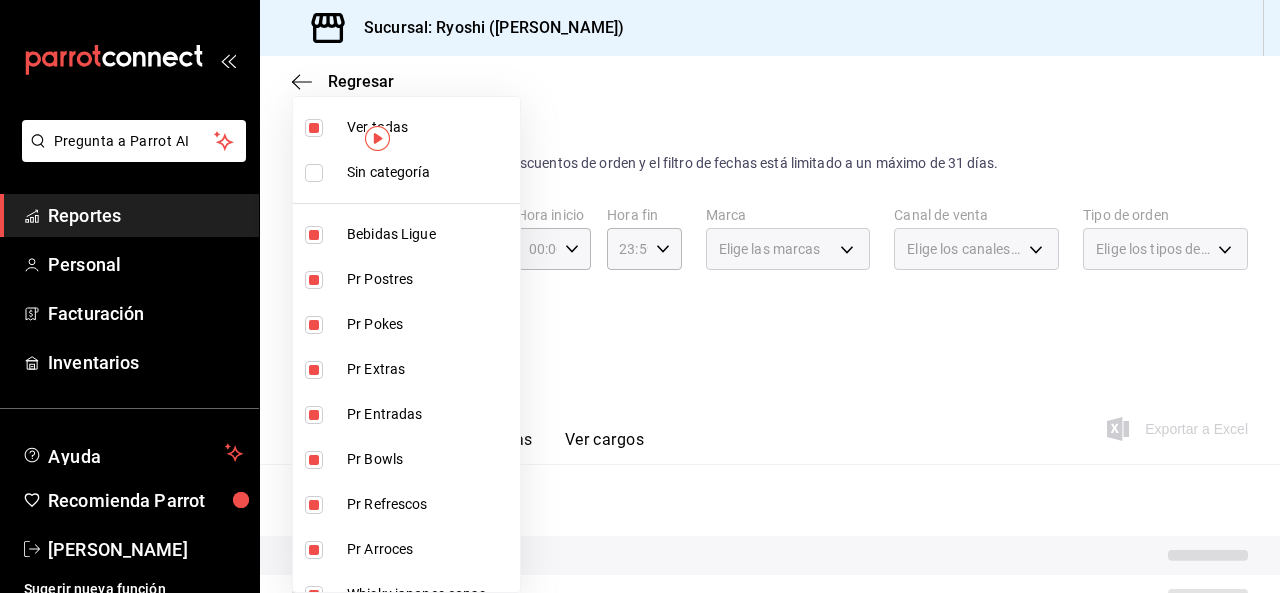 click at bounding box center [314, 128] 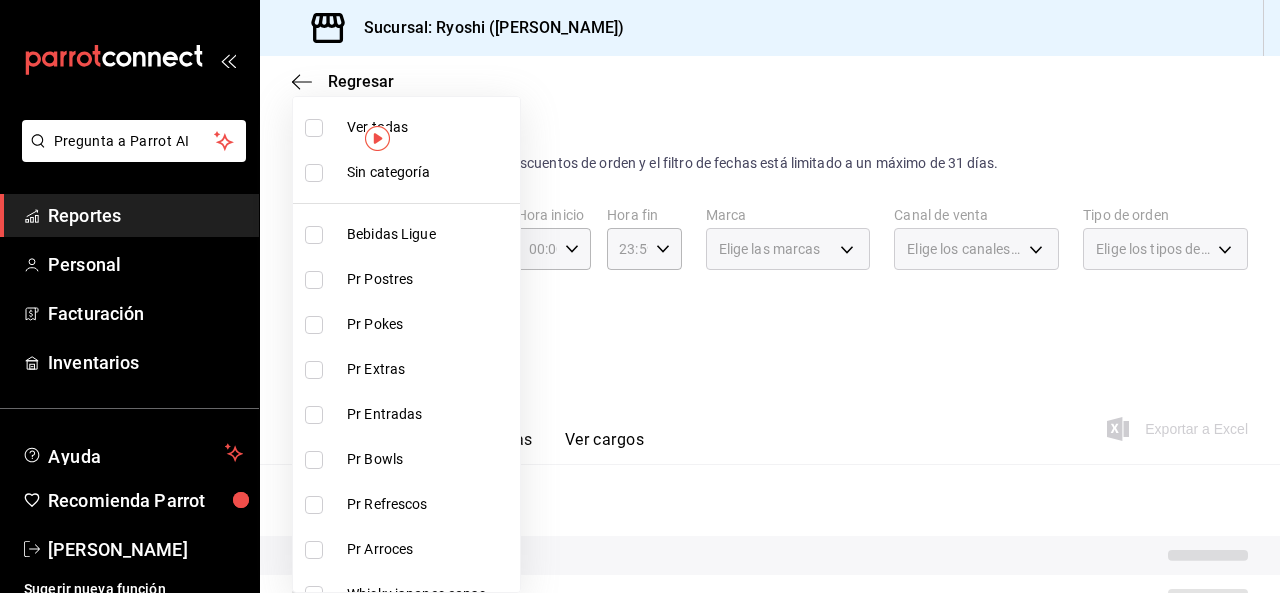 click at bounding box center (314, 128) 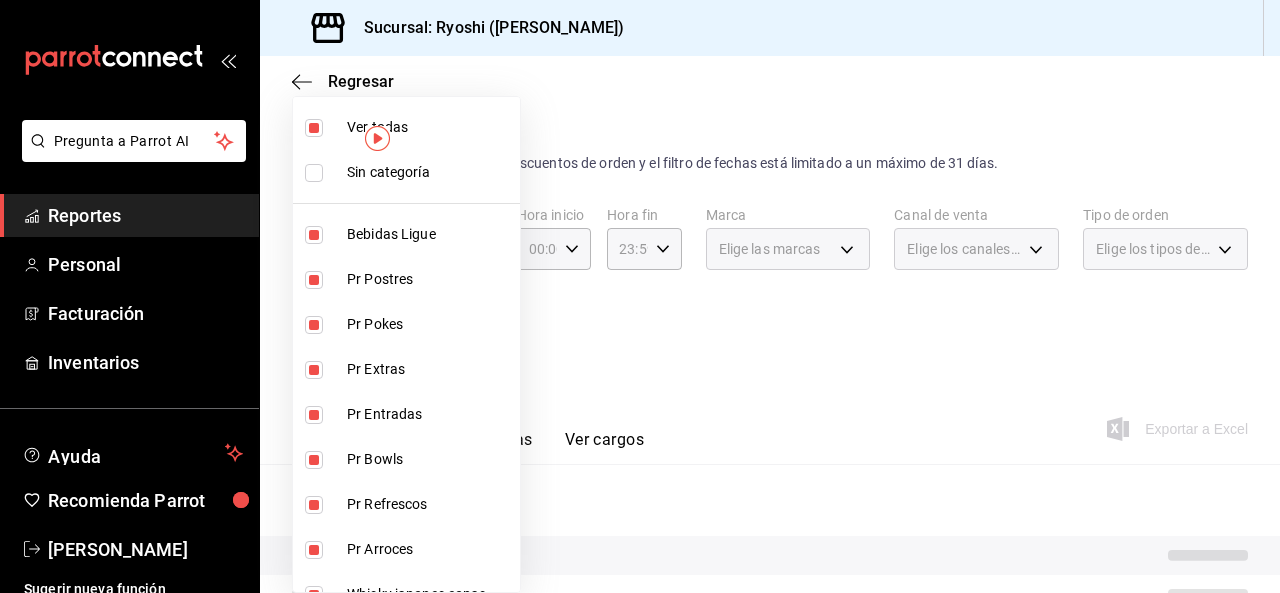 click at bounding box center [640, 296] 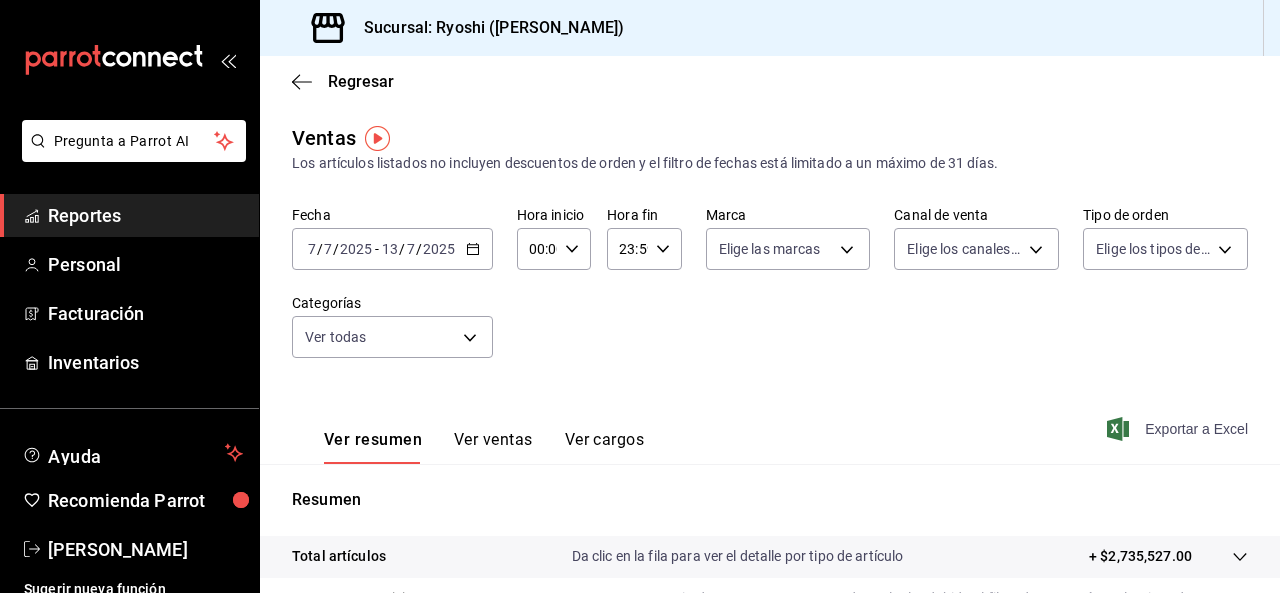 click on "Exportar a Excel" at bounding box center (1179, 429) 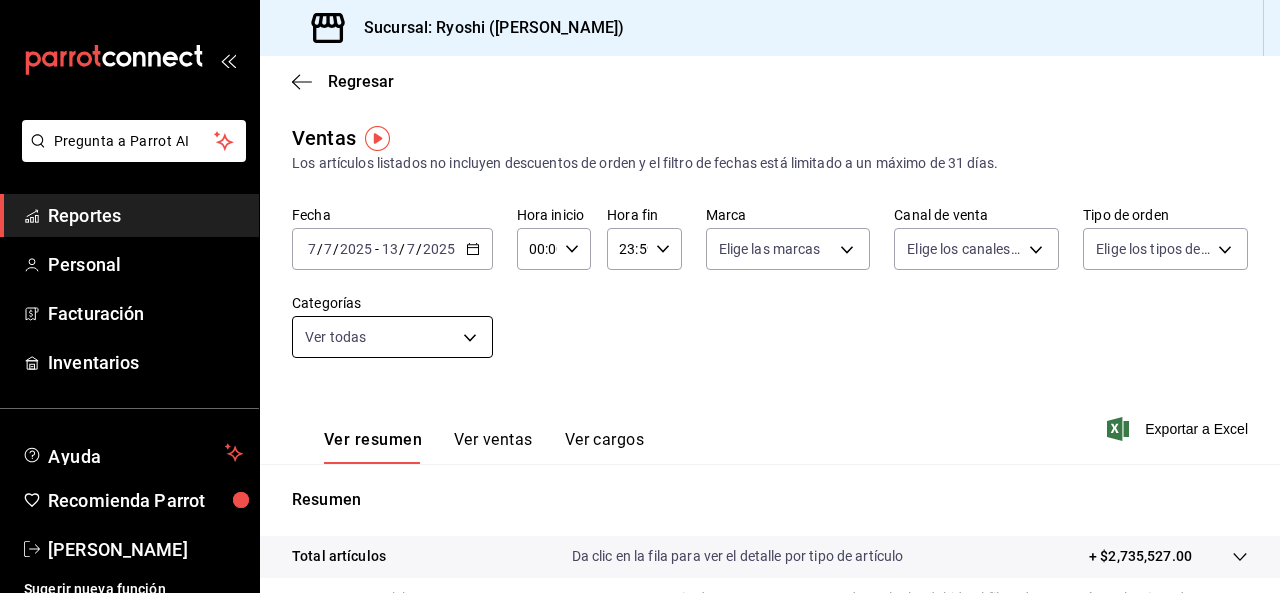 click on "Pregunta a Parrot AI Reportes   Personal   Facturación   Inventarios   Ayuda Recomienda Parrot   Ryoshi [PERSON_NAME] nueva función   Sucursal: Ryoshi ([PERSON_NAME]) Regresar Ventas Los artículos listados no incluyen descuentos de orden y el filtro de fechas está limitado a un máximo de 31 días. Fecha [DATE] [DATE] - [DATE] [DATE] Hora inicio 00:00 Hora inicio Hora fin 23:59 Hora fin Marca Elige las marcas Canal de venta Elige los canales de venta Tipo de orden Elige los tipos de orden Categorías Ver todas Ver resumen Ver ventas Ver cargos Exportar a Excel Resumen Total artículos Da clic en la fila para ver el detalle por tipo de artículo + $2,735,527.00 Cargos por servicio  Sin datos por que no se pueden calcular debido al filtro de categorías seleccionado Venta bruta = $2,735,527.00 Descuentos totales  Sin datos por que no se pueden calcular debido al filtro de categorías seleccionado Certificados de regalo Venta total = $2,735,527.00 Impuestos - $372,255.39 Venta neta" at bounding box center [640, 296] 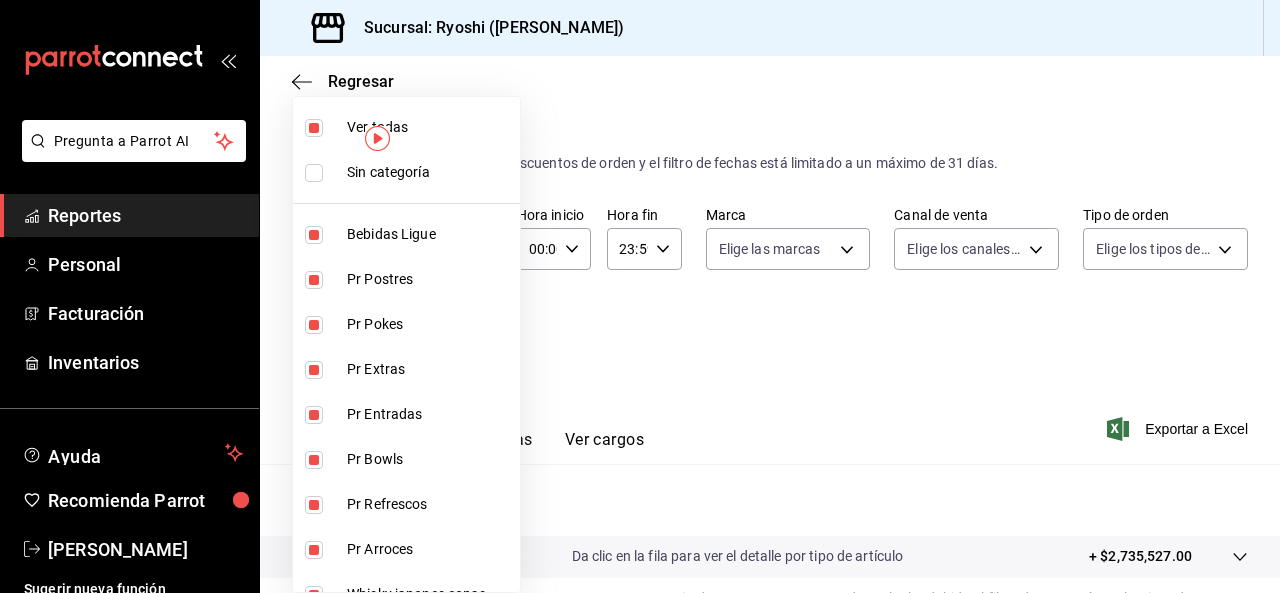 click at bounding box center [314, 128] 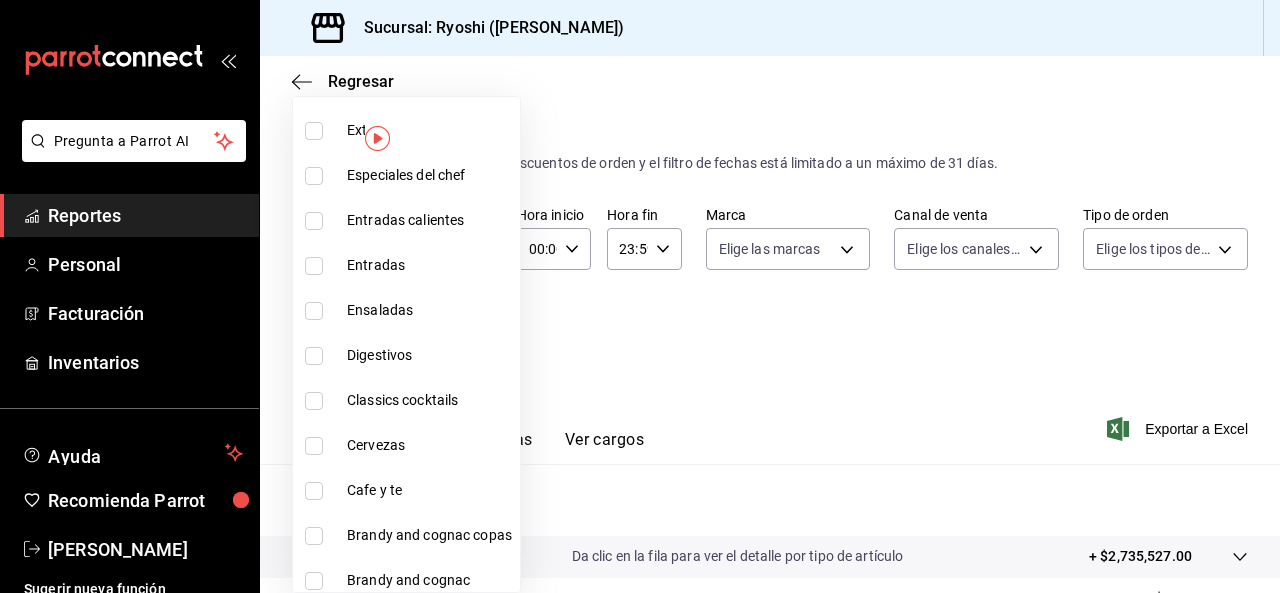 scroll, scrollTop: 2318, scrollLeft: 0, axis: vertical 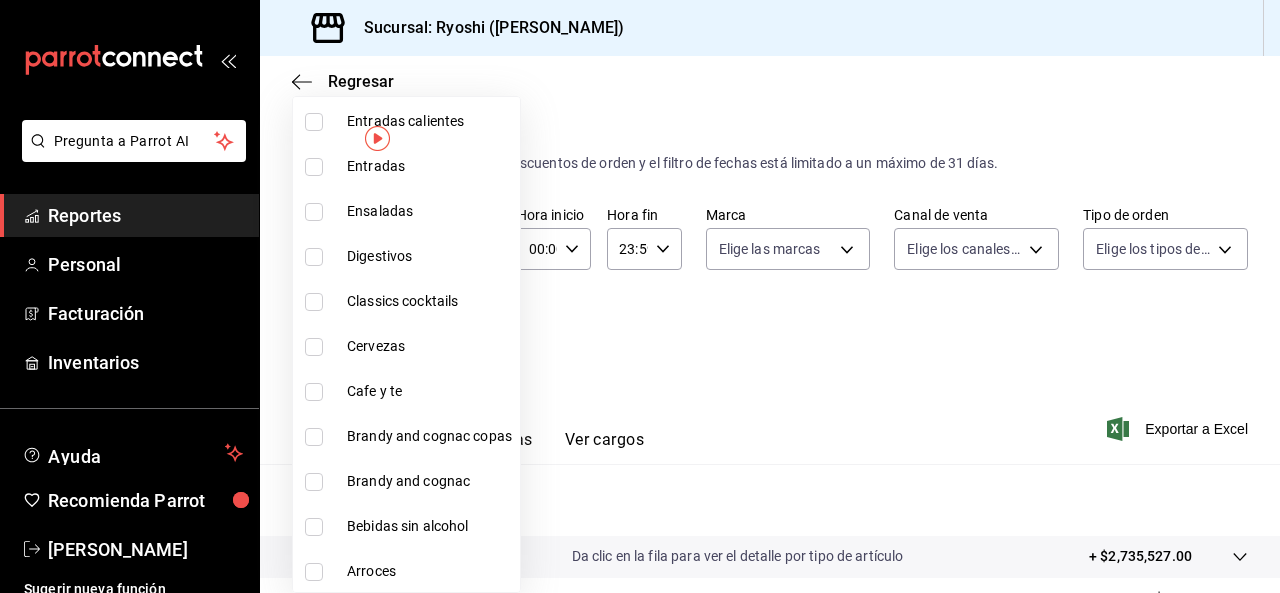 click at bounding box center (314, 347) 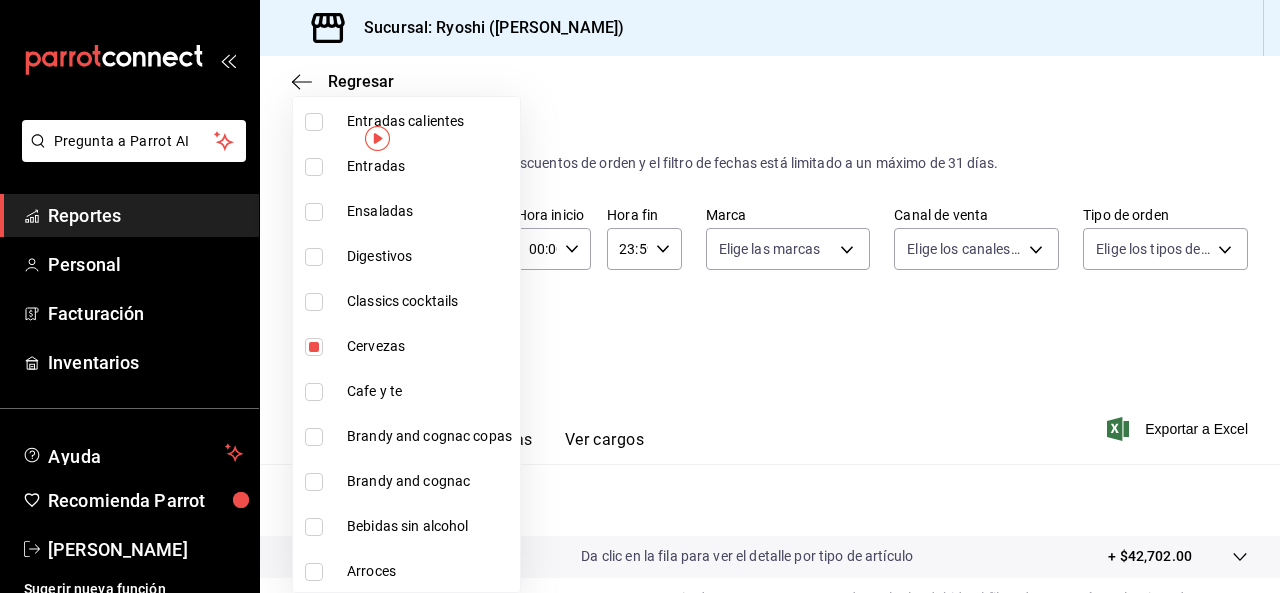 drag, startPoint x: 1162, startPoint y: 409, endPoint x: 1160, endPoint y: 421, distance: 12.165525 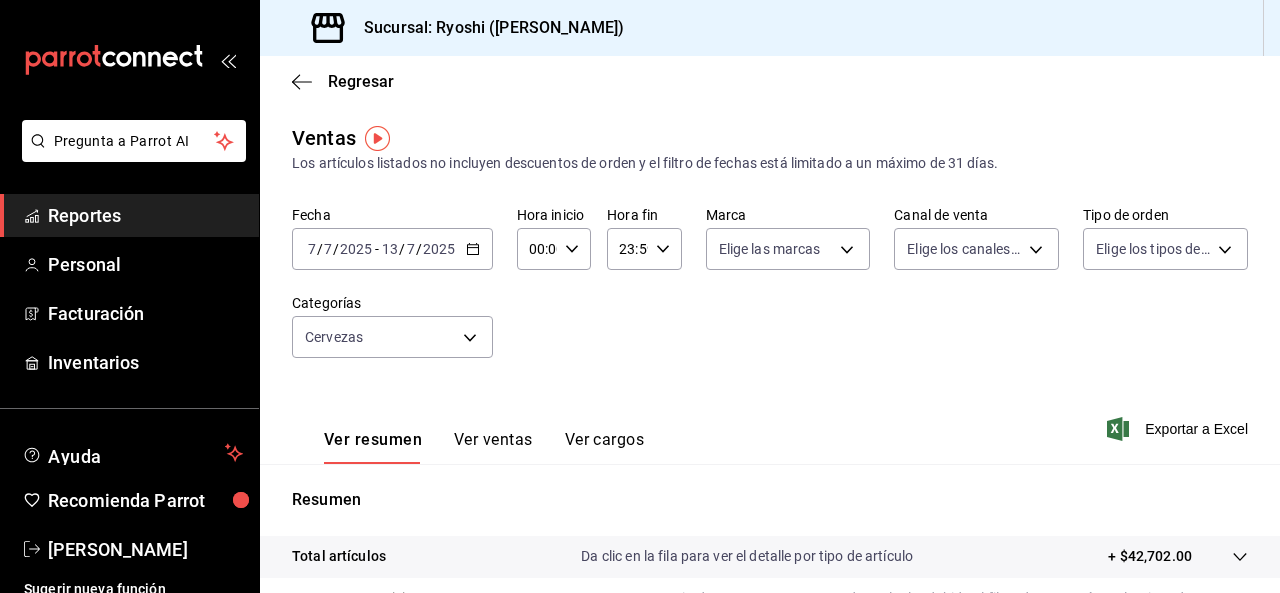 click on "Ver todas Sin categoría Bebidas Ligue Pr Postres Pr Pokes Pr Extras Pr Entradas Pr Bowls Pr Refrescos Pr Arroces Whisky japones copas Whisky japones Whisky copas Whisky Vodka Botella Vodka Vino tinto Vino rosado Vino premium Vino espumoso Vino blanco Uniforme Topings Tequila copas Tequila Temakis Sopas Signature drinks Servicio [PERSON_NAME] cocina Servicio [PERSON_NAME] barra Sashimis Sake premium Sake Ronqueo [PERSON_NAME] copas [PERSON_NAME] Postres Plato fuerte Nigiris Moet vinos Moet barra Mocktails Mezcal copas Mezcal Martinis Makis Gin copas Gin Extras Especiales del chef Entradas calientes Entradas Ensaladas Digestivos Classics cocktails Cervezas Cafe y te Brandy and cognac copas Brandy and cognac Bebidas sin alcohol Arroces" at bounding box center [640, 296] 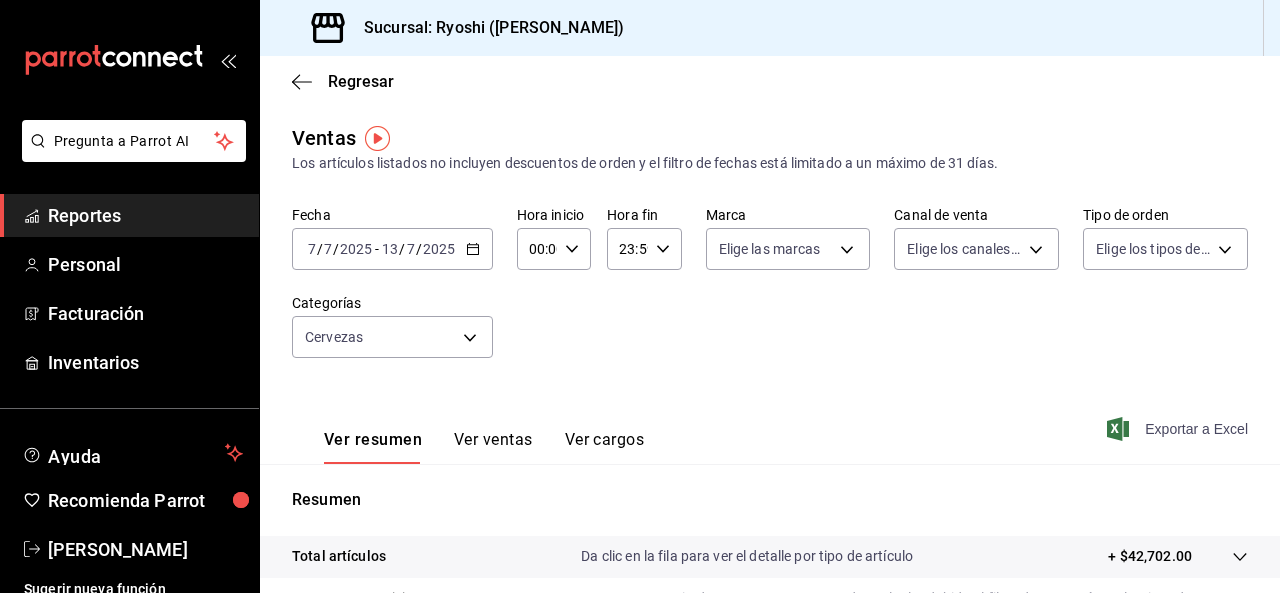 click on "Exportar a Excel" at bounding box center (1179, 429) 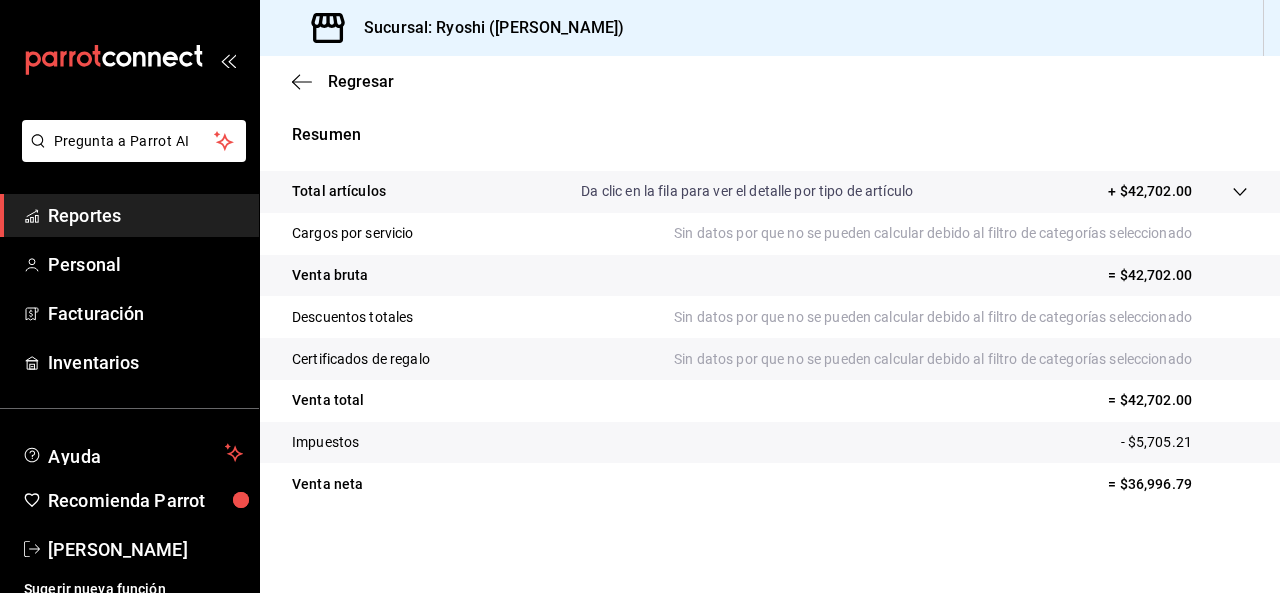 scroll, scrollTop: 0, scrollLeft: 0, axis: both 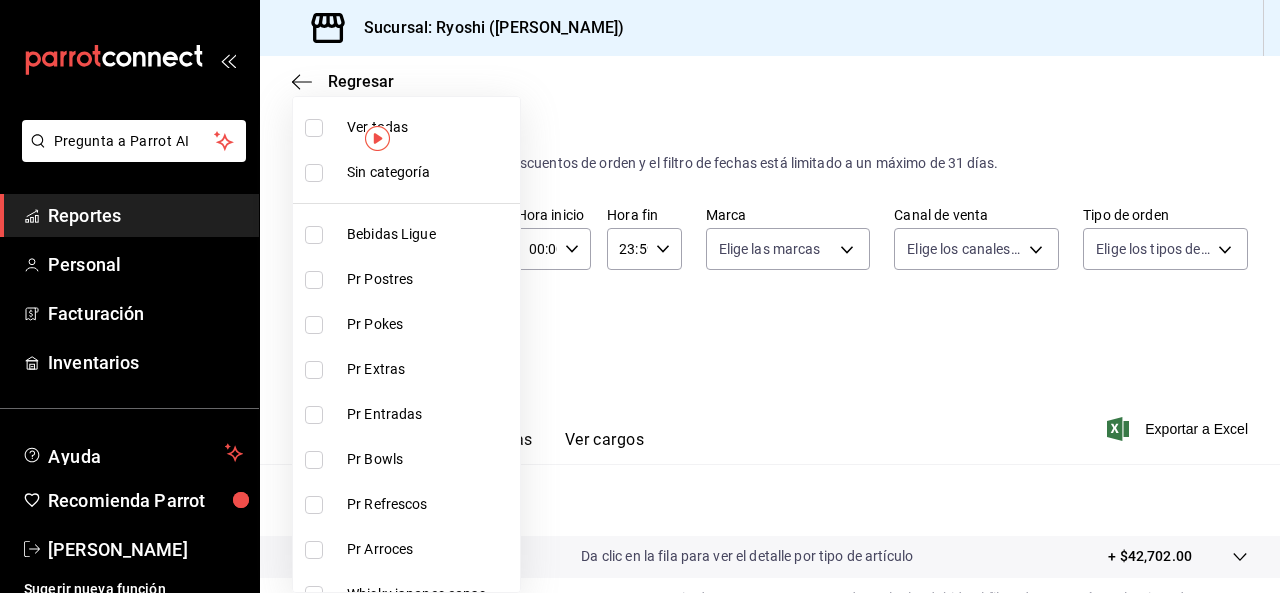 click on "Pregunta a Parrot AI Reportes   Personal   Facturación   Inventarios   Ayuda Recomienda Parrot   Ryoshi [PERSON_NAME] nueva función   Sucursal: Ryoshi ([PERSON_NAME]) Regresar Ventas Los artículos listados no incluyen descuentos de orden y el filtro de fechas está limitado a un máximo de 31 días. Fecha [DATE] [DATE] - [DATE] [DATE] Hora inicio 00:00 Hora inicio Hora fin 23:59 Hora fin Marca Elige las marcas Canal de venta Elige los canales de venta Tipo de orden Elige los tipos de orden Categorías Cervezas 601b0fc1-cbe2-4979-943f-46e42702dc53 Ver resumen Ver ventas Ver cargos Exportar a Excel Resumen Total artículos Da clic en la fila para ver el detalle por tipo de artículo + $42,702.00 Cargos por servicio  Sin datos por que no se pueden calcular debido al filtro de categorías seleccionado Venta bruta = $42,702.00 Descuentos totales  Sin datos por que no se pueden calcular debido al filtro de categorías seleccionado Certificados de regalo Venta total = $42,702.00 Impuestos" at bounding box center [640, 296] 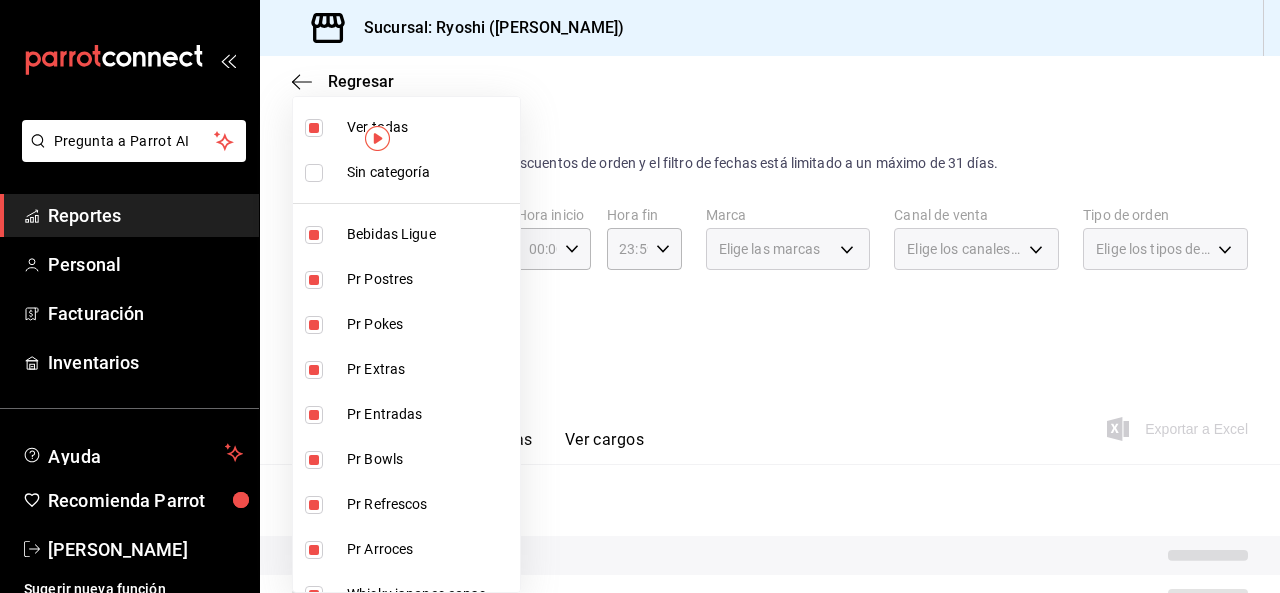 click at bounding box center [314, 128] 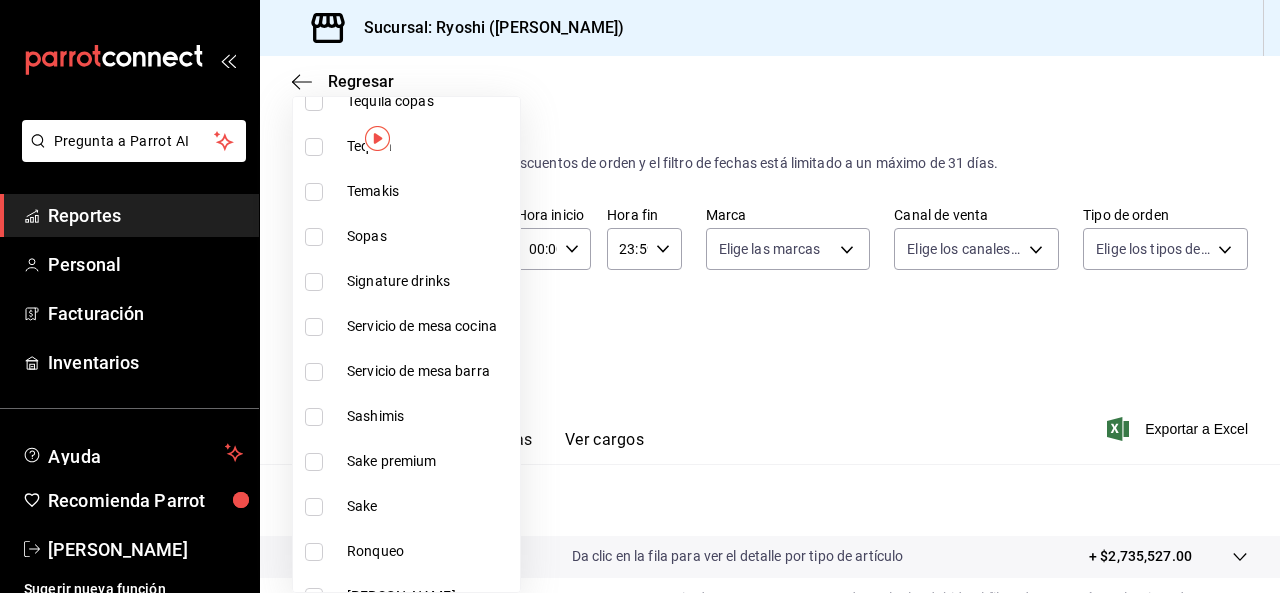 scroll, scrollTop: 1077, scrollLeft: 0, axis: vertical 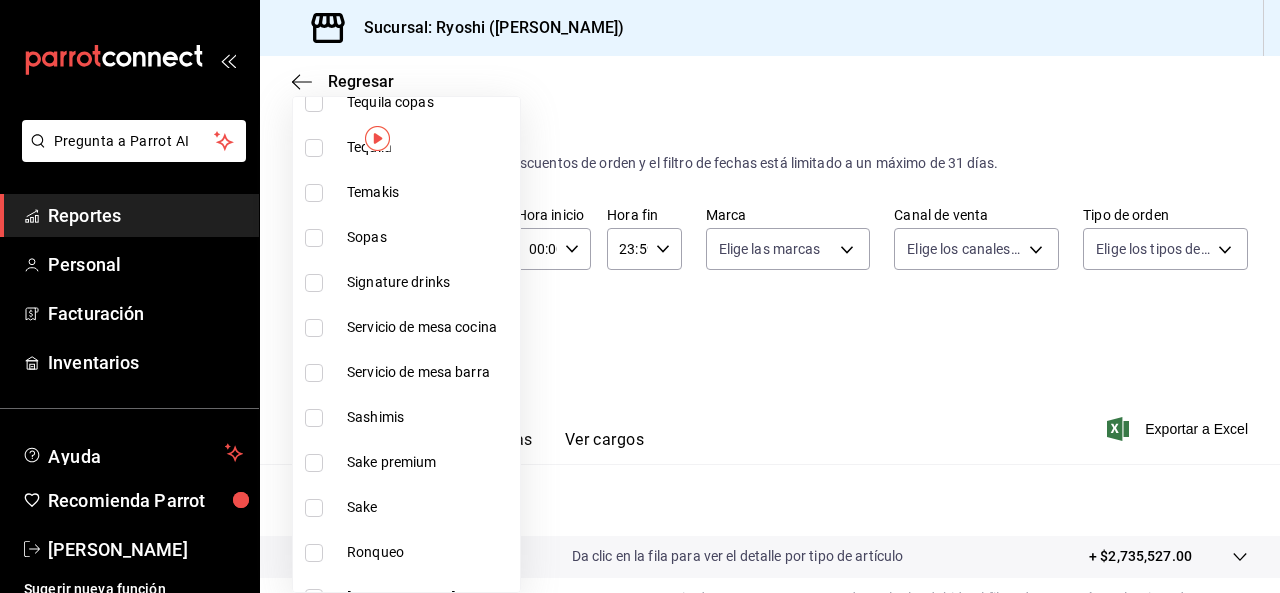 click at bounding box center (314, 283) 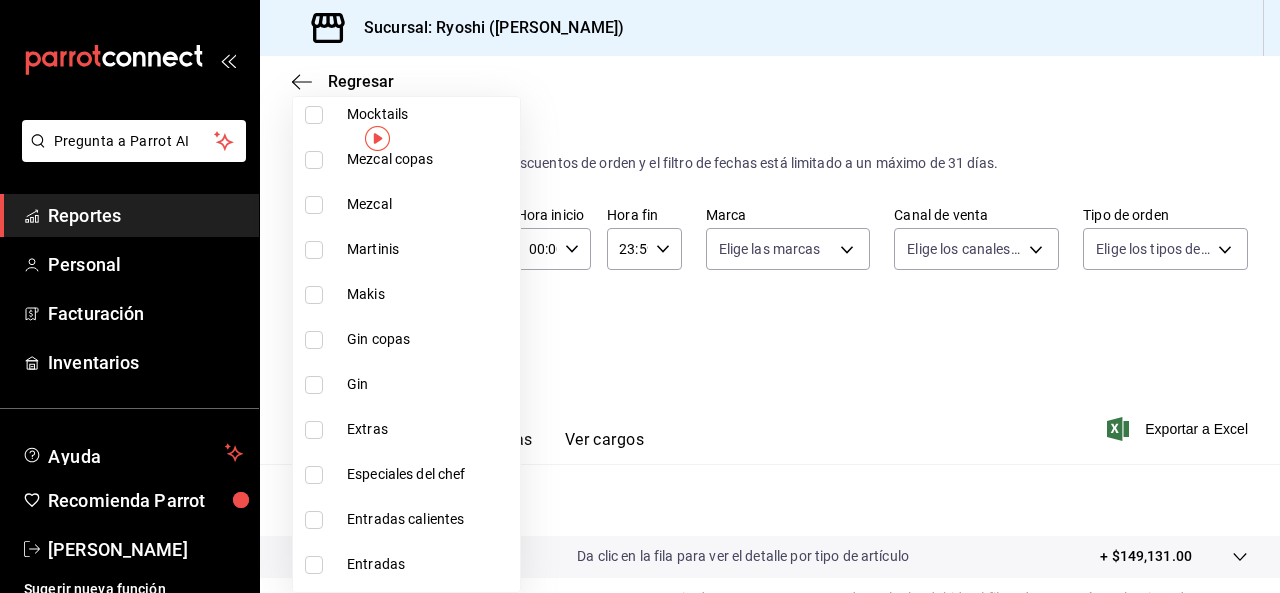 scroll, scrollTop: 1931, scrollLeft: 0, axis: vertical 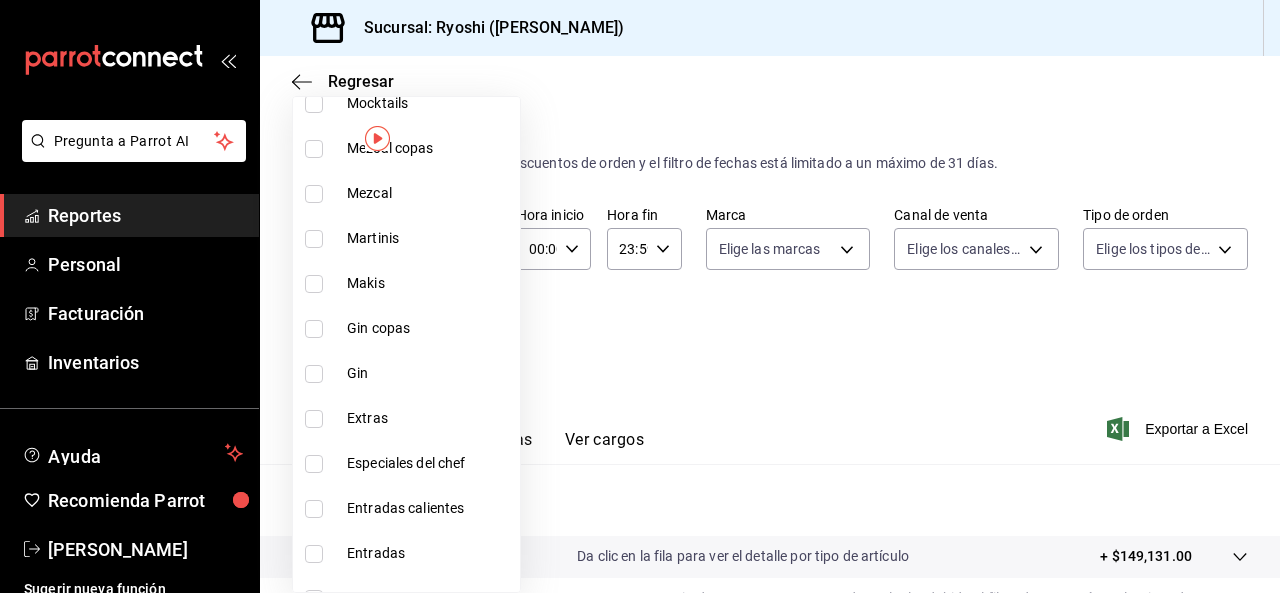 click at bounding box center (314, 239) 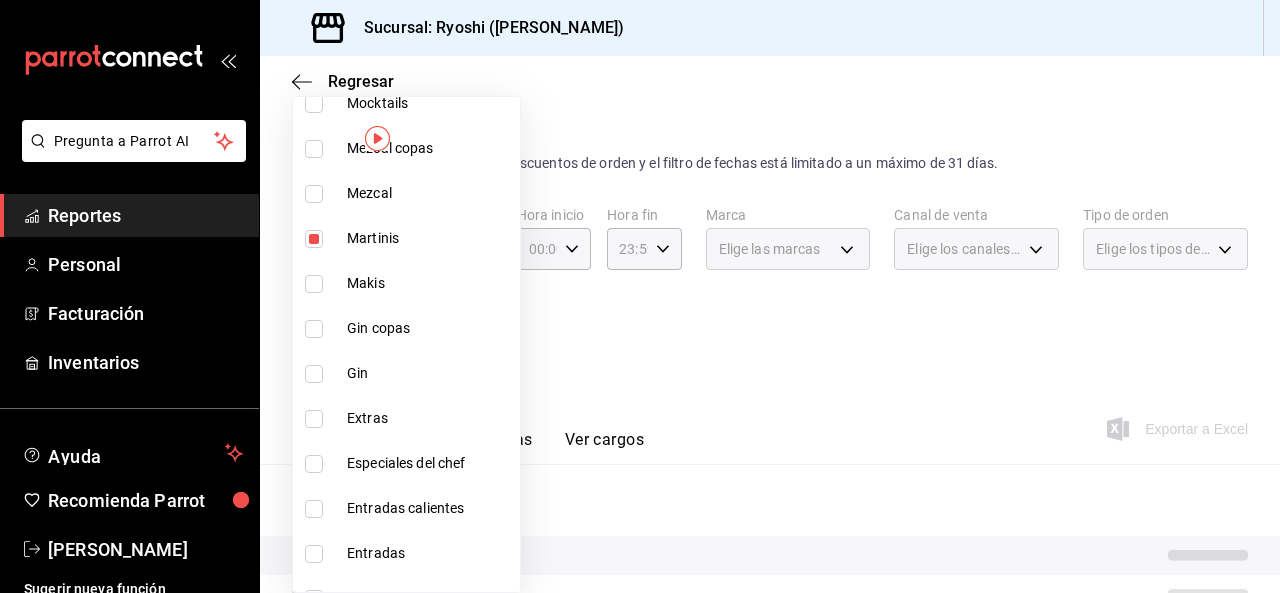 scroll, scrollTop: 2318, scrollLeft: 0, axis: vertical 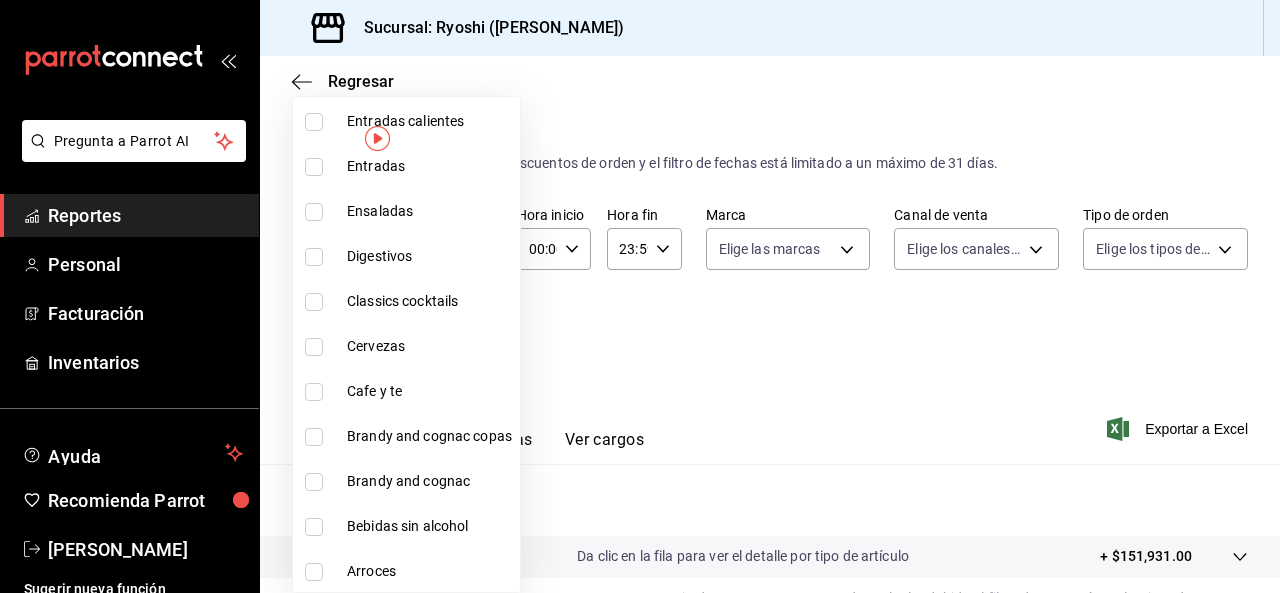 click at bounding box center (314, 302) 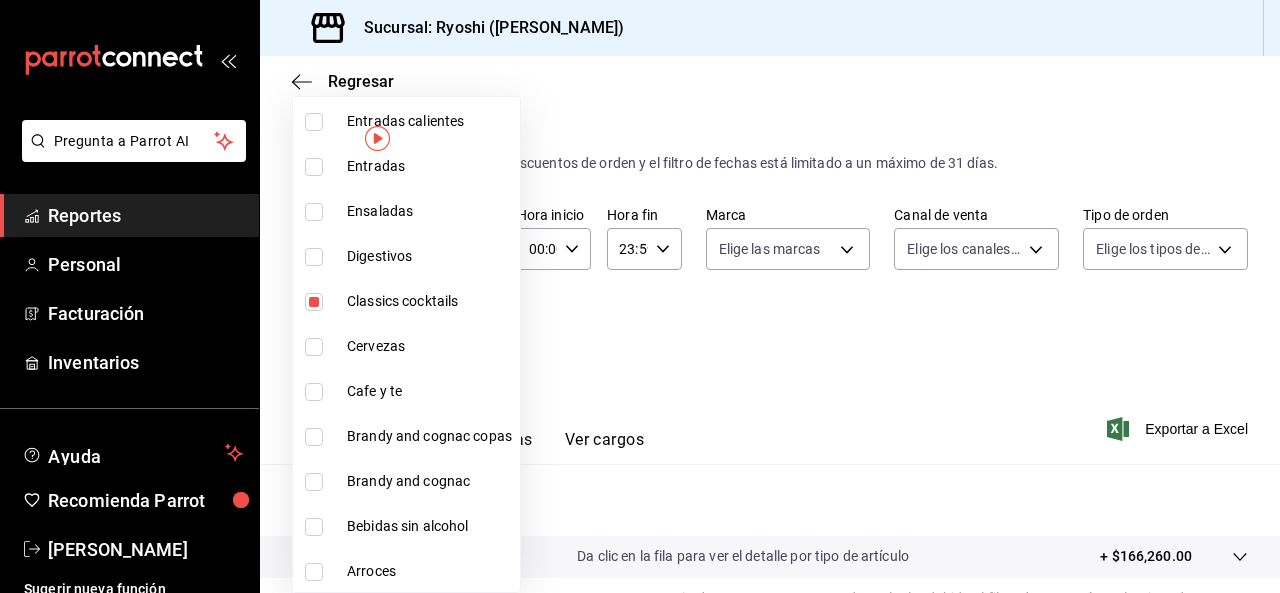 click at bounding box center (640, 296) 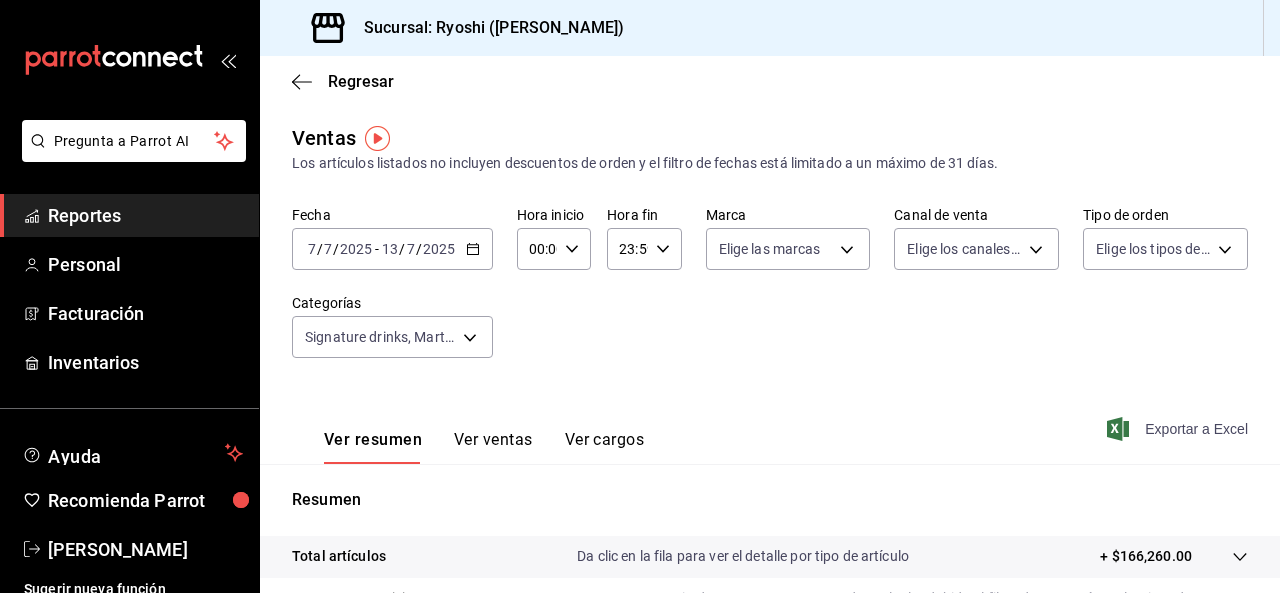 click on "Exportar a Excel" at bounding box center [1179, 429] 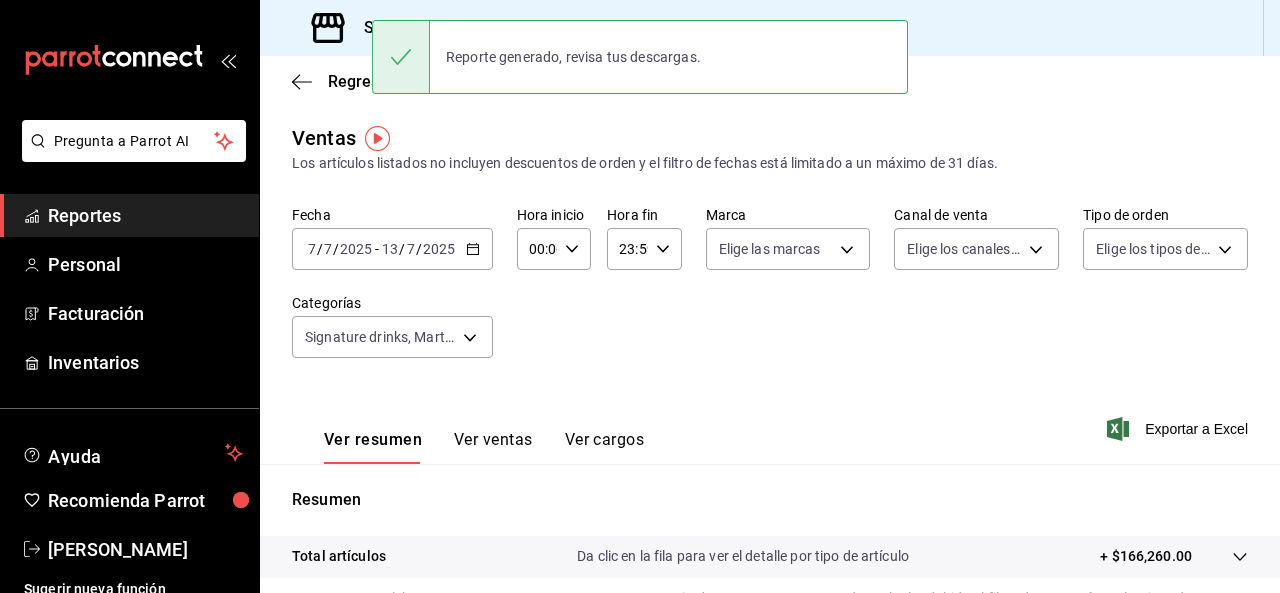 scroll, scrollTop: 365, scrollLeft: 0, axis: vertical 